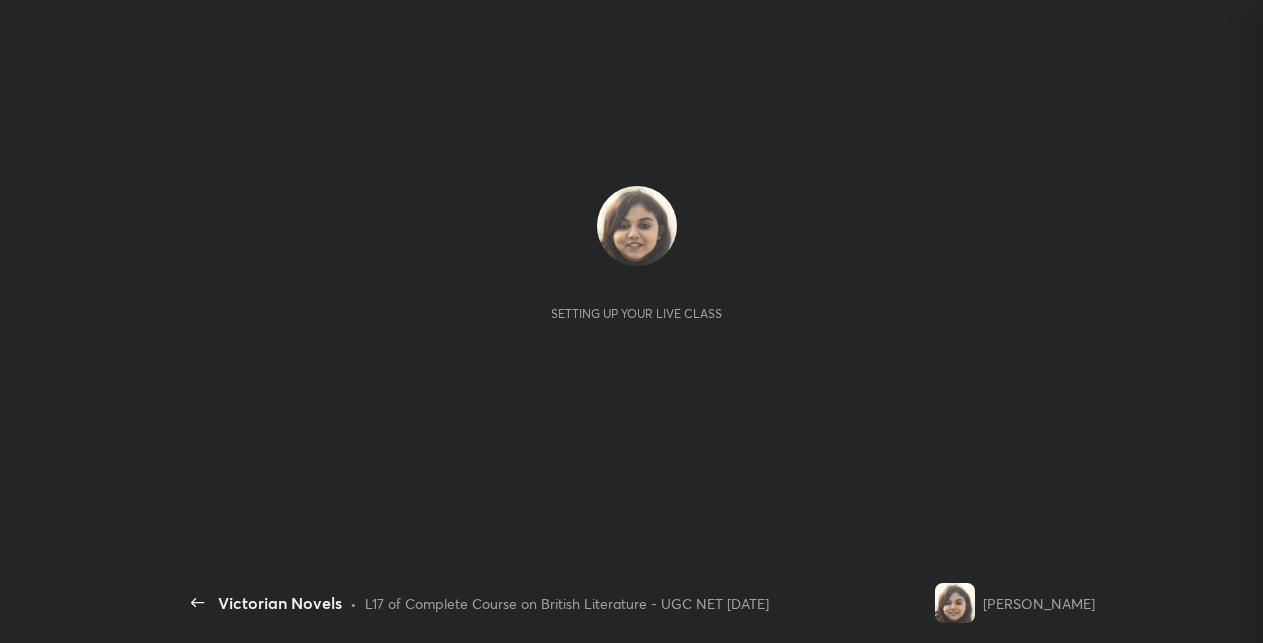 scroll, scrollTop: 0, scrollLeft: 0, axis: both 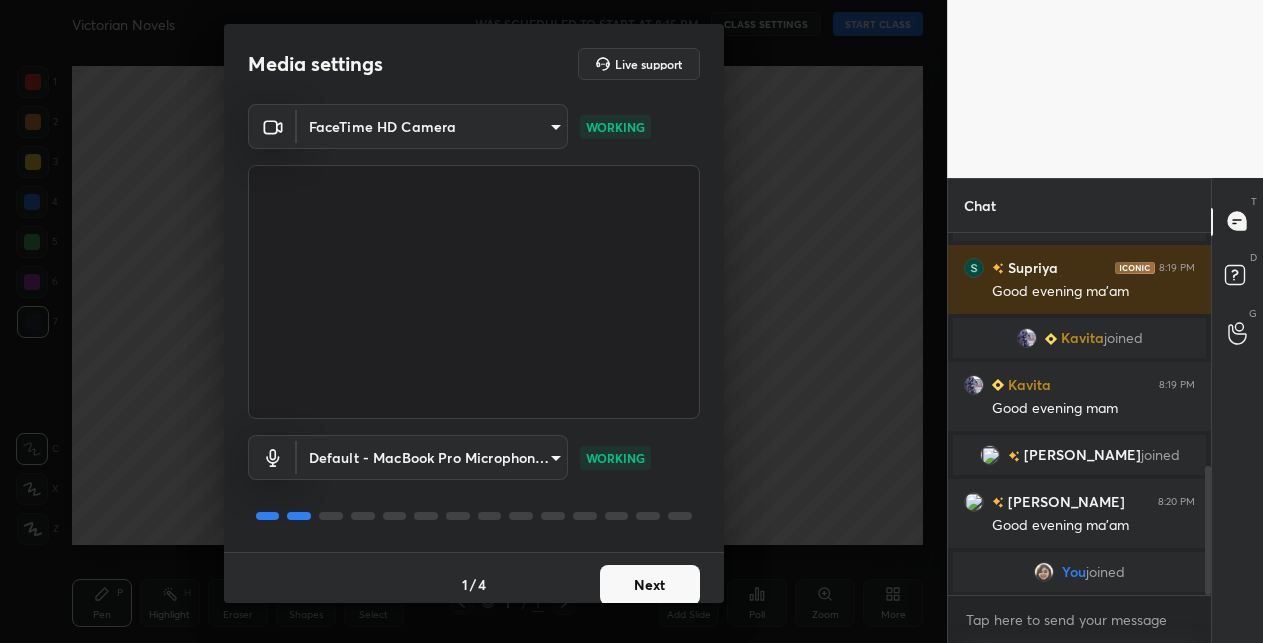 click on "Next" at bounding box center (650, 585) 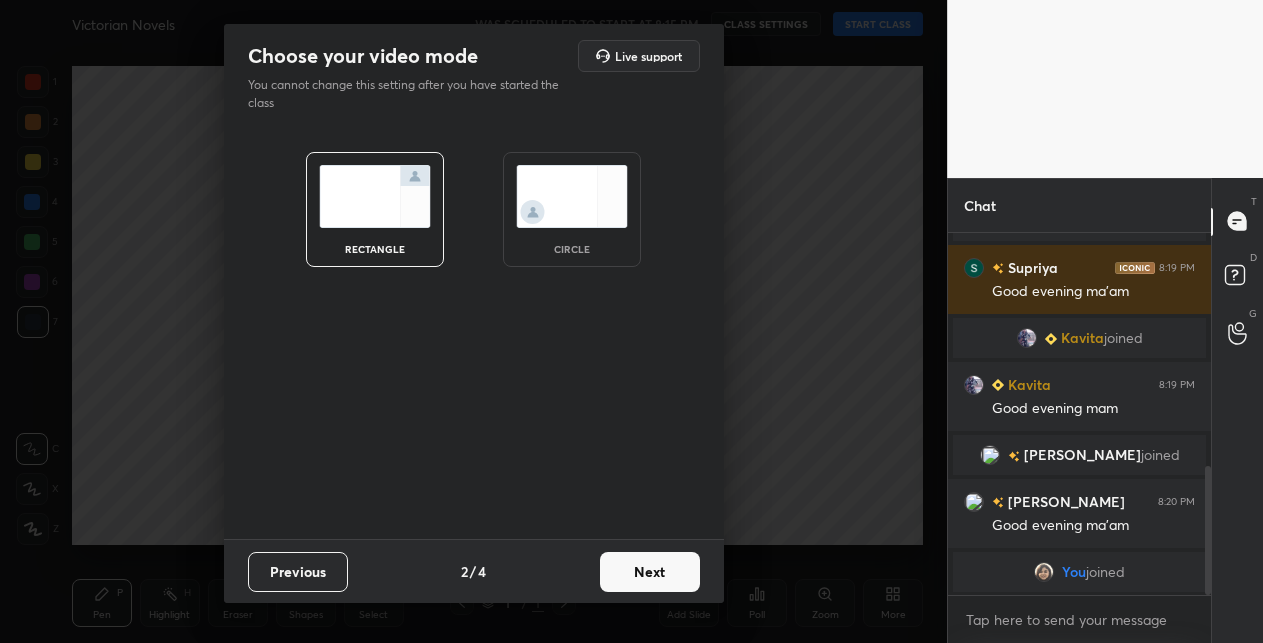 click on "Next" at bounding box center [650, 572] 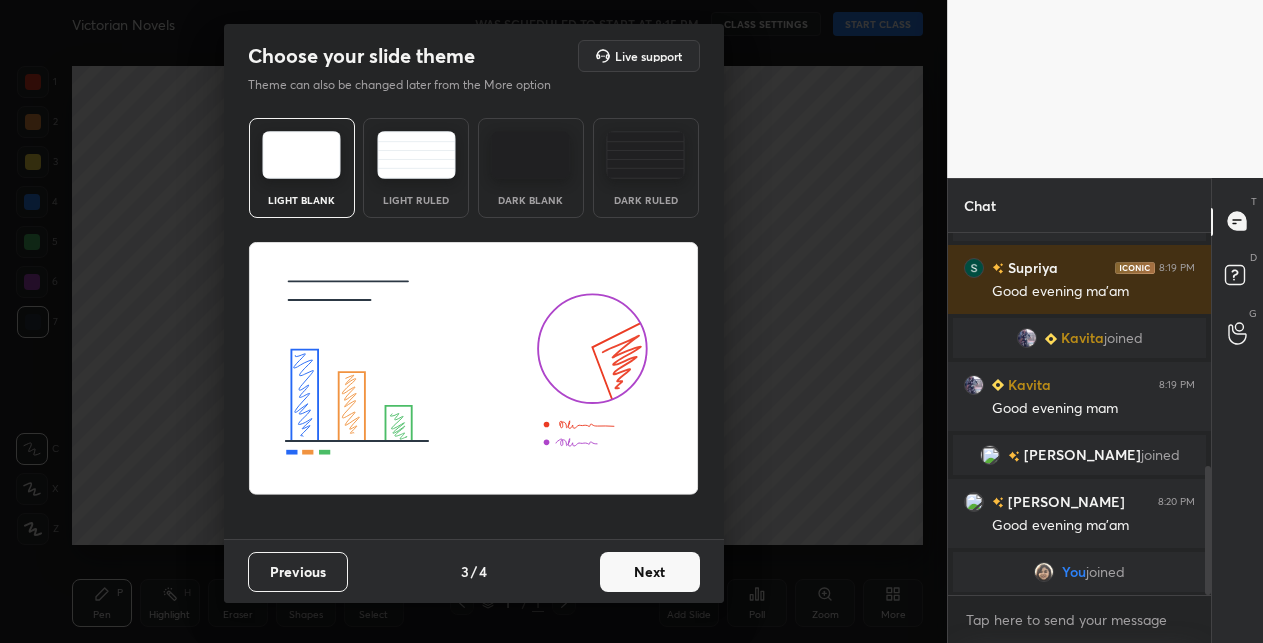 click on "Next" at bounding box center (650, 572) 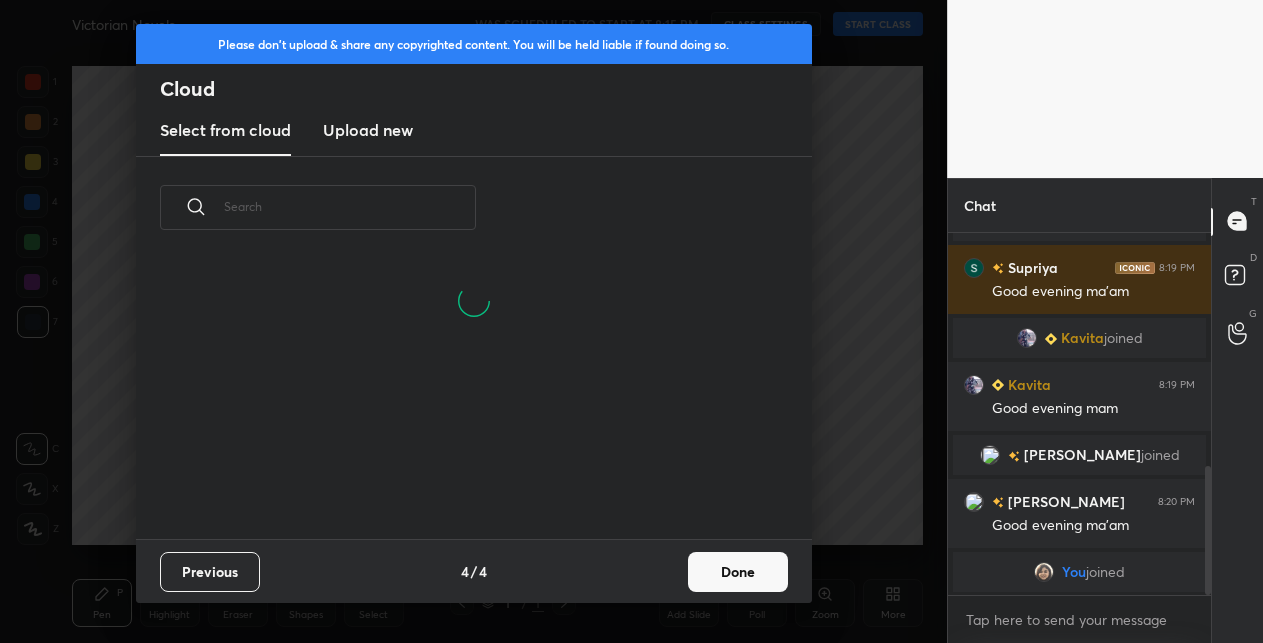 click on "Done" at bounding box center [738, 572] 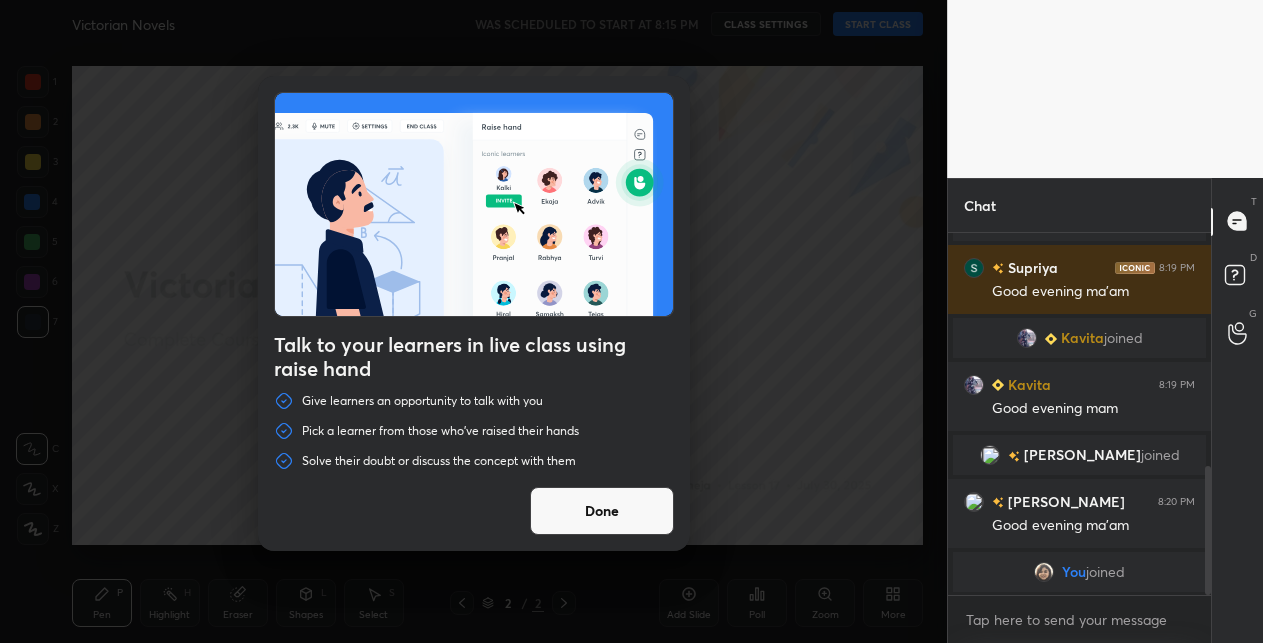 click on "Done" at bounding box center (602, 511) 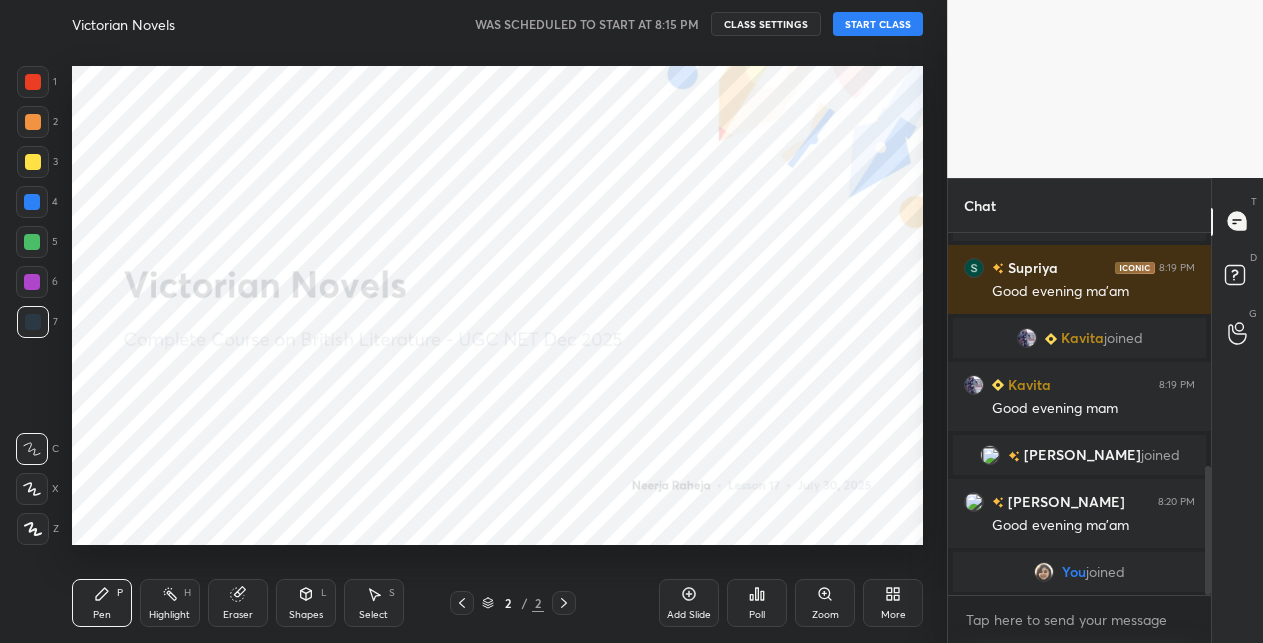 click on "START CLASS" at bounding box center [878, 24] 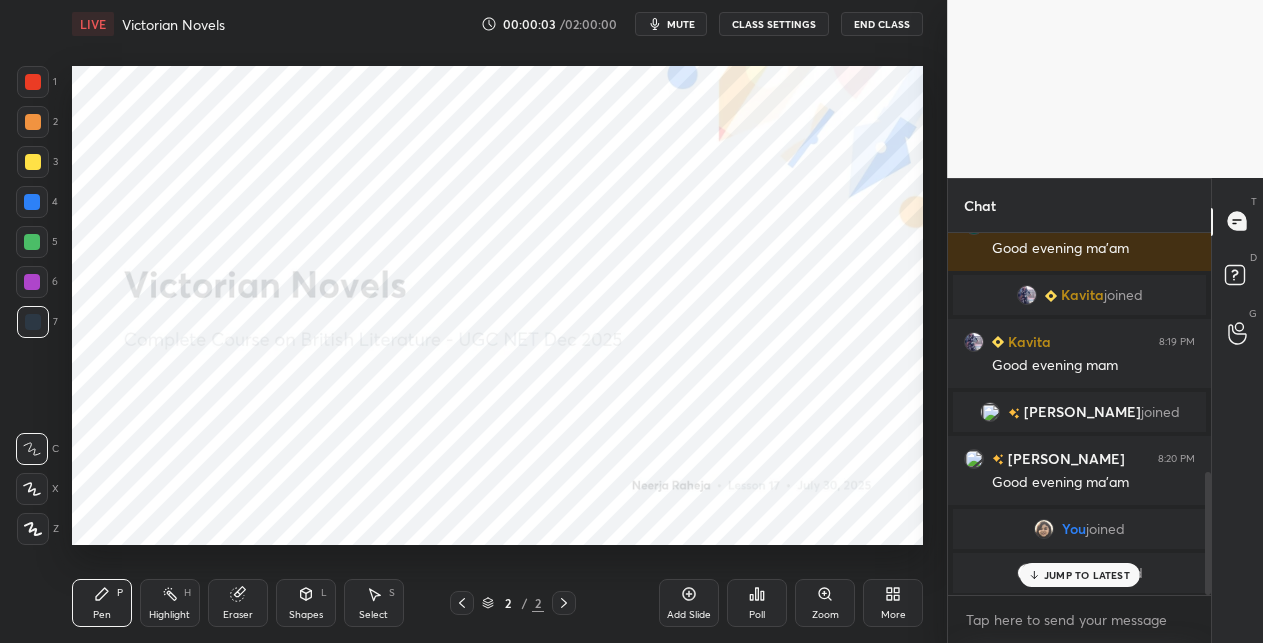 scroll, scrollTop: 772, scrollLeft: 0, axis: vertical 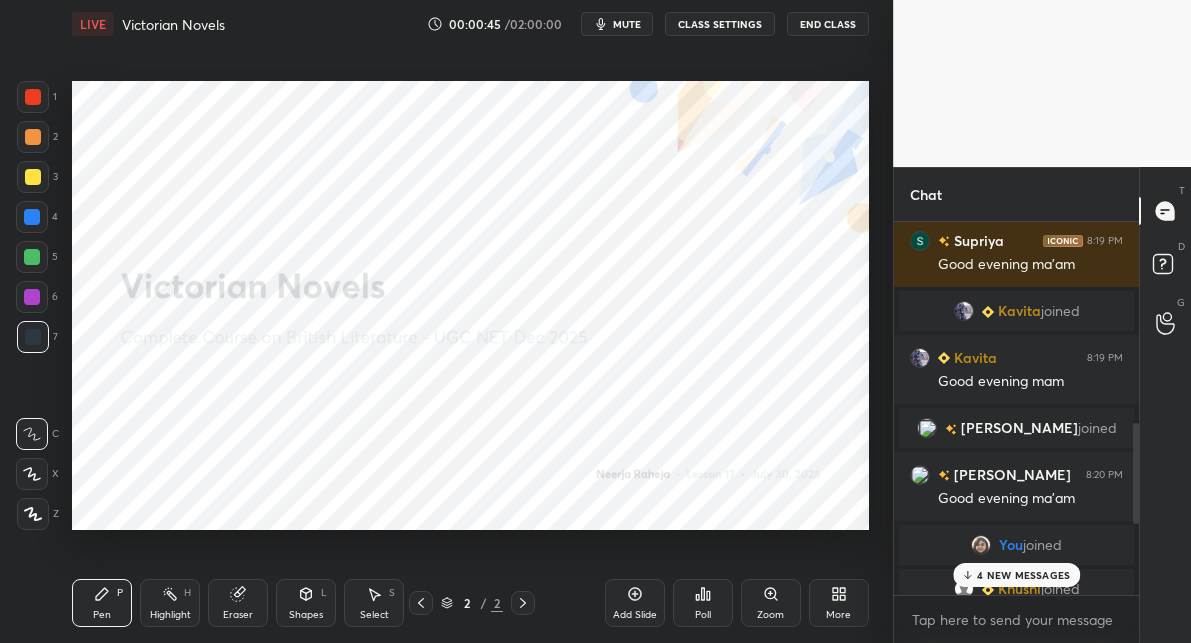 click 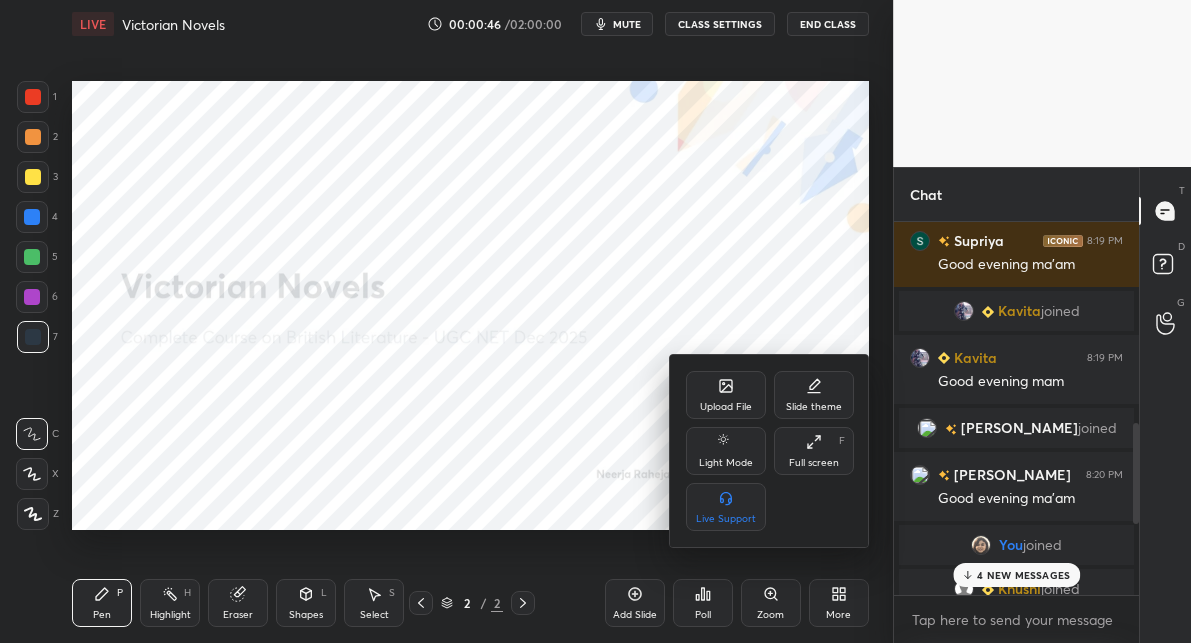 click on "Upload File" at bounding box center [726, 395] 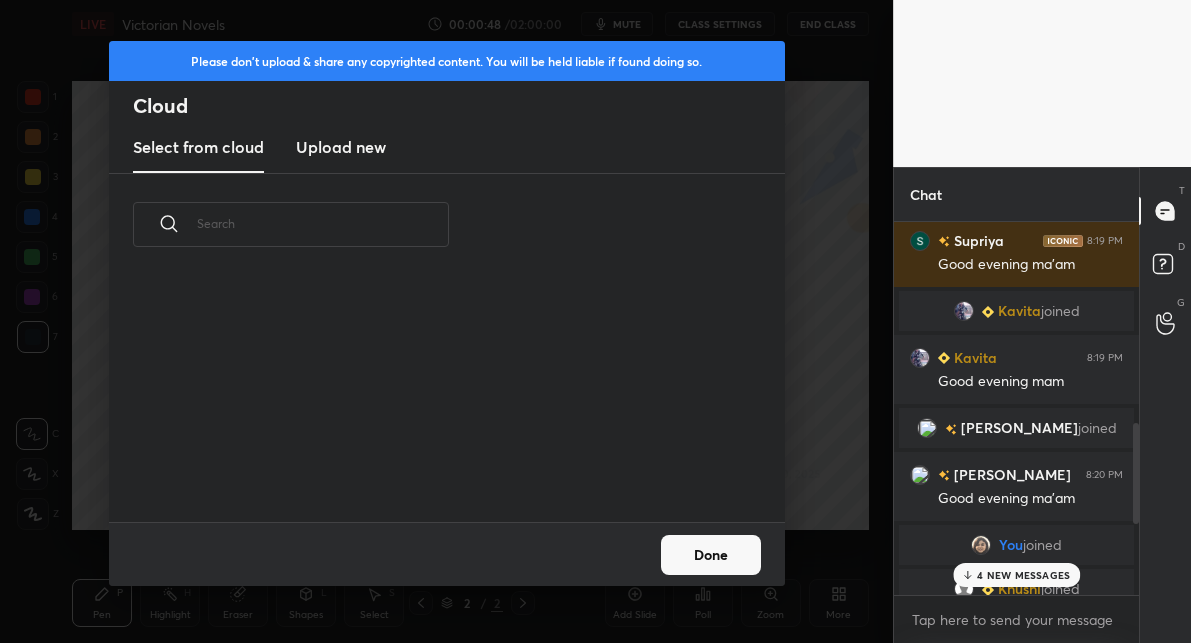 click on "Upload new" at bounding box center [341, 148] 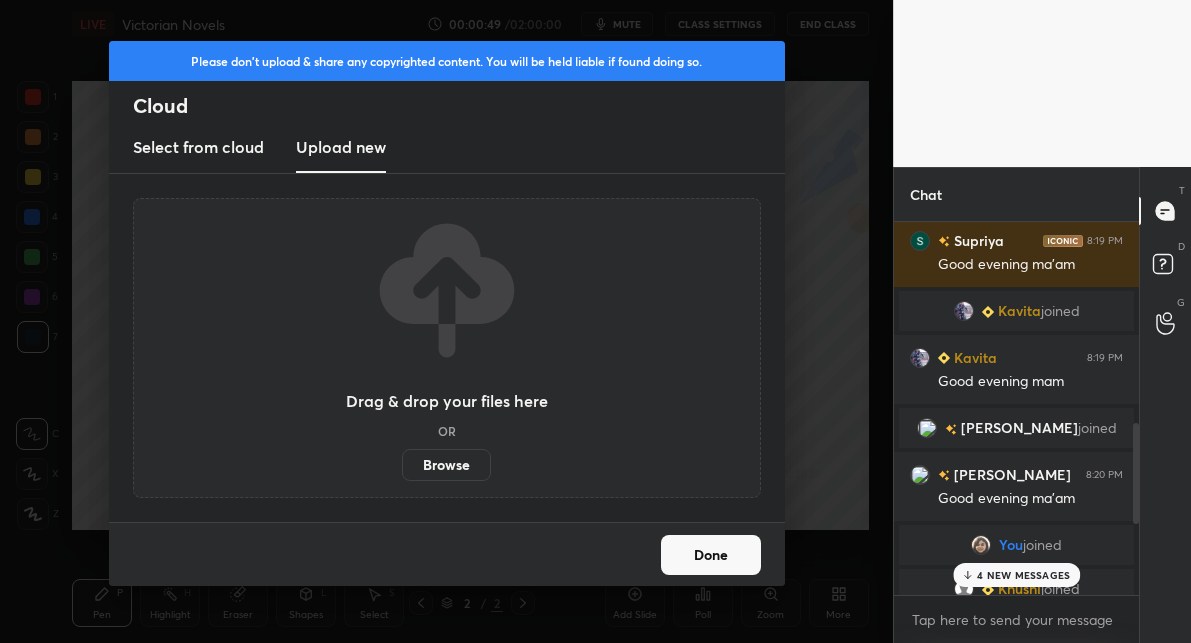 click on "Browse" at bounding box center [446, 465] 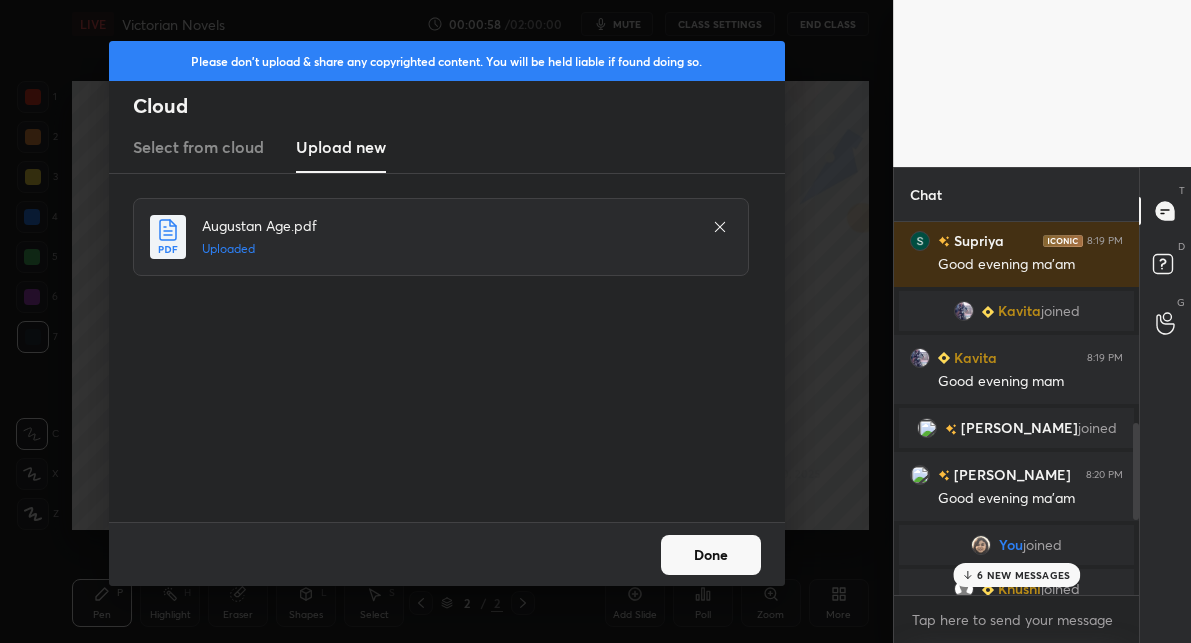 click on "Done" at bounding box center (711, 555) 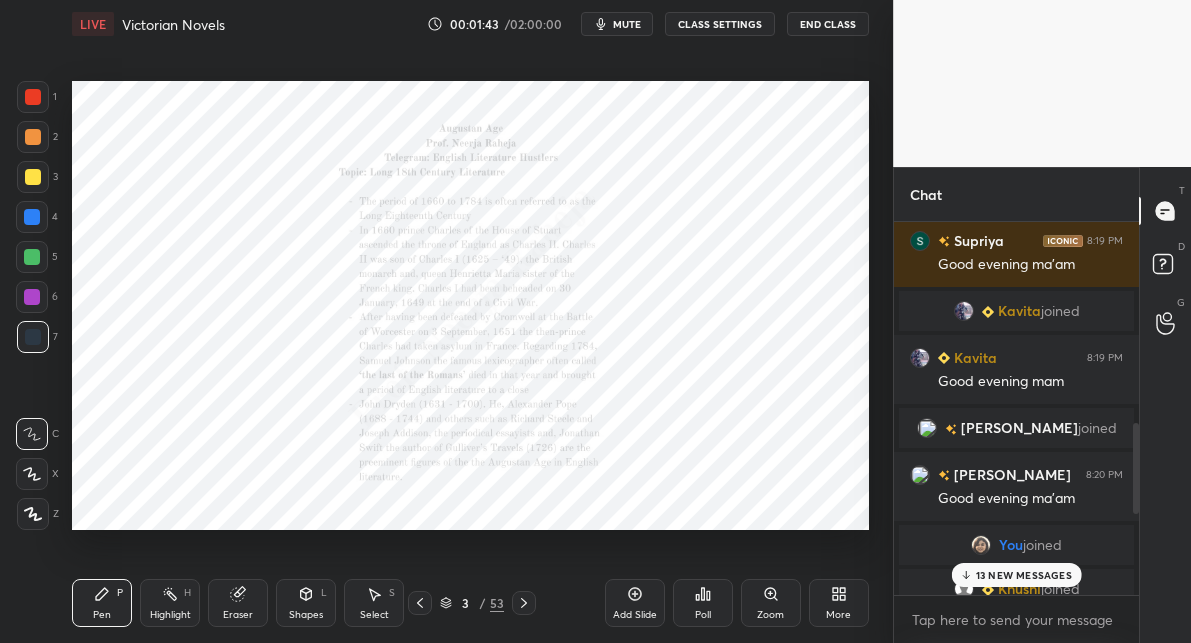 click on "Zoom" at bounding box center [771, 603] 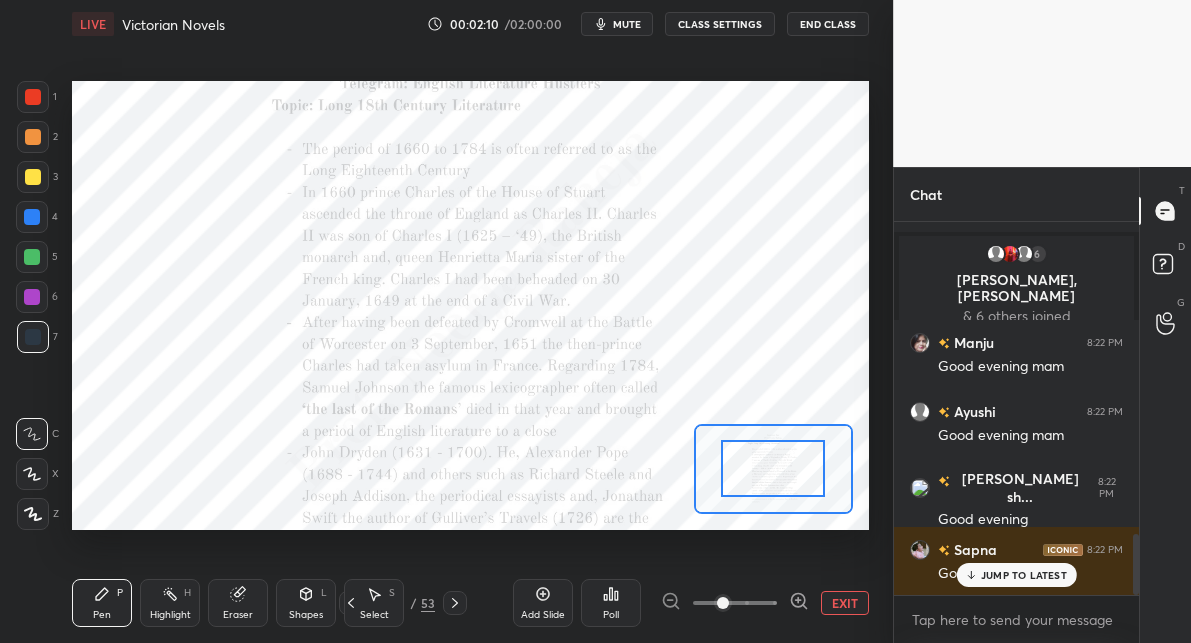 scroll, scrollTop: 1918, scrollLeft: 0, axis: vertical 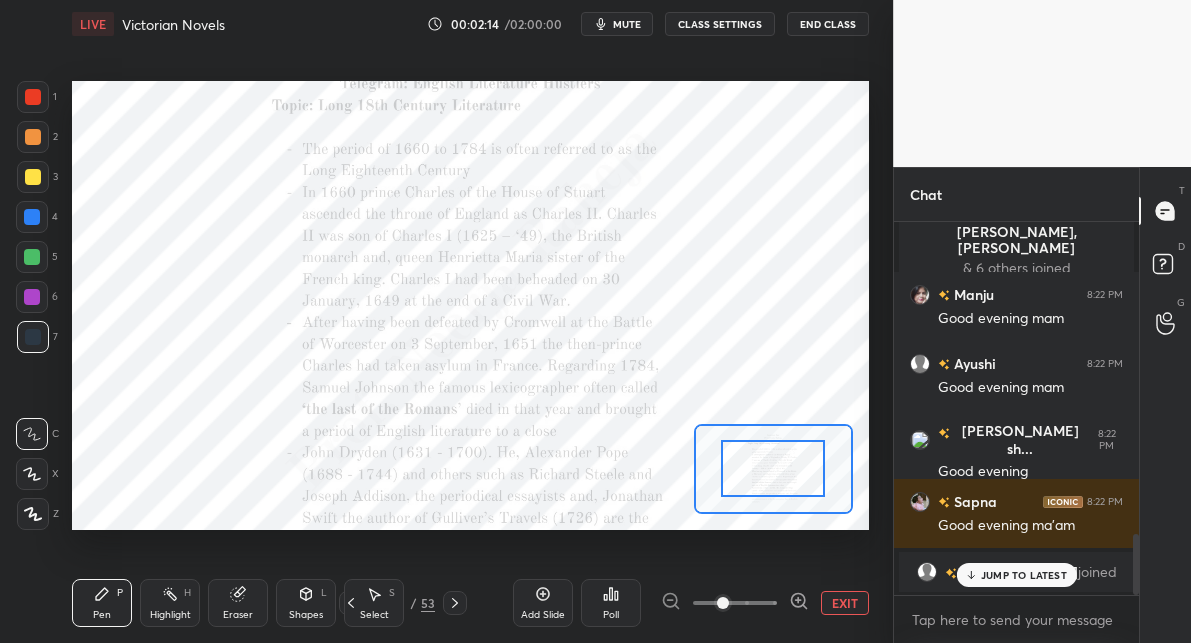 drag, startPoint x: 32, startPoint y: 514, endPoint x: 57, endPoint y: 479, distance: 43.011627 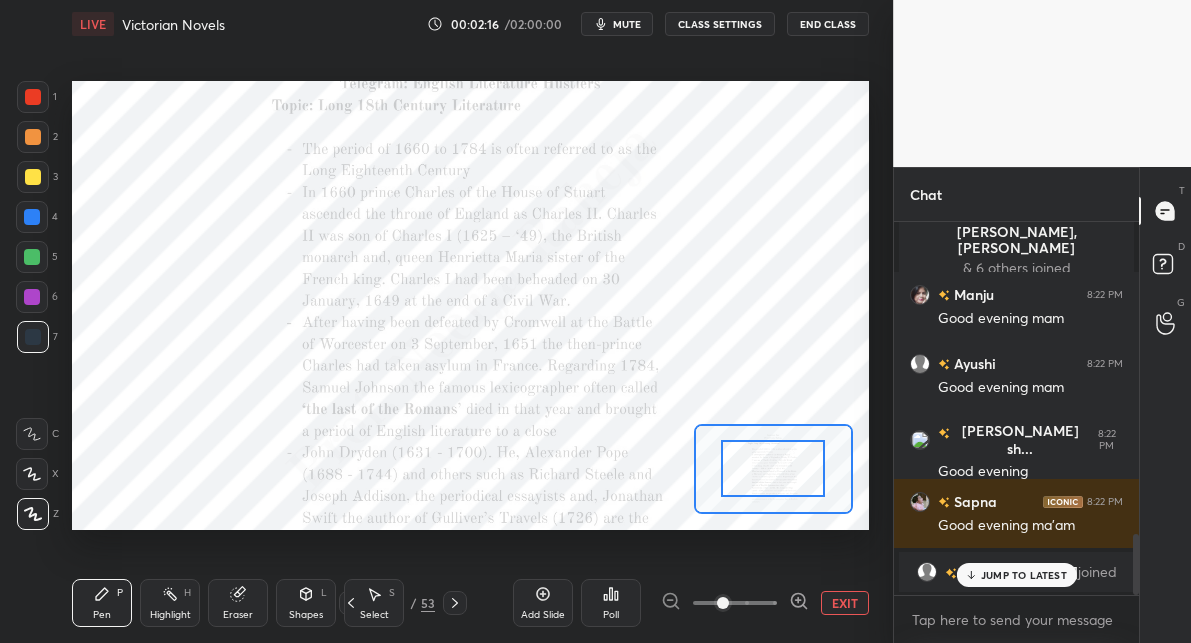 click at bounding box center (32, 217) 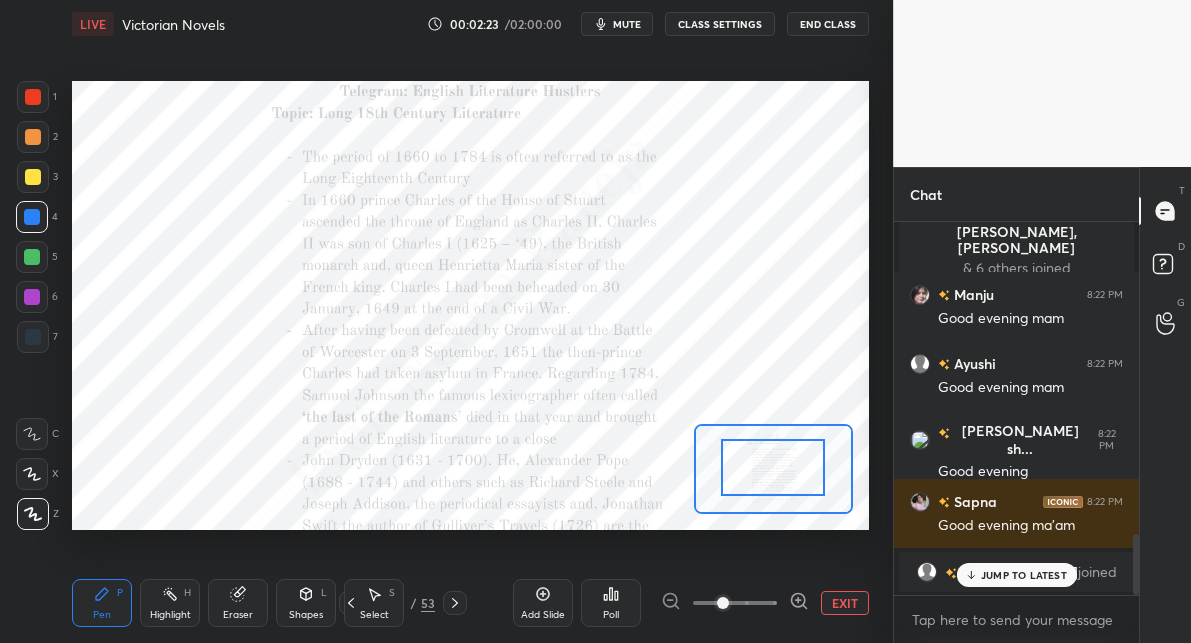 drag, startPoint x: 780, startPoint y: 464, endPoint x: 781, endPoint y: 446, distance: 18.027756 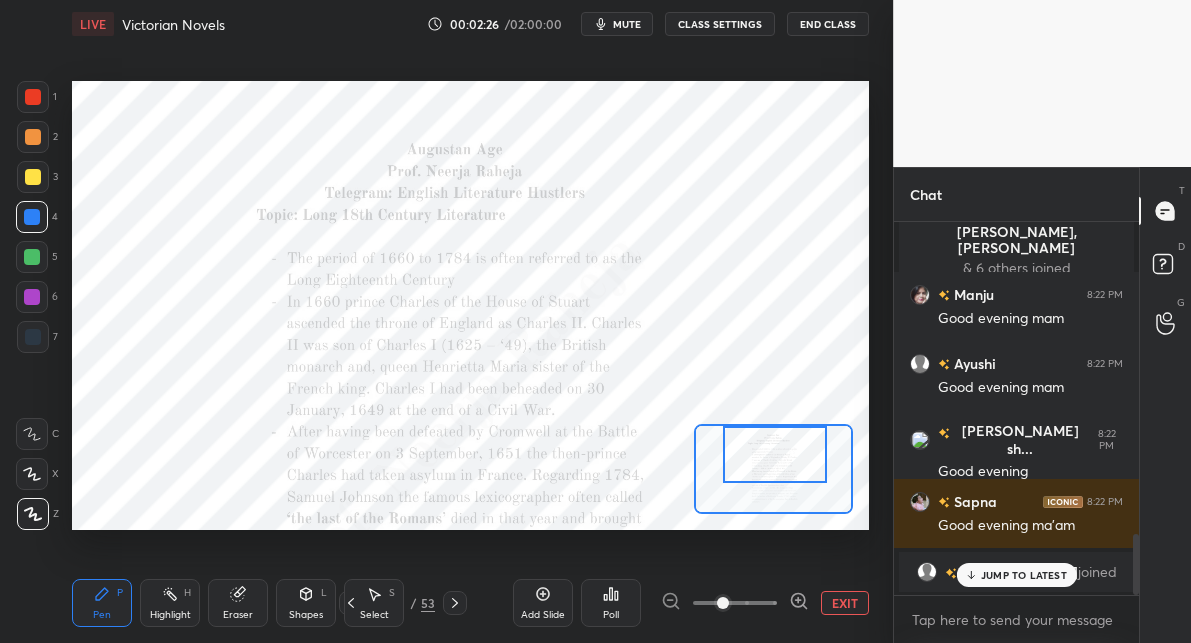 drag, startPoint x: 778, startPoint y: 460, endPoint x: 780, endPoint y: 446, distance: 14.142136 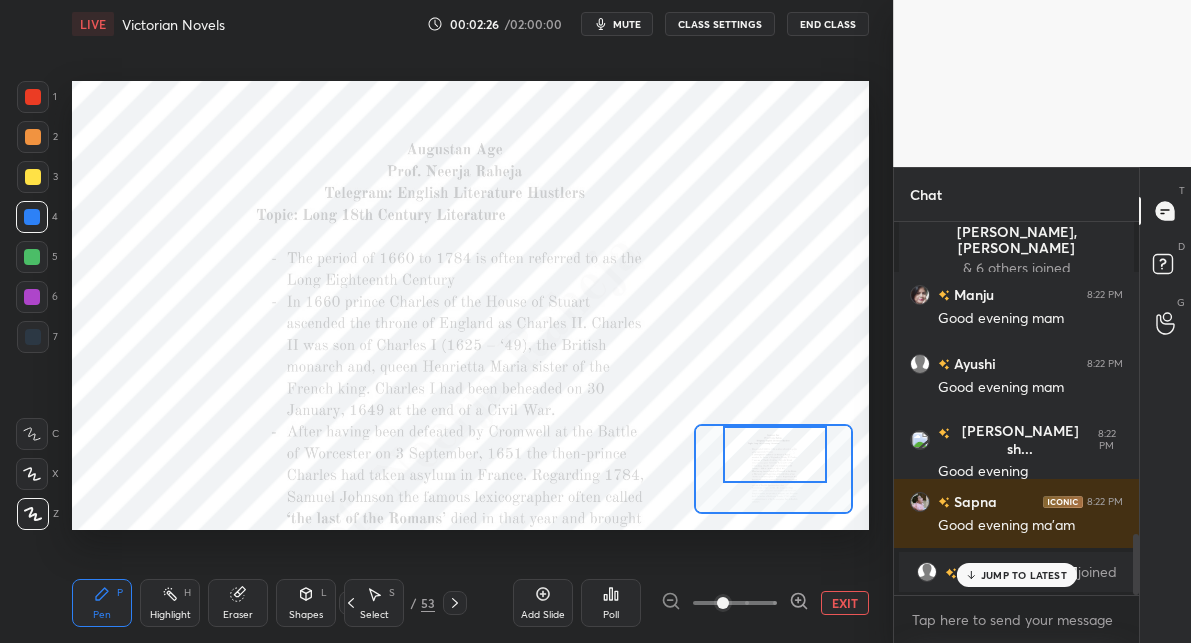 click at bounding box center (775, 454) 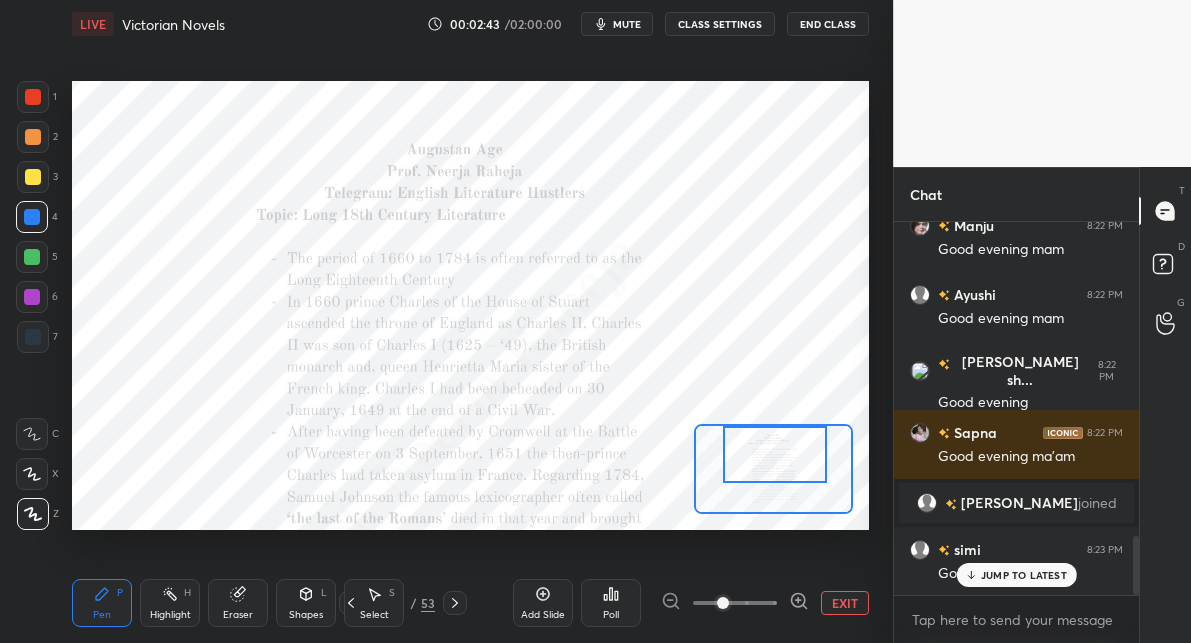 scroll, scrollTop: 2056, scrollLeft: 0, axis: vertical 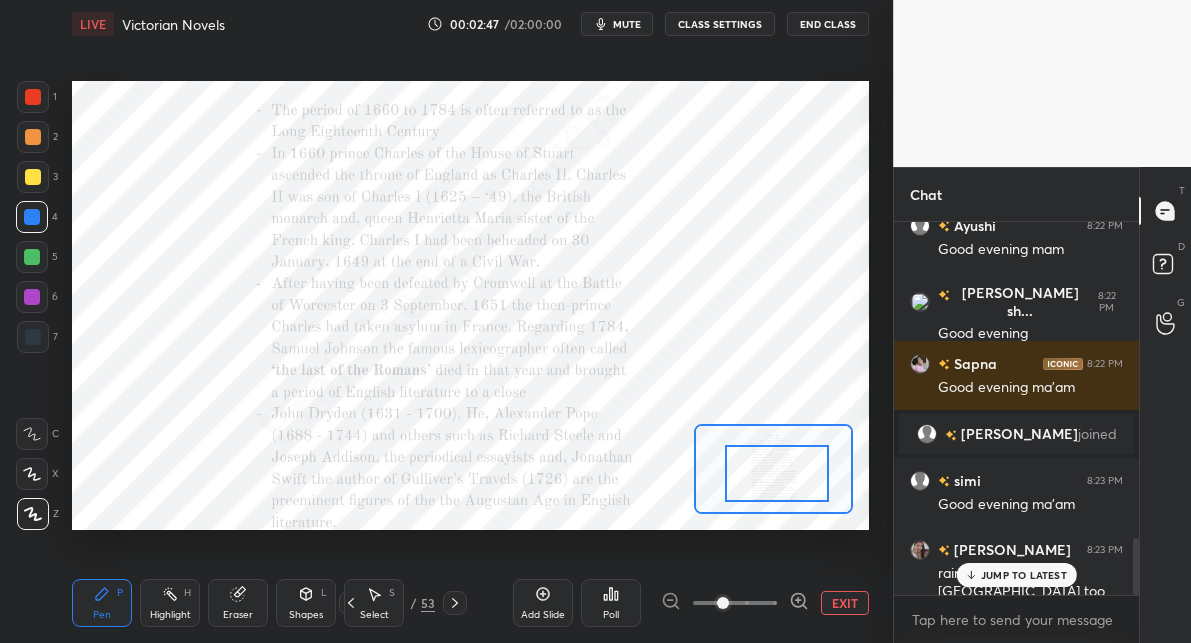 drag, startPoint x: 781, startPoint y: 460, endPoint x: 786, endPoint y: 479, distance: 19.646883 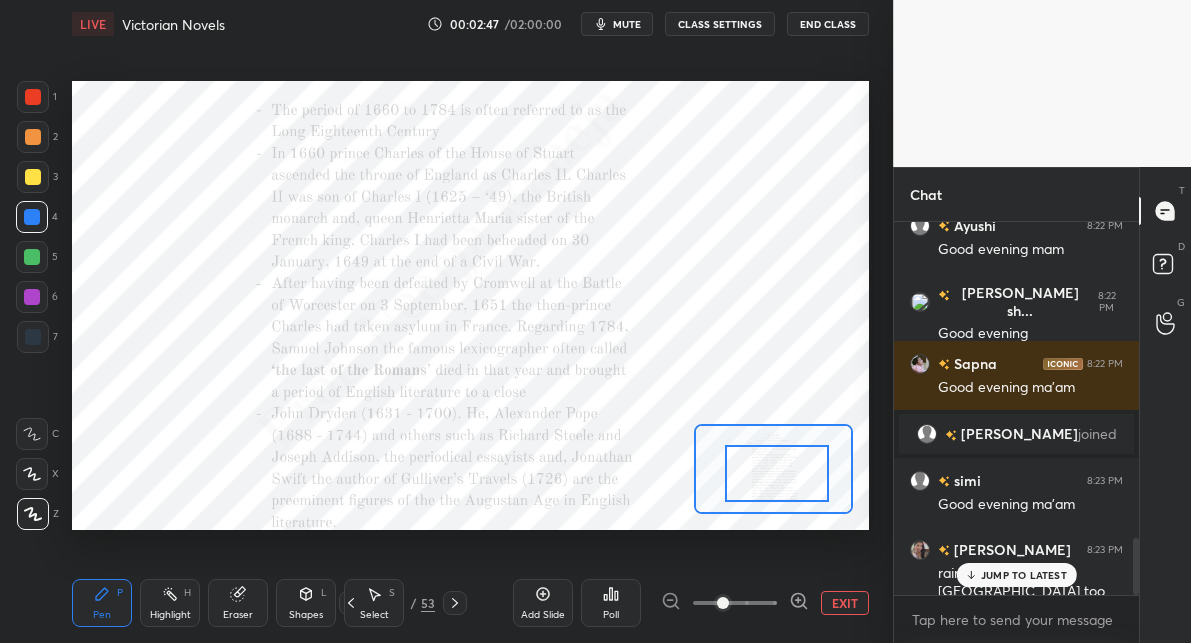 click at bounding box center [777, 473] 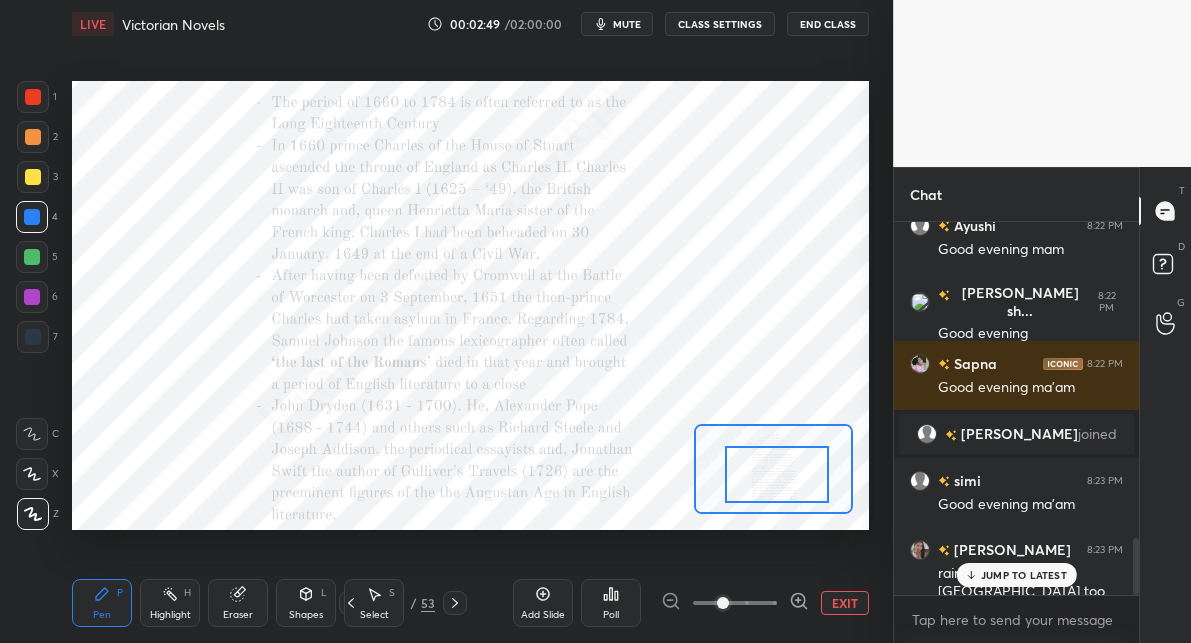 click 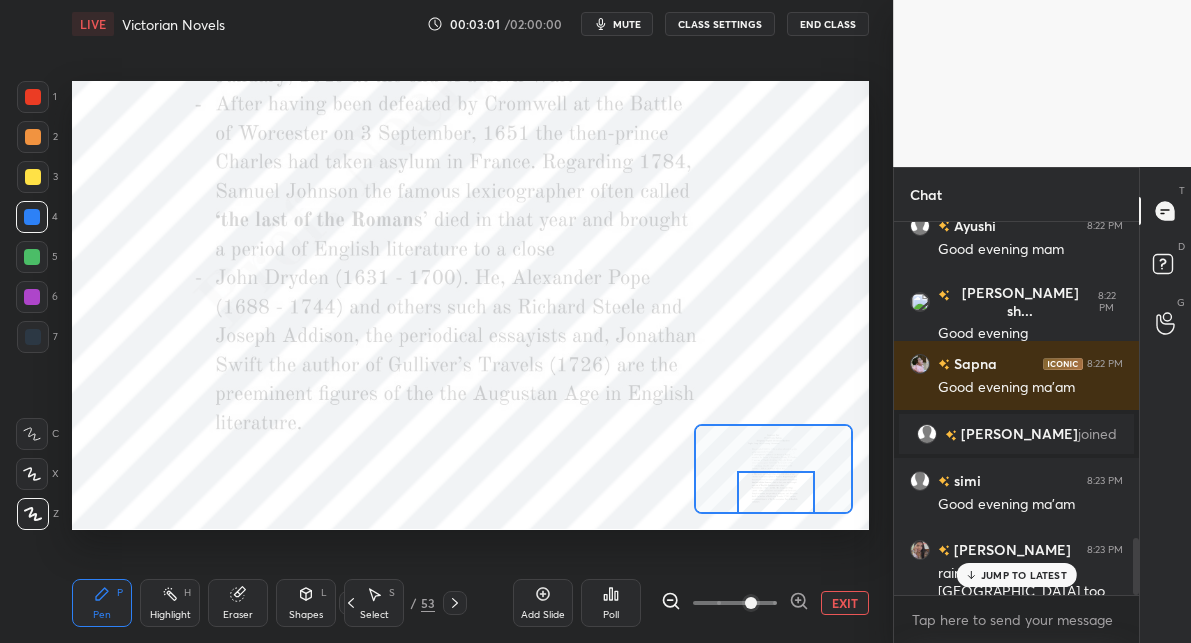 click at bounding box center [776, 492] 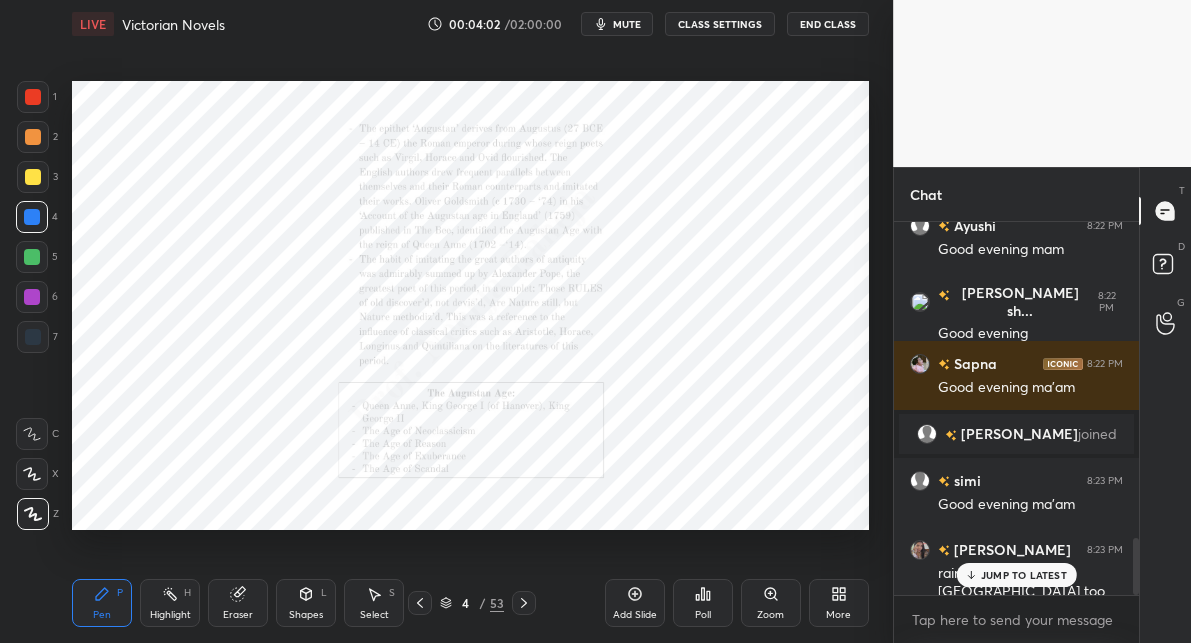 click 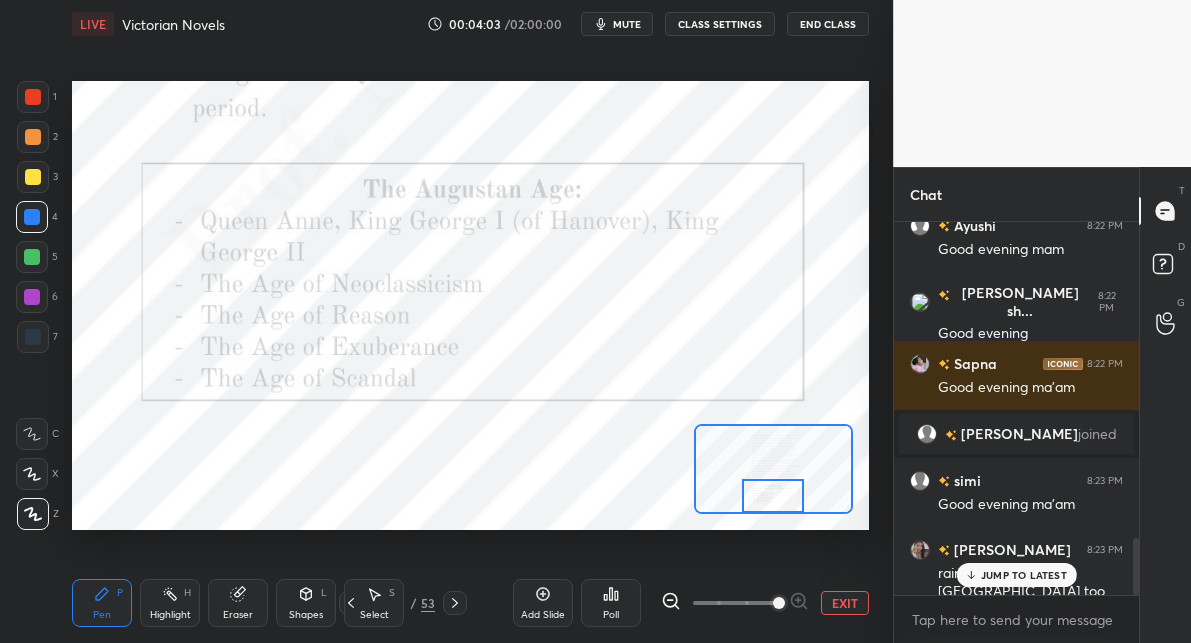 drag, startPoint x: 768, startPoint y: 474, endPoint x: 766, endPoint y: 509, distance: 35.057095 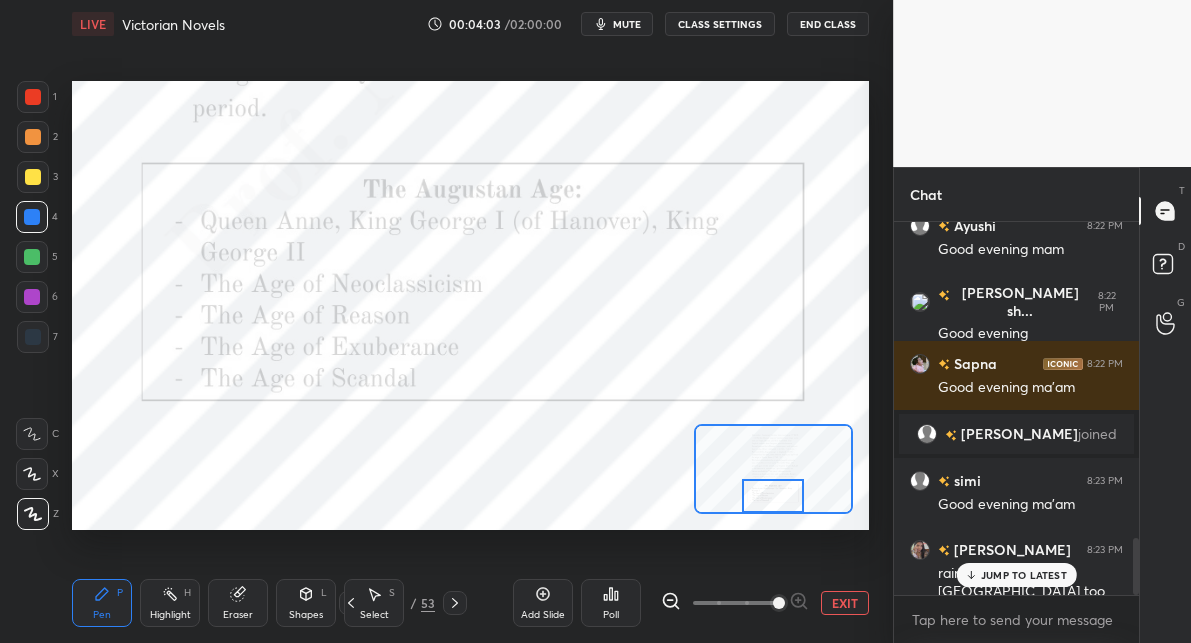 click at bounding box center [773, 496] 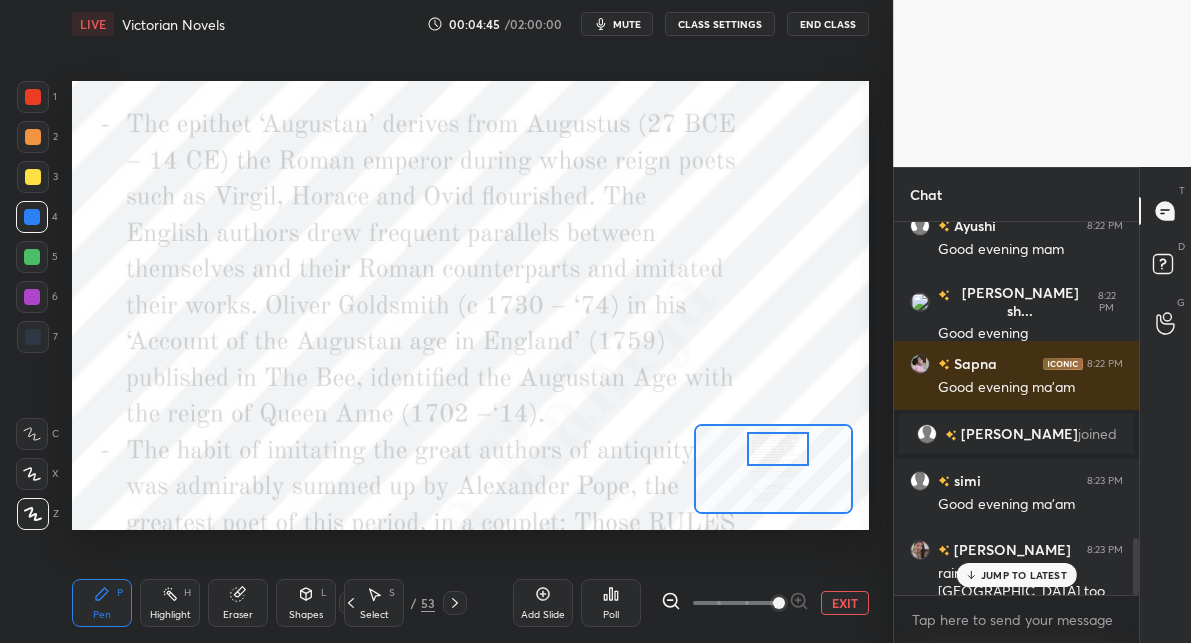 drag, startPoint x: 769, startPoint y: 488, endPoint x: 775, endPoint y: 441, distance: 47.38143 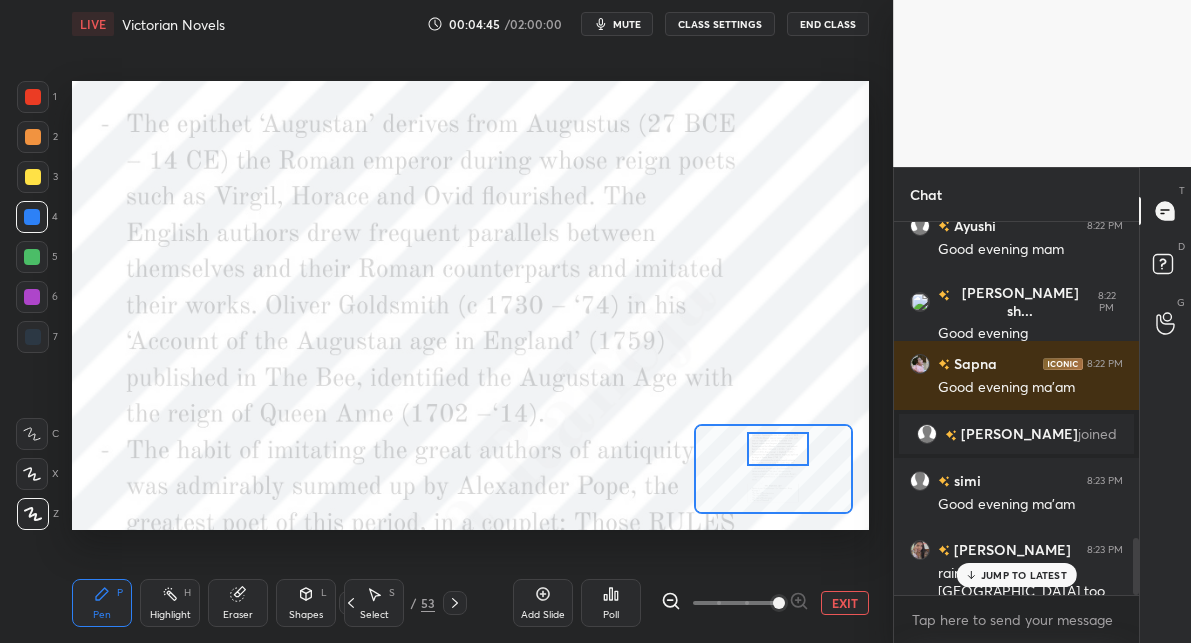 click at bounding box center [778, 449] 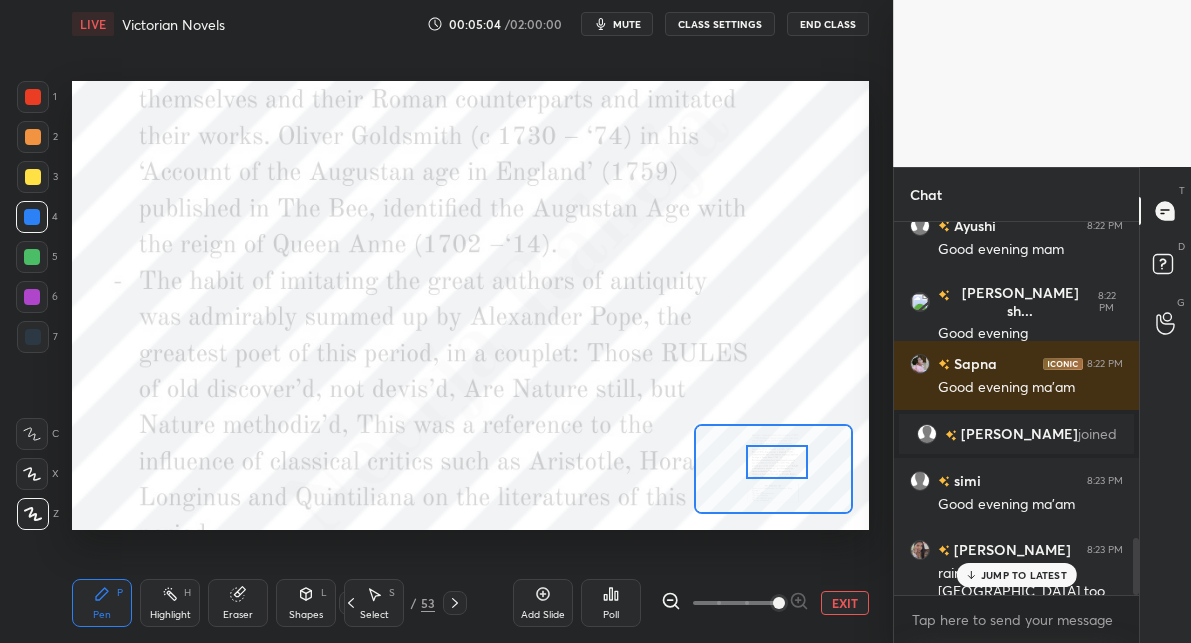 drag, startPoint x: 783, startPoint y: 453, endPoint x: 780, endPoint y: 466, distance: 13.341664 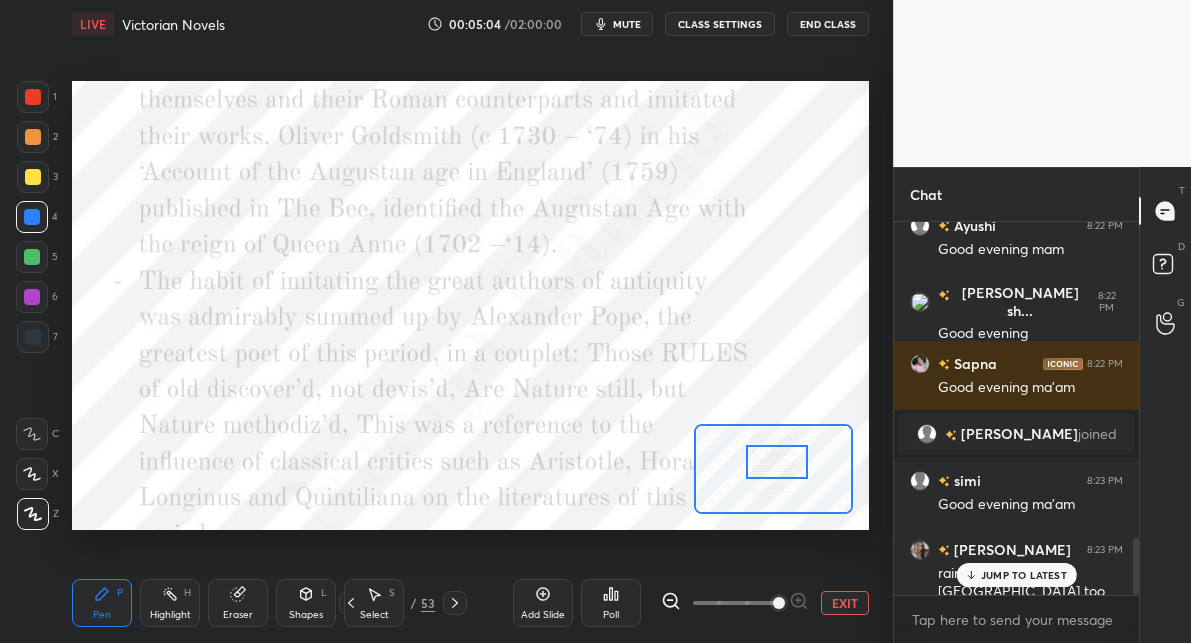click at bounding box center [777, 462] 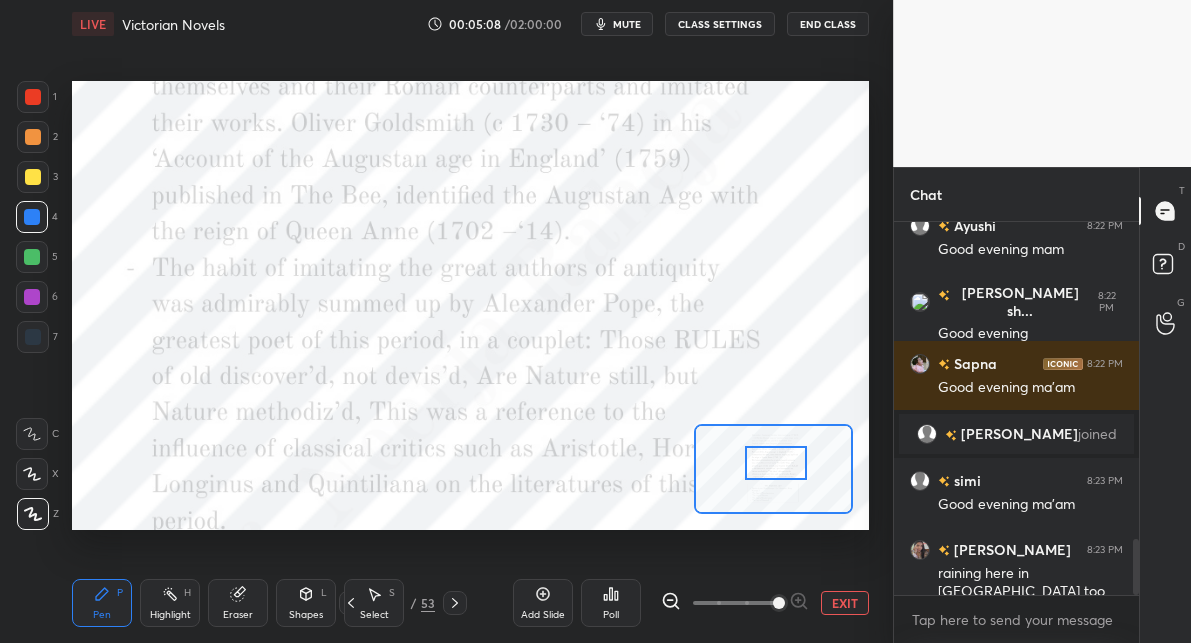 scroll, scrollTop: 2105, scrollLeft: 0, axis: vertical 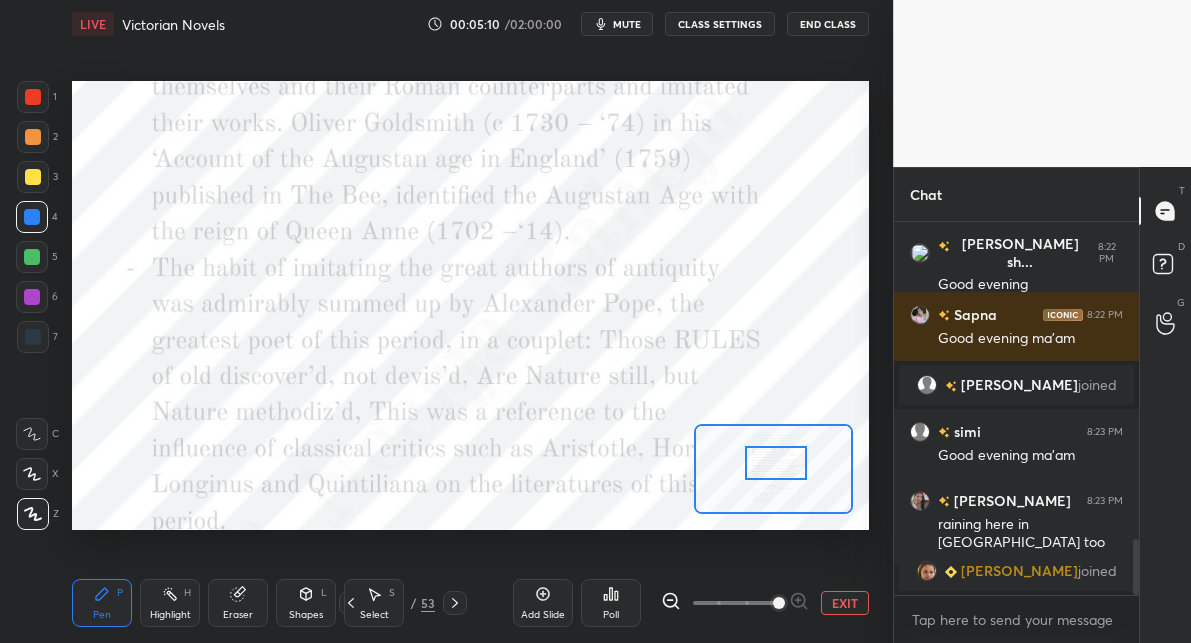 click on "EXIT" at bounding box center [845, 603] 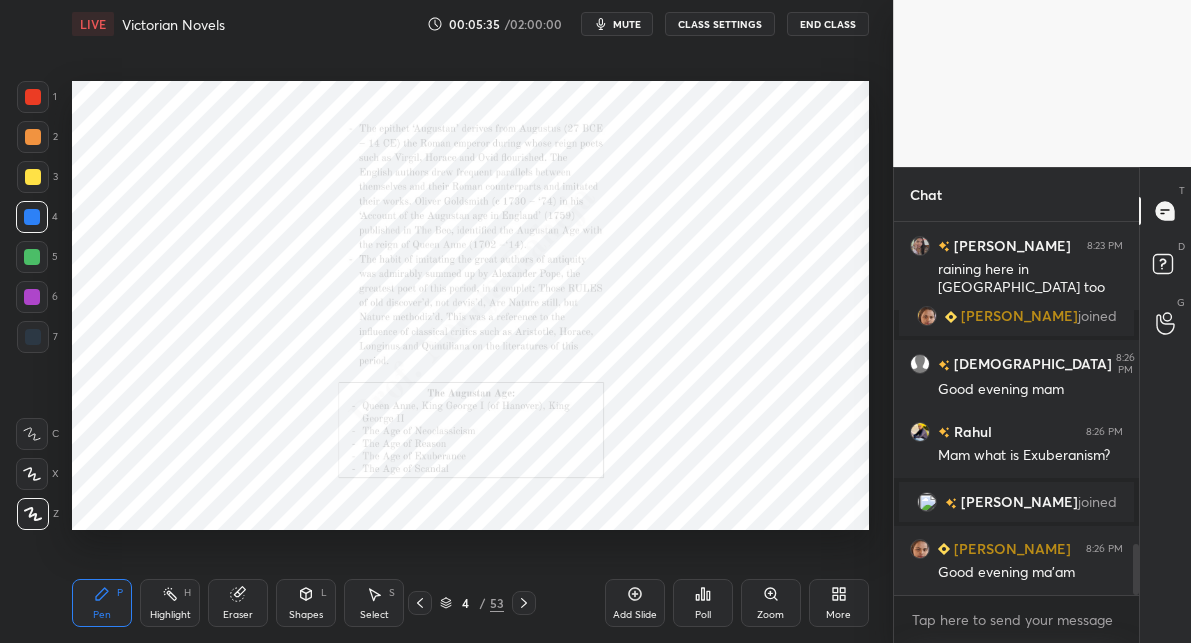 scroll, scrollTop: 2428, scrollLeft: 0, axis: vertical 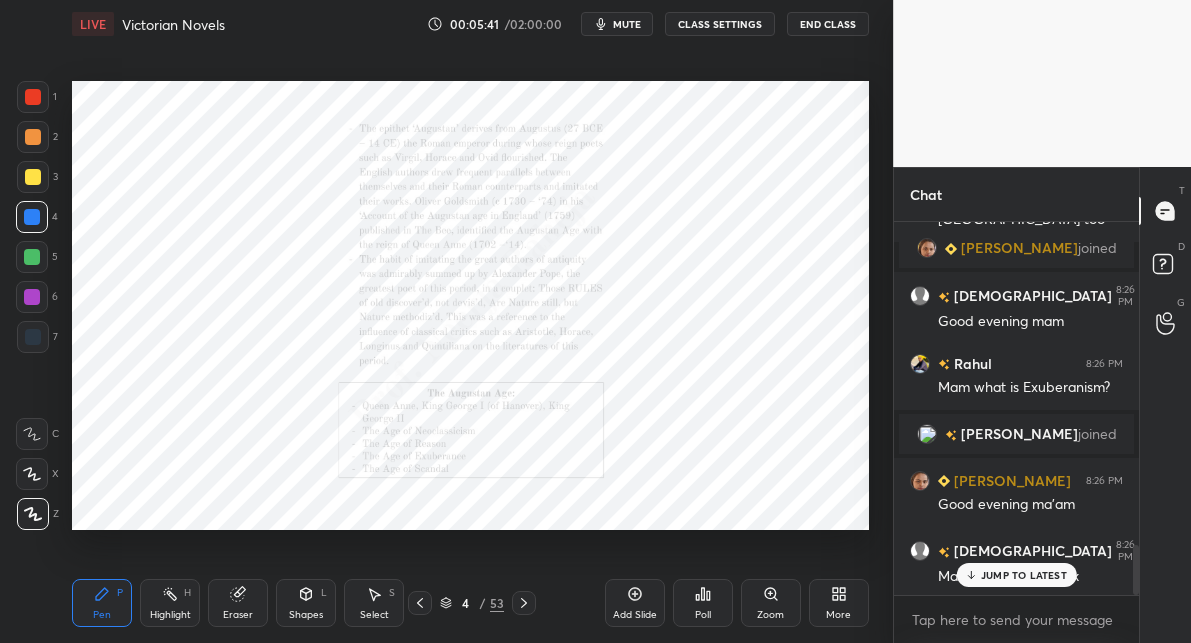 click 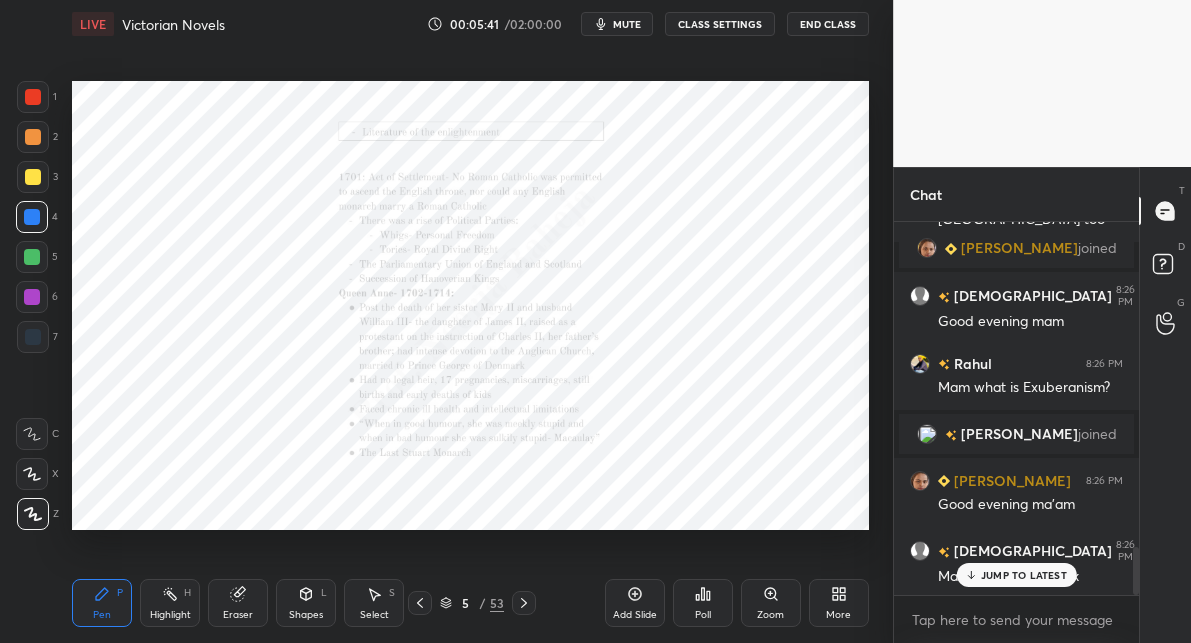 scroll, scrollTop: 2497, scrollLeft: 0, axis: vertical 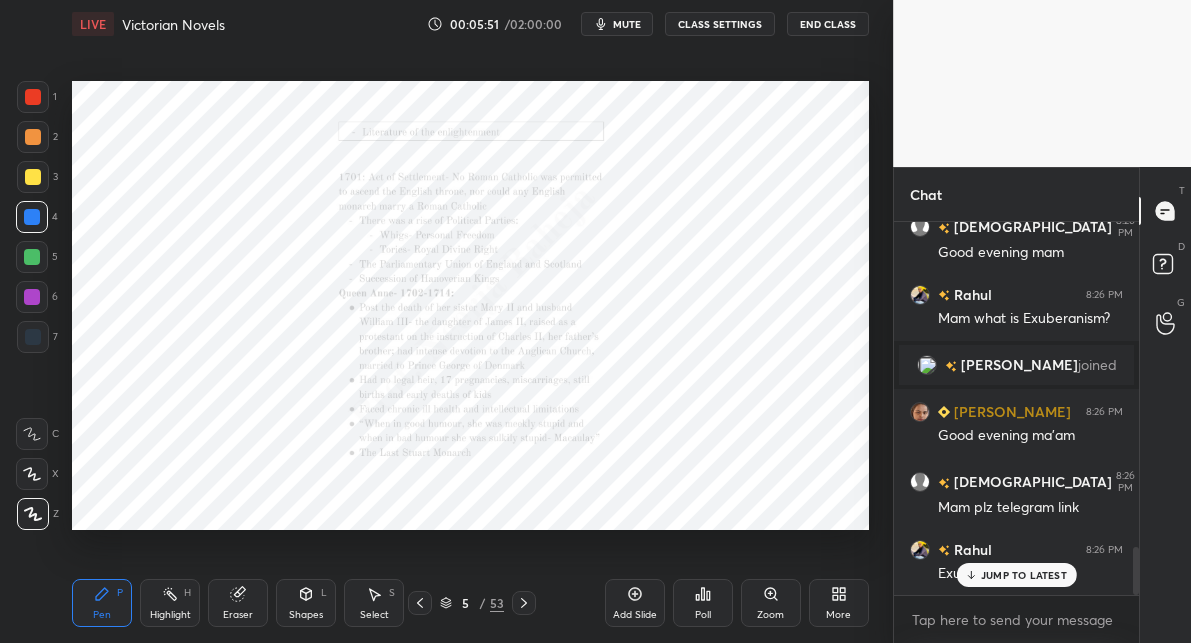 click 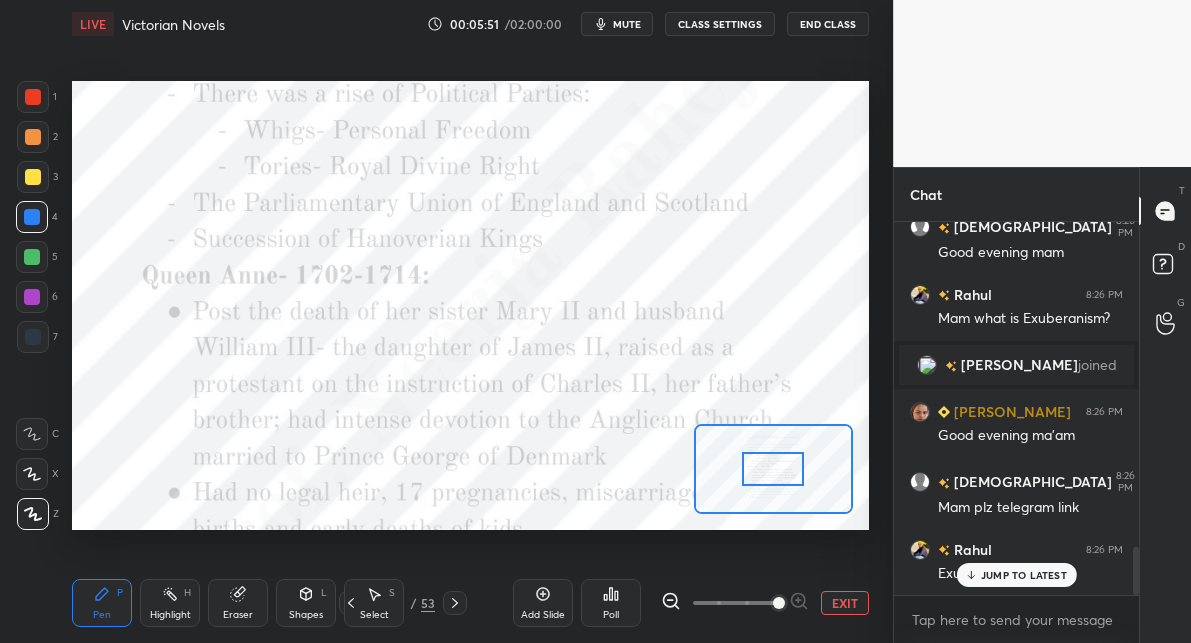 click at bounding box center [735, 603] 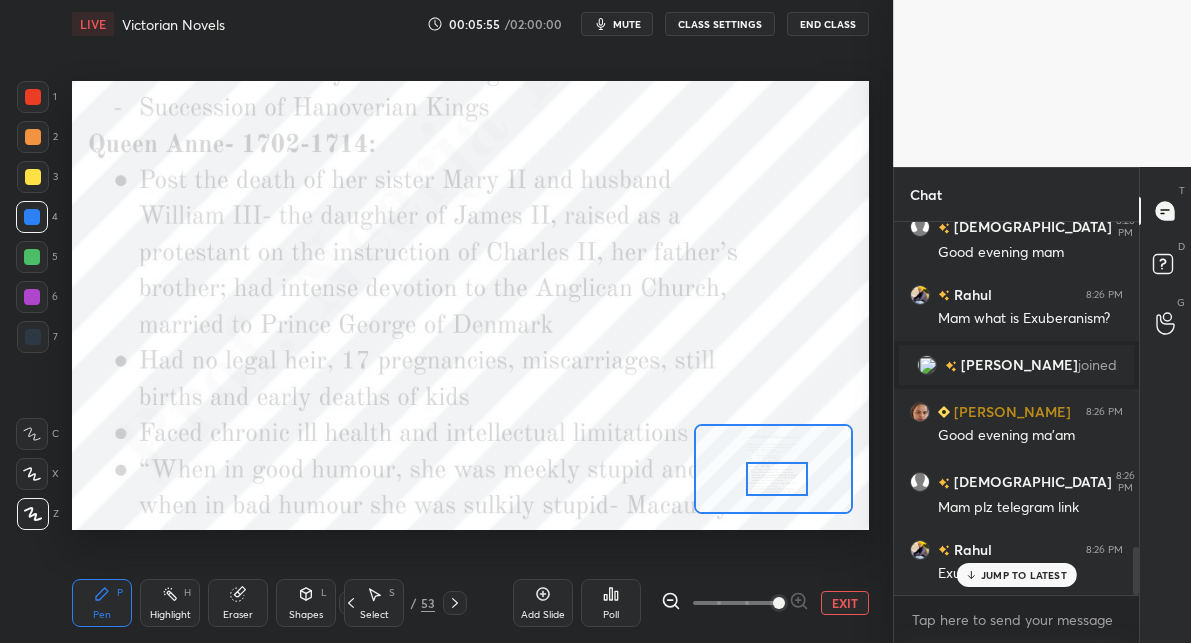 scroll, scrollTop: 2566, scrollLeft: 0, axis: vertical 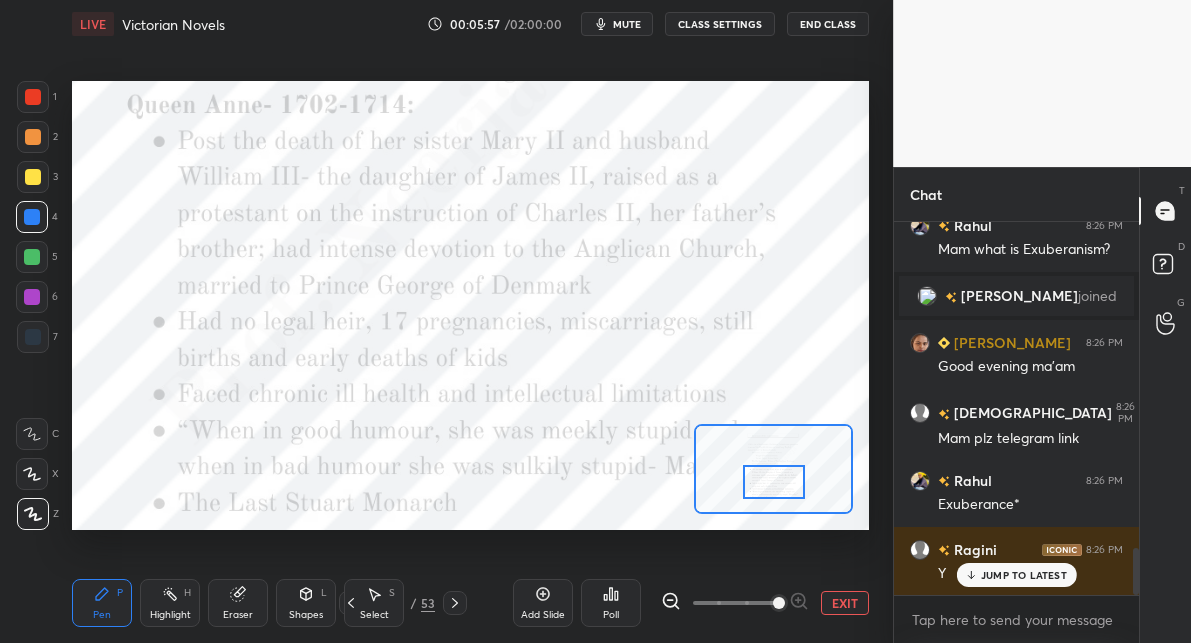 drag, startPoint x: 762, startPoint y: 474, endPoint x: 765, endPoint y: 487, distance: 13.341664 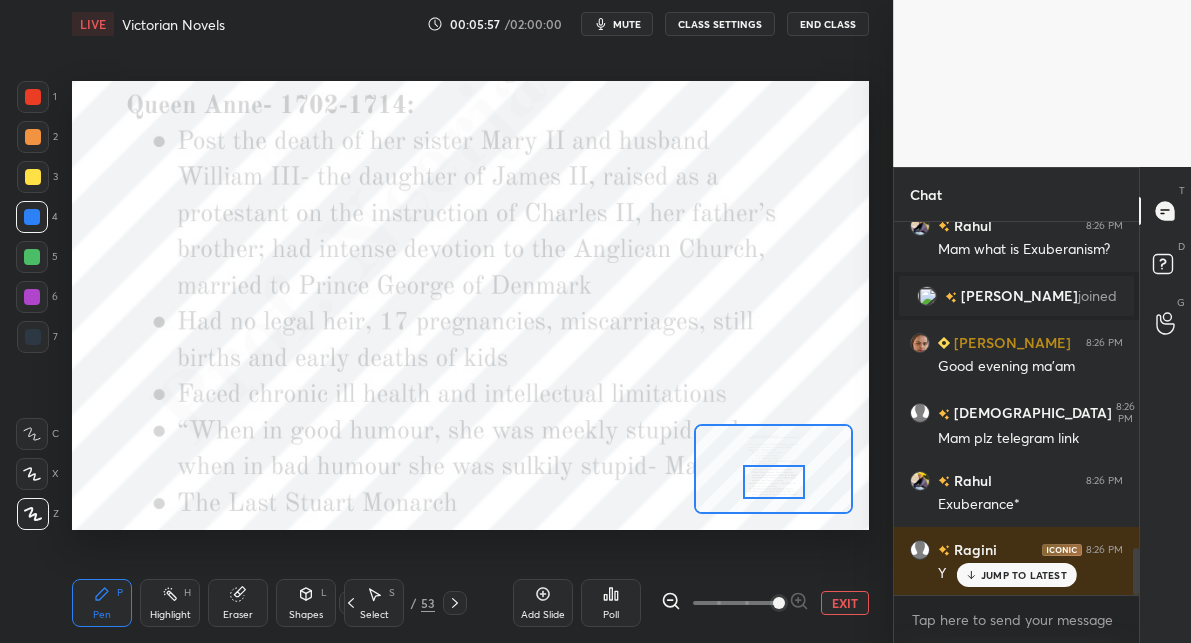 click at bounding box center (774, 482) 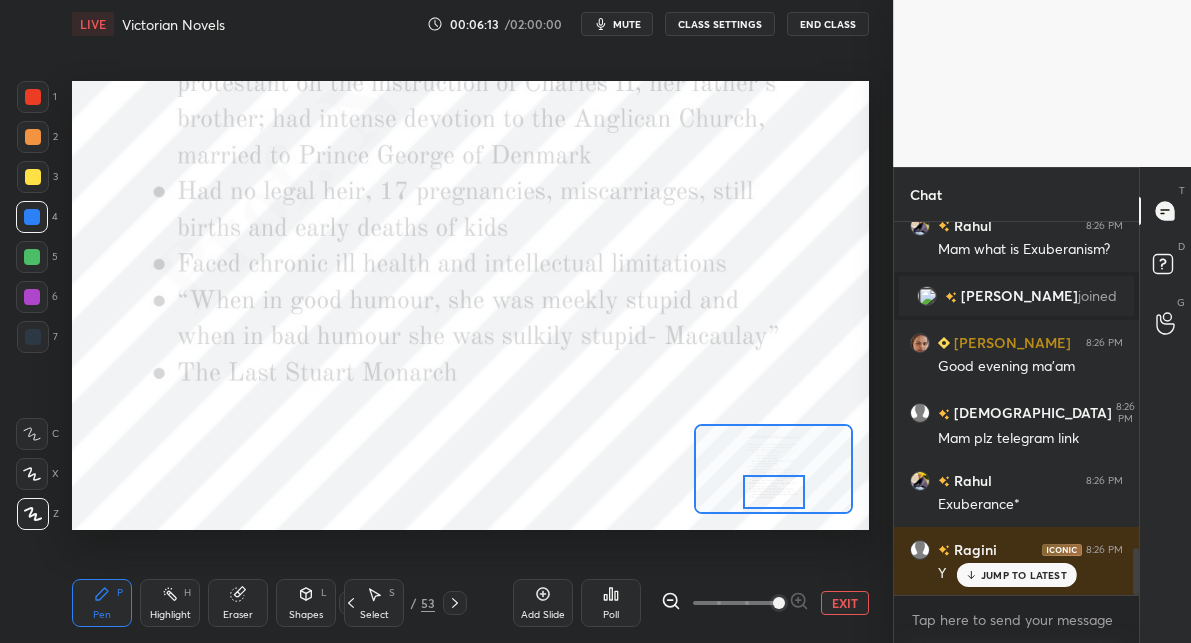 click at bounding box center (774, 492) 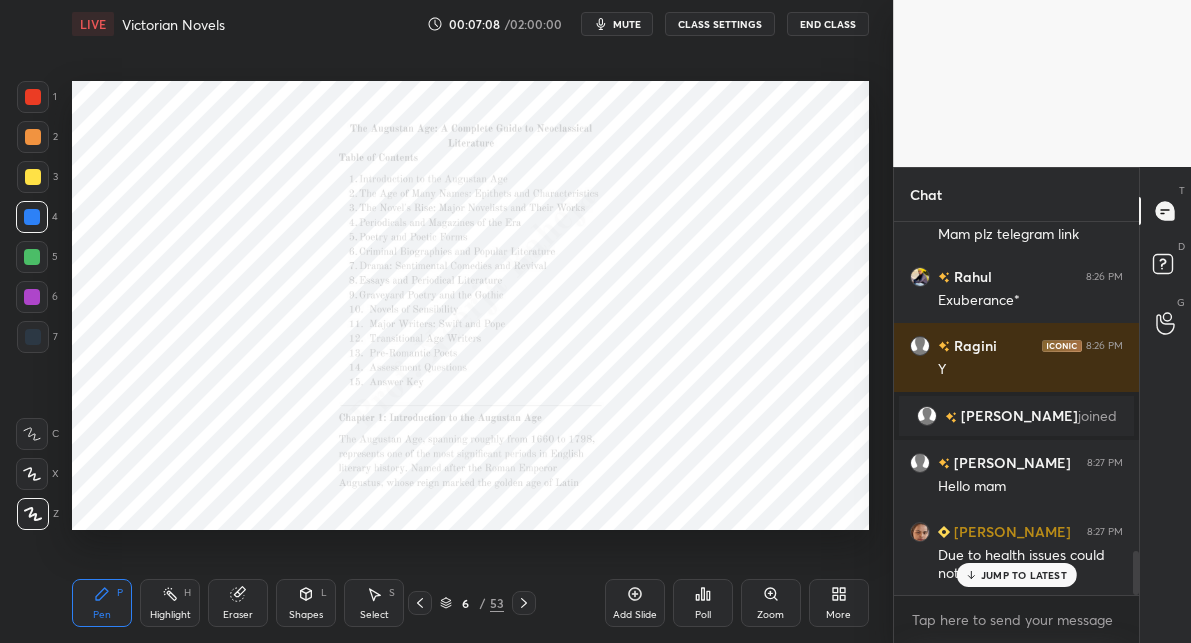 scroll, scrollTop: 2818, scrollLeft: 0, axis: vertical 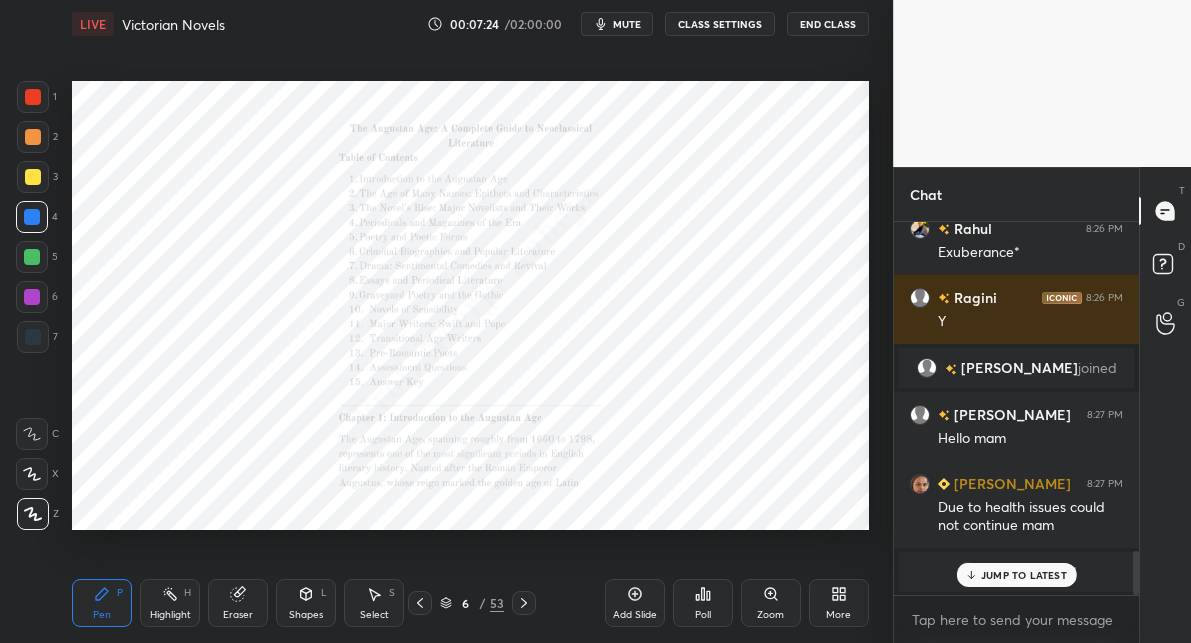 click 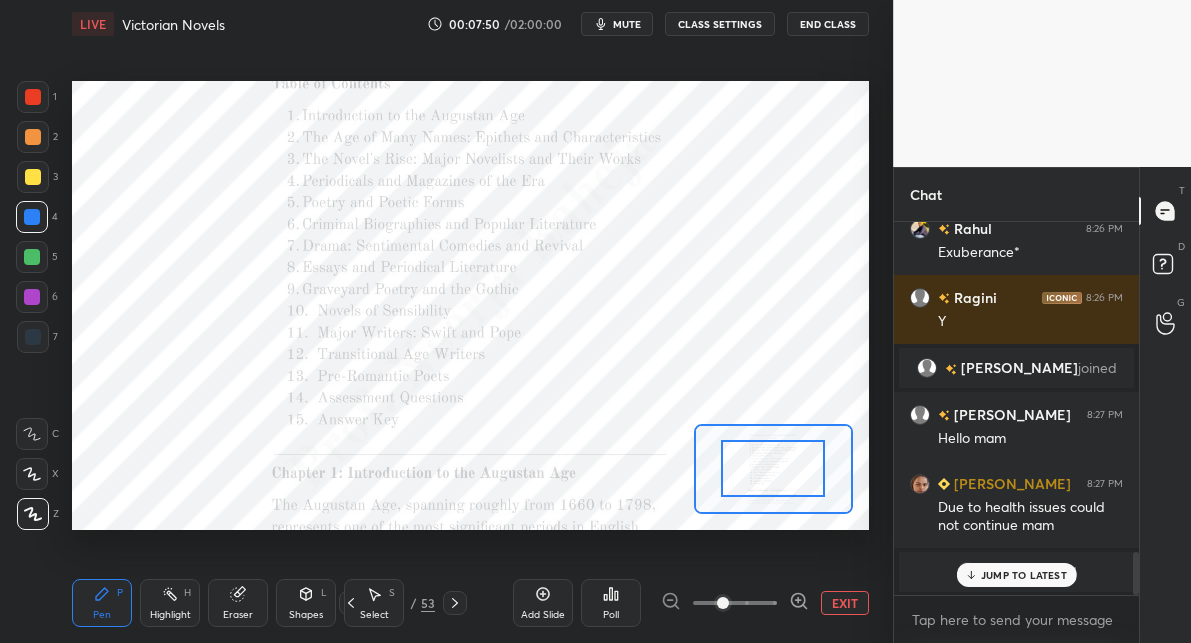 scroll, scrollTop: 2887, scrollLeft: 0, axis: vertical 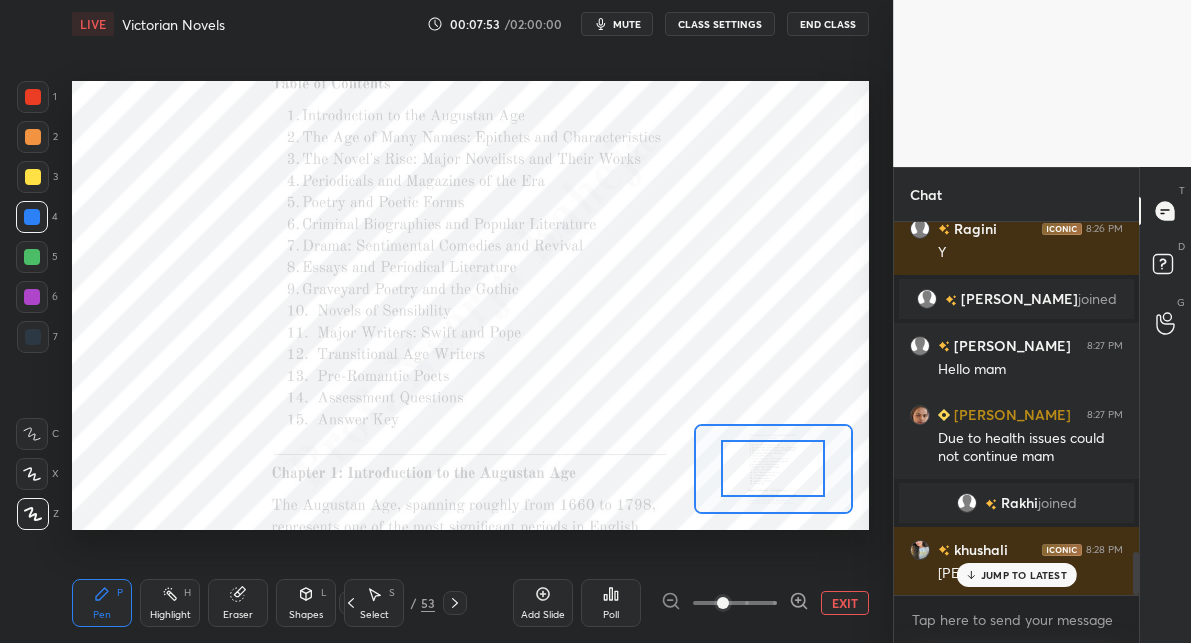 click on "JUMP TO LATEST" at bounding box center (1024, 575) 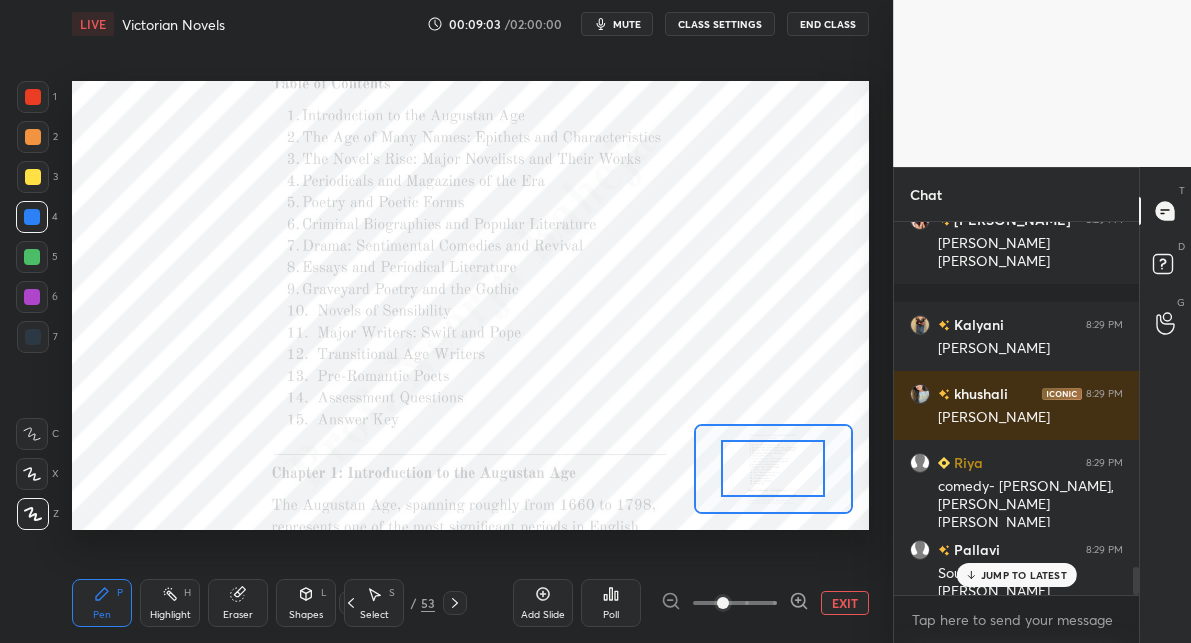 scroll, scrollTop: 4681, scrollLeft: 0, axis: vertical 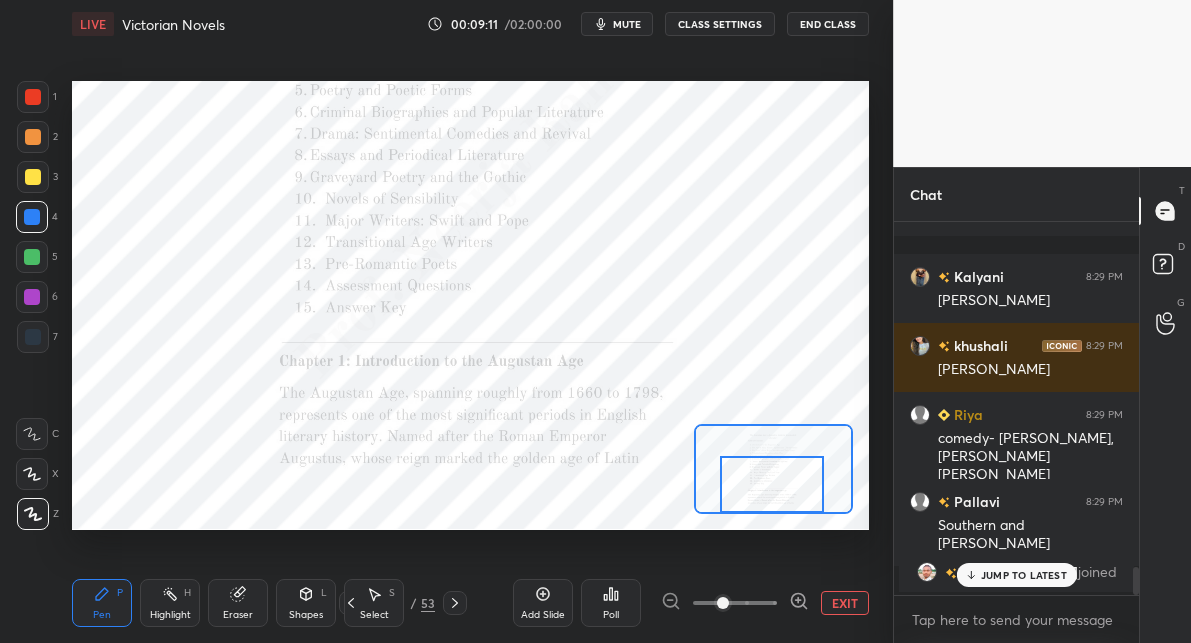 drag, startPoint x: 778, startPoint y: 468, endPoint x: 780, endPoint y: 481, distance: 13.152946 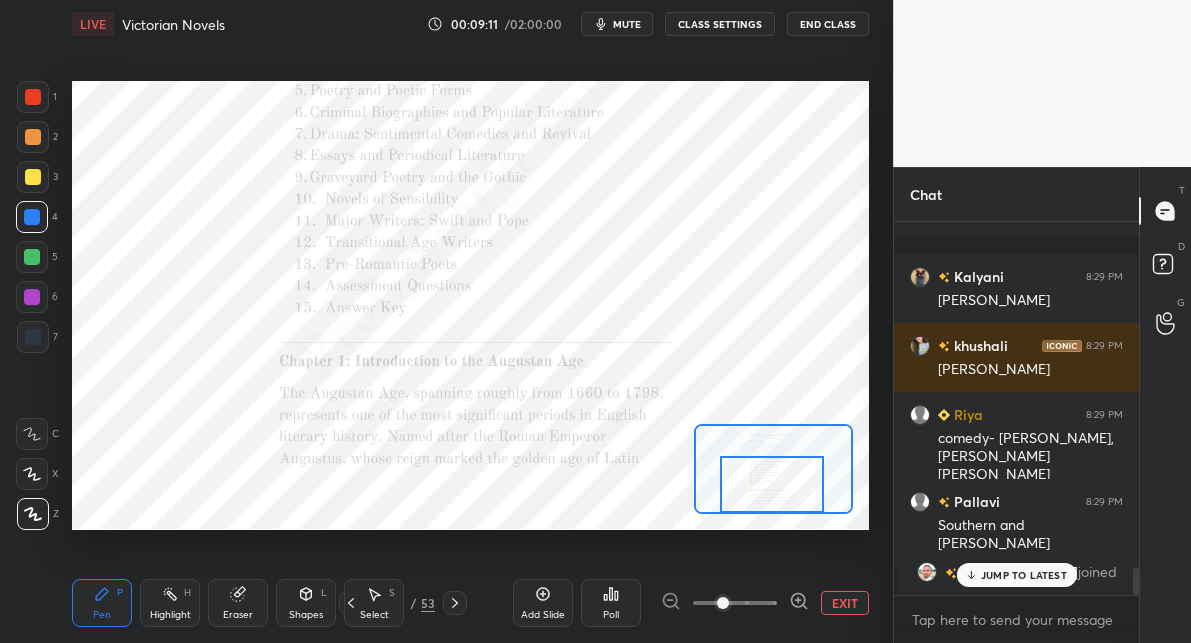 click at bounding box center [772, 484] 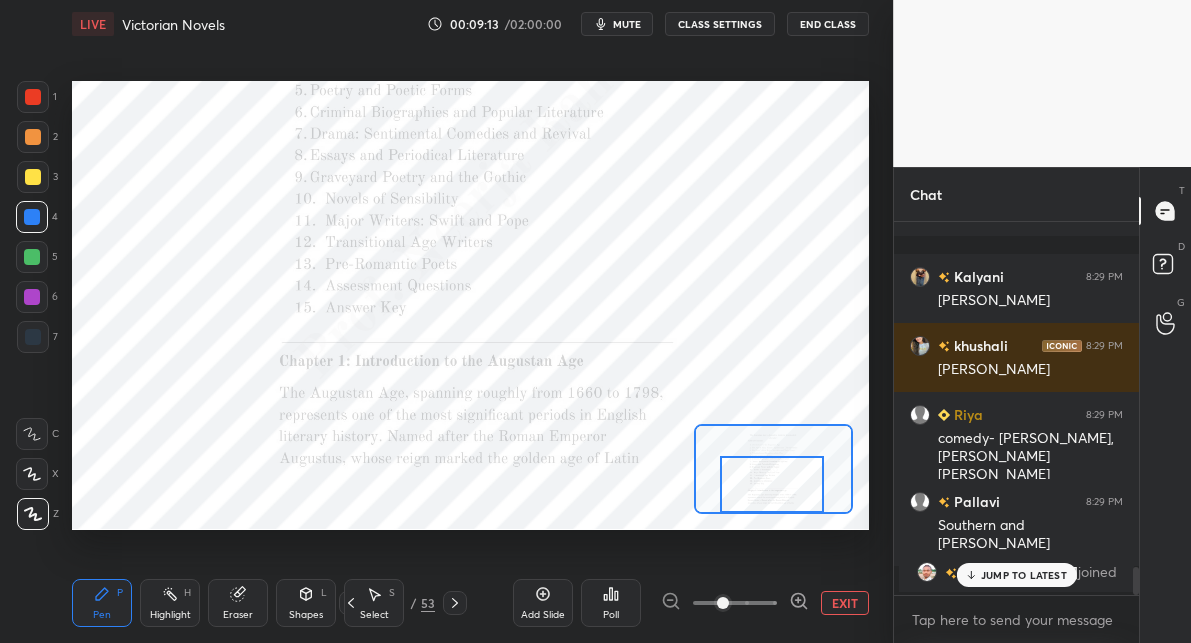click 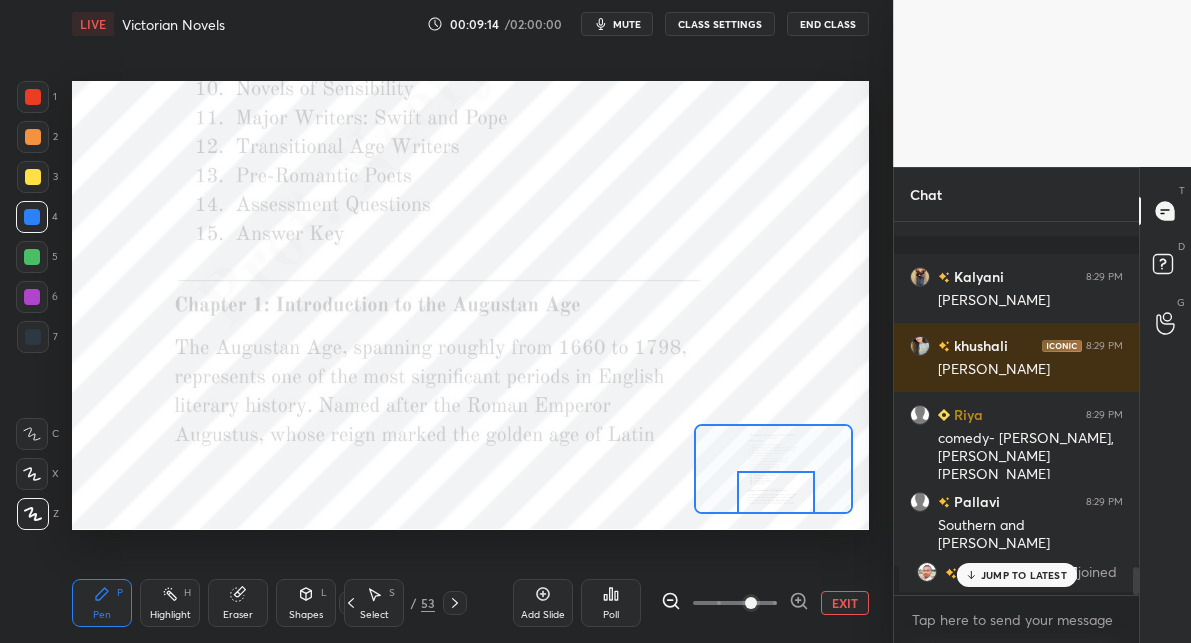 drag, startPoint x: 789, startPoint y: 498, endPoint x: 800, endPoint y: 500, distance: 11.18034 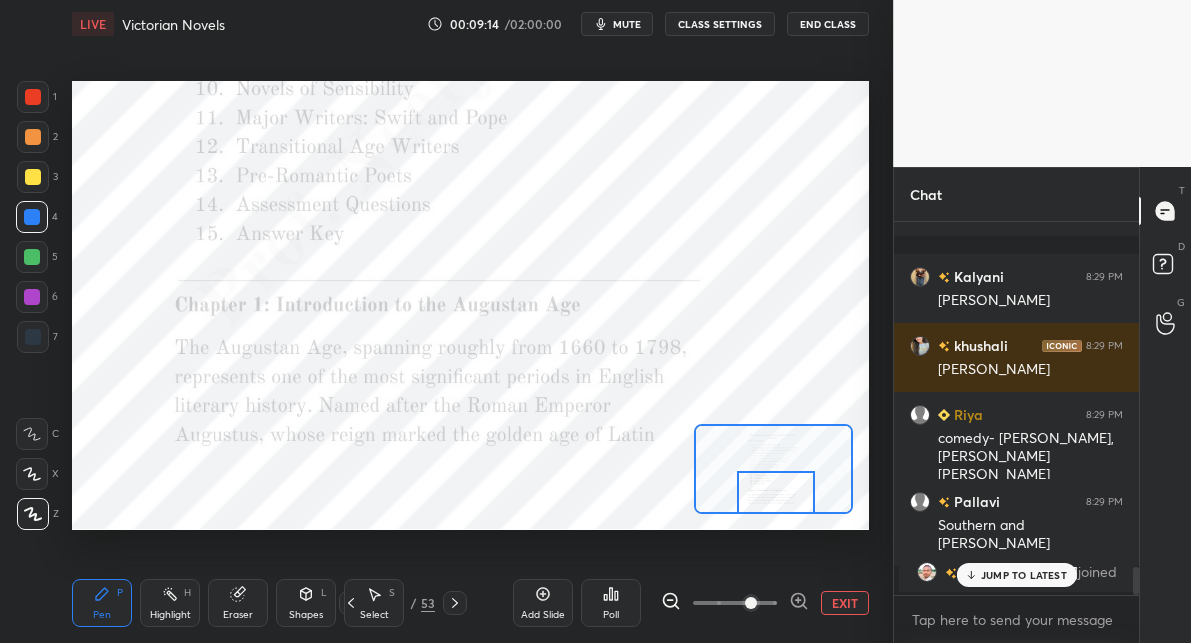 click at bounding box center (776, 492) 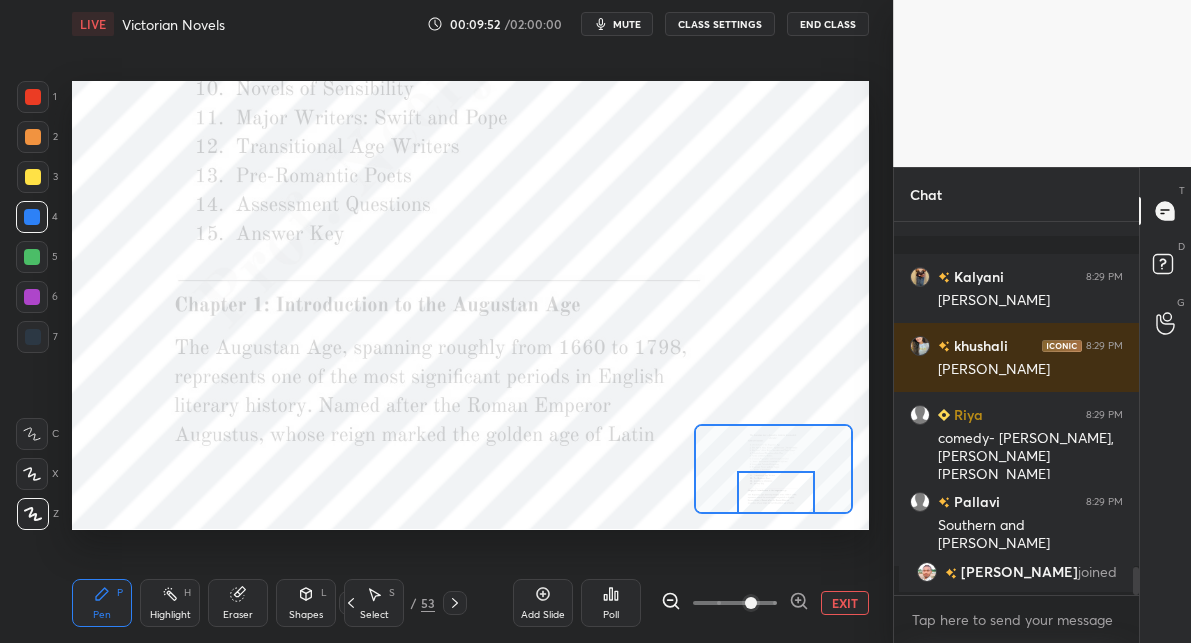 scroll, scrollTop: 4750, scrollLeft: 0, axis: vertical 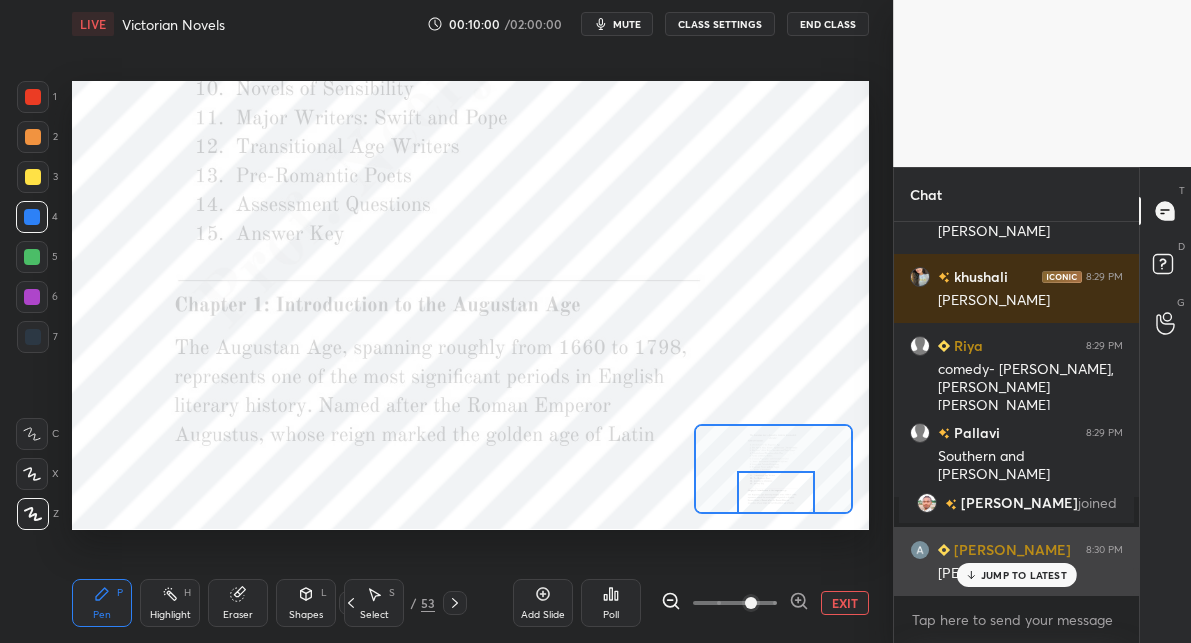 click on "JUMP TO LATEST" at bounding box center [1024, 575] 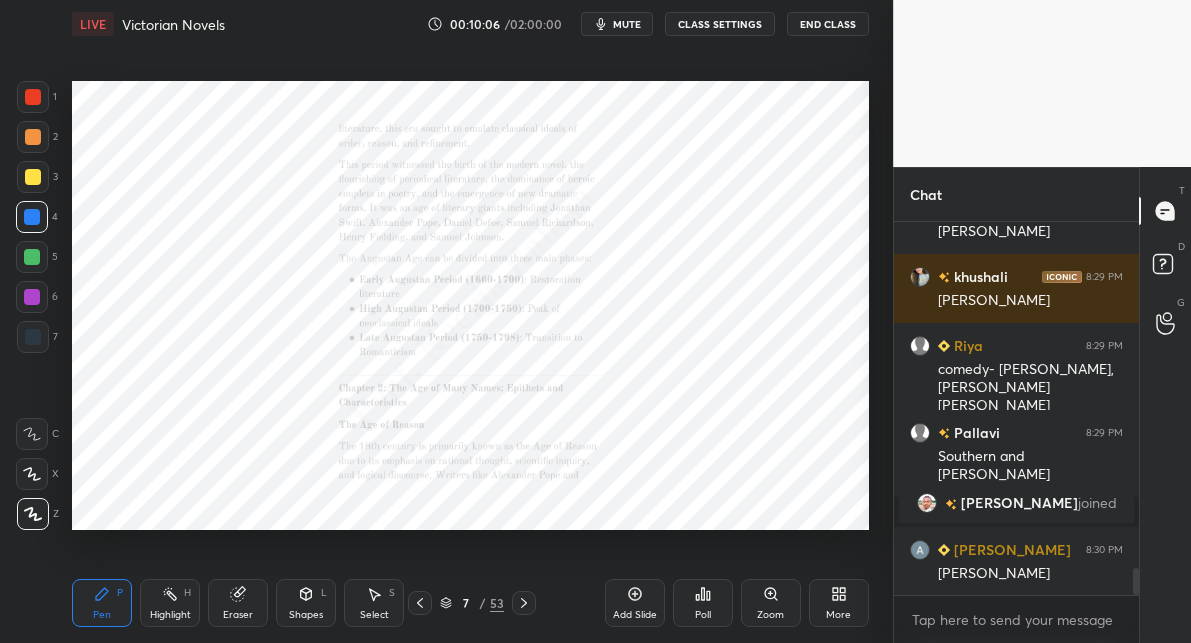 click 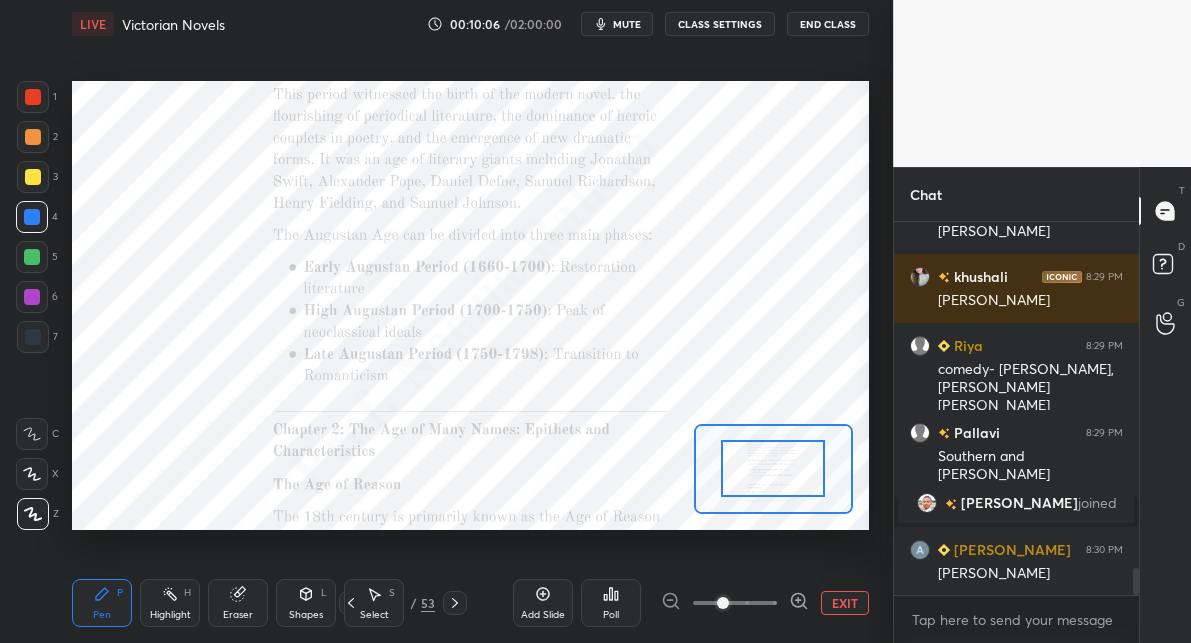 drag, startPoint x: 774, startPoint y: 600, endPoint x: 778, endPoint y: 582, distance: 18.439089 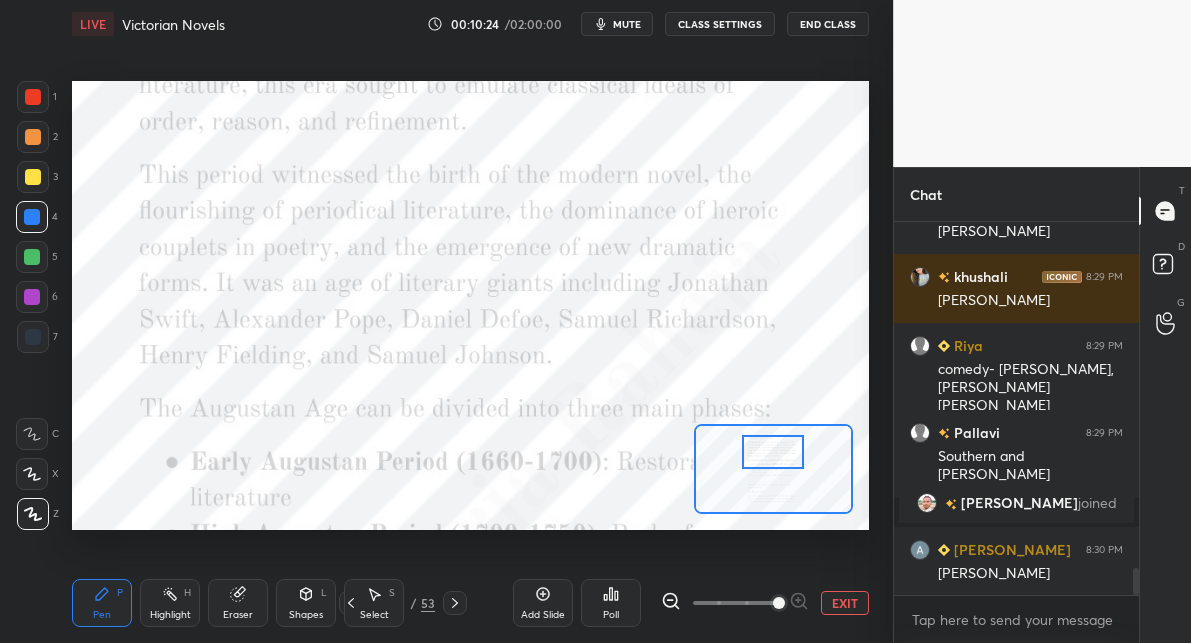 drag, startPoint x: 779, startPoint y: 465, endPoint x: 778, endPoint y: 455, distance: 10.049875 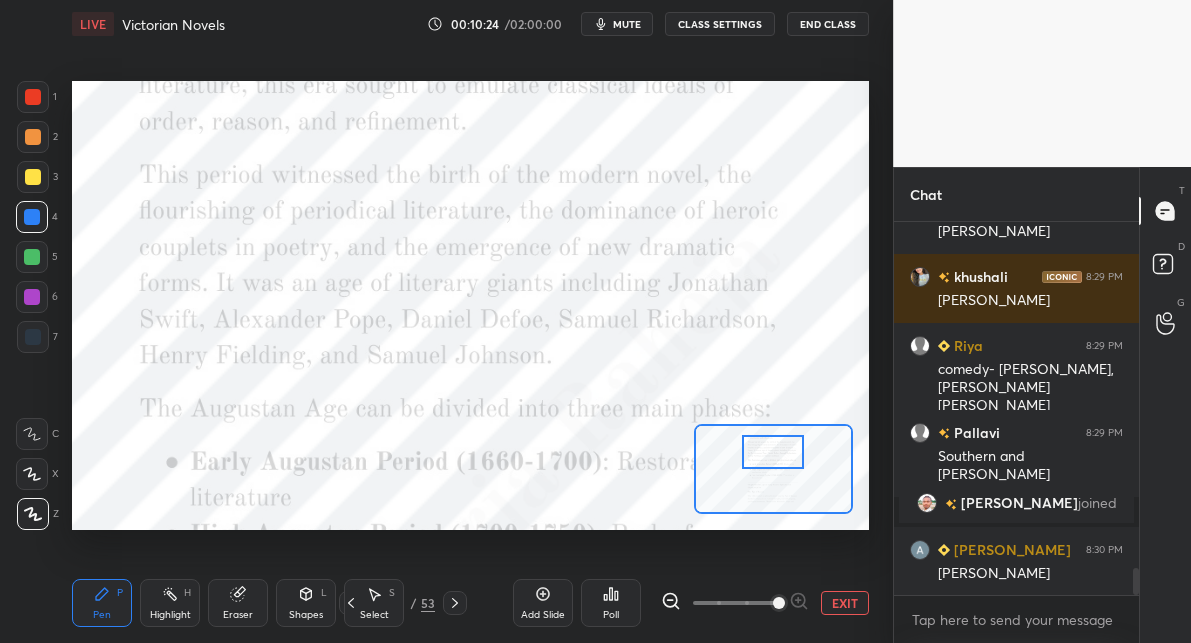 click at bounding box center (773, 452) 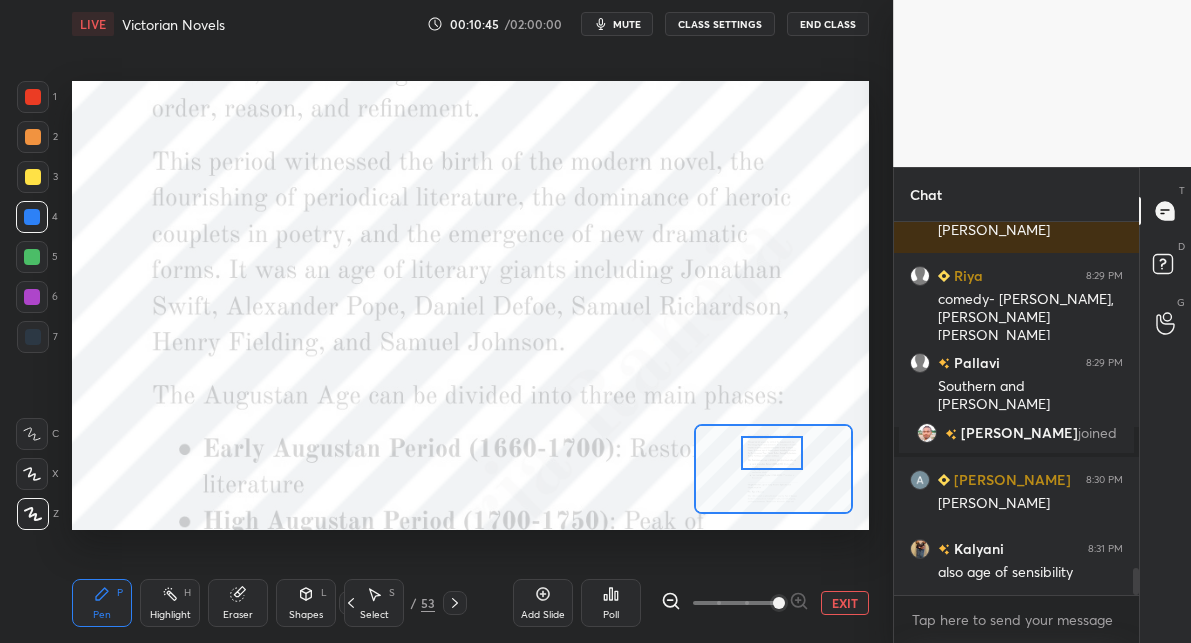 scroll, scrollTop: 4867, scrollLeft: 0, axis: vertical 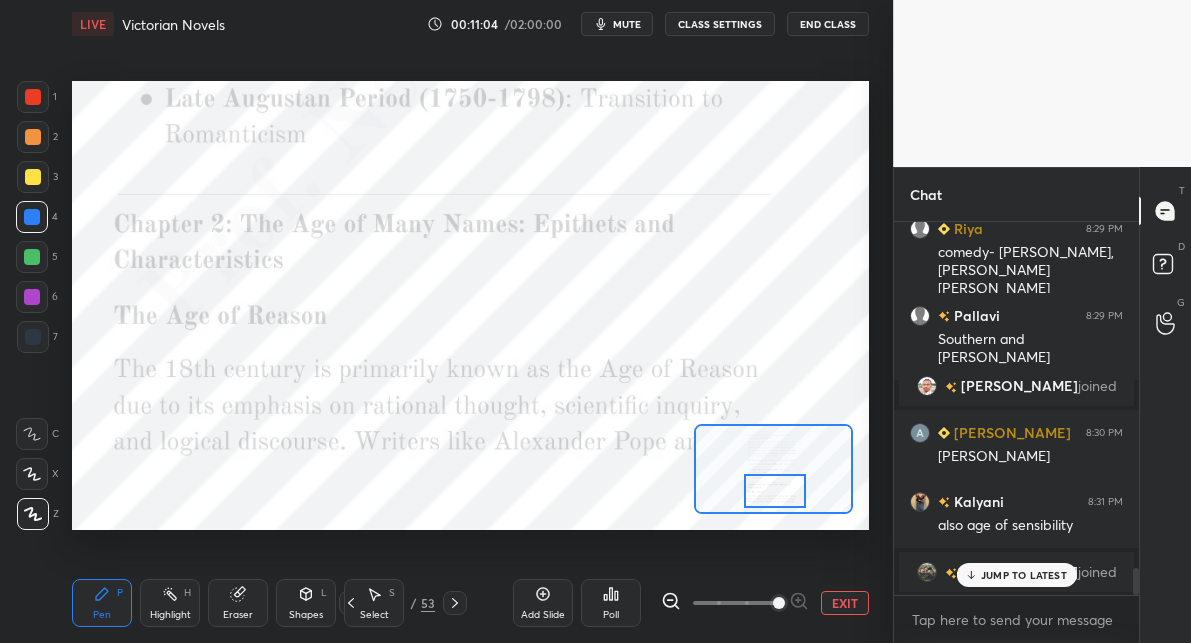 drag, startPoint x: 746, startPoint y: 441, endPoint x: 749, endPoint y: 479, distance: 38.118237 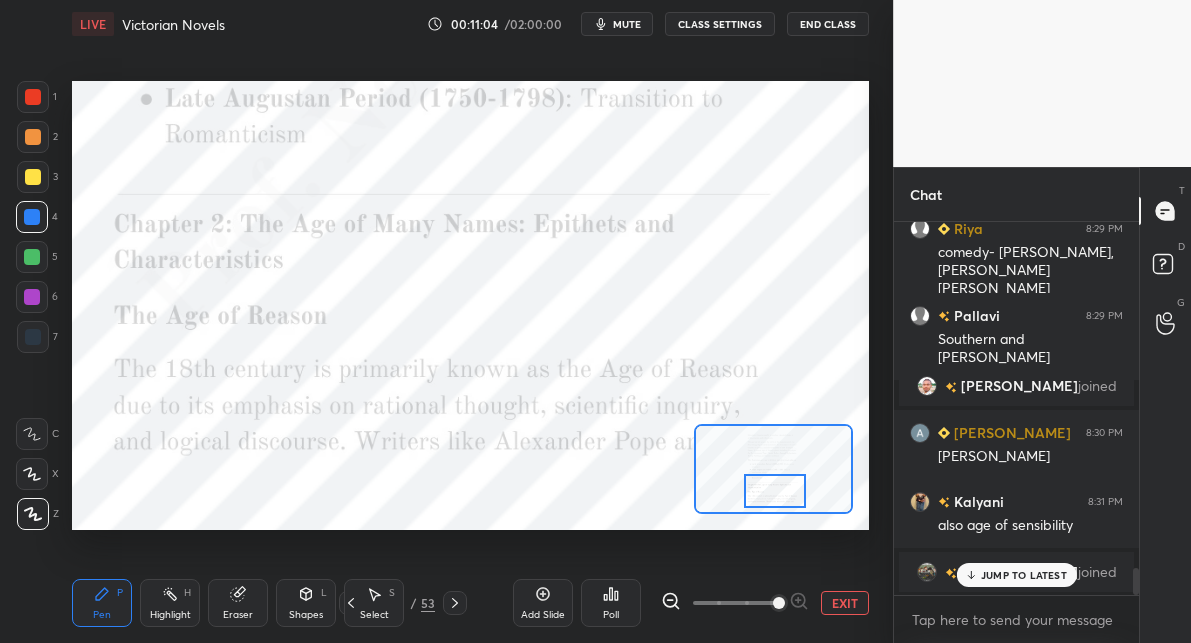 click at bounding box center [775, 491] 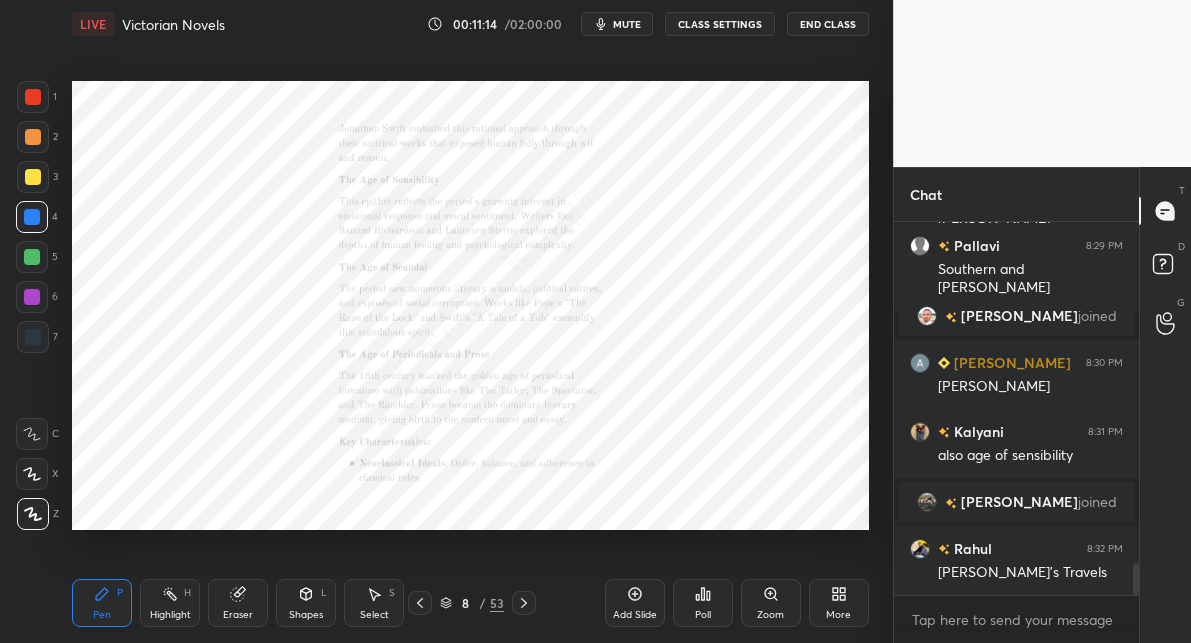 scroll, scrollTop: 3930, scrollLeft: 0, axis: vertical 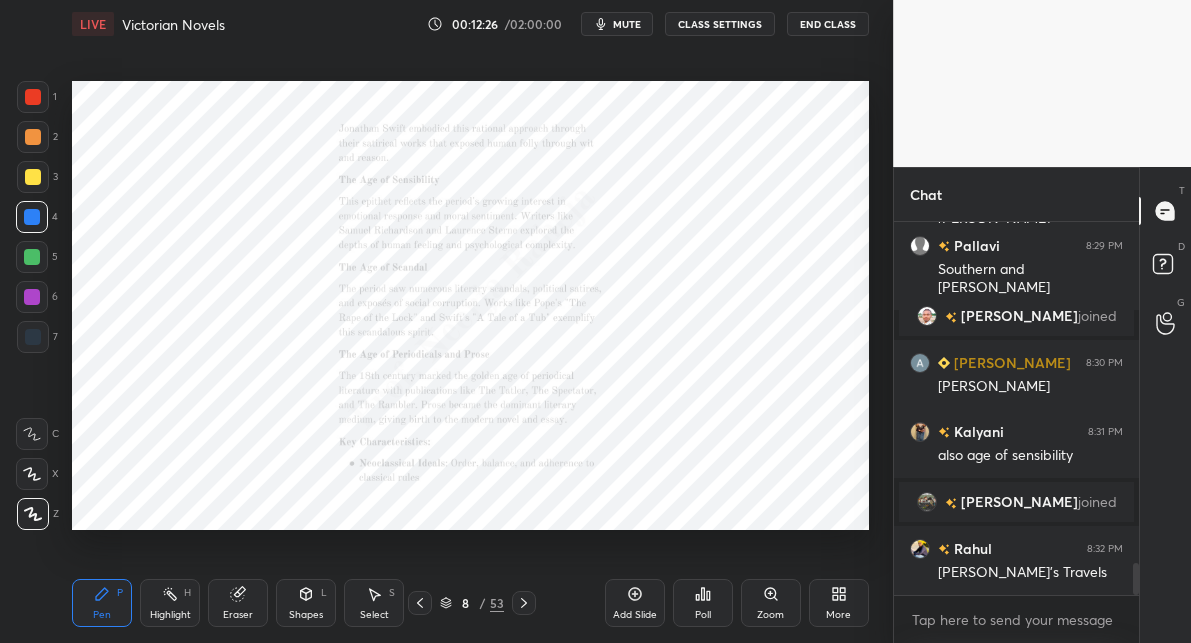 click 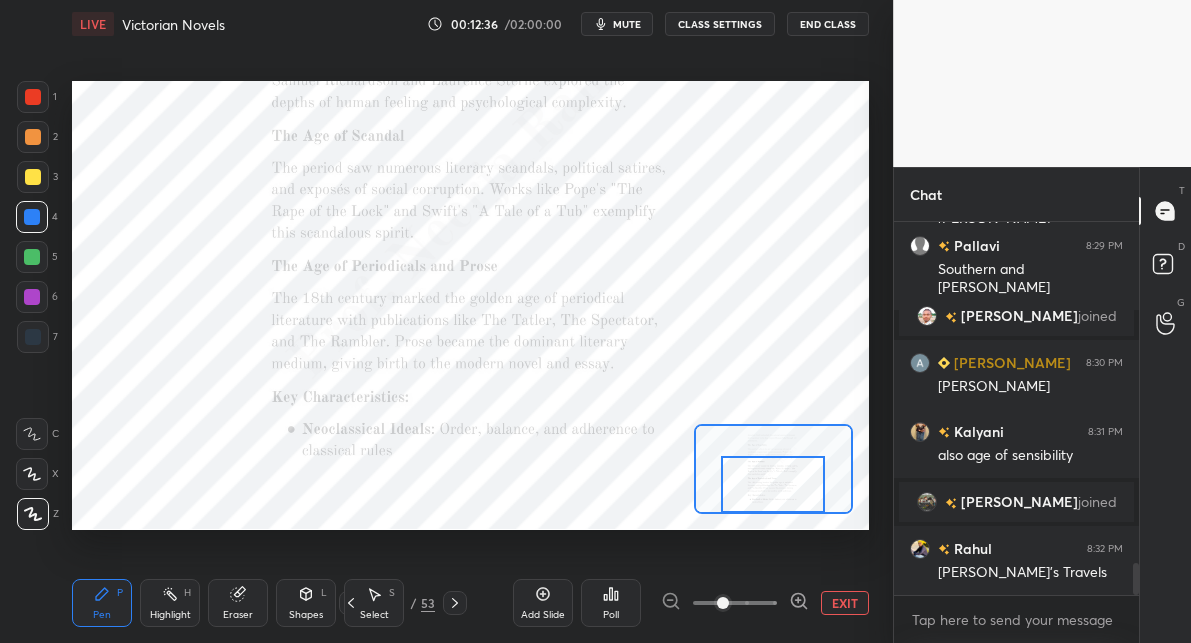 drag, startPoint x: 766, startPoint y: 478, endPoint x: 755, endPoint y: 494, distance: 19.416489 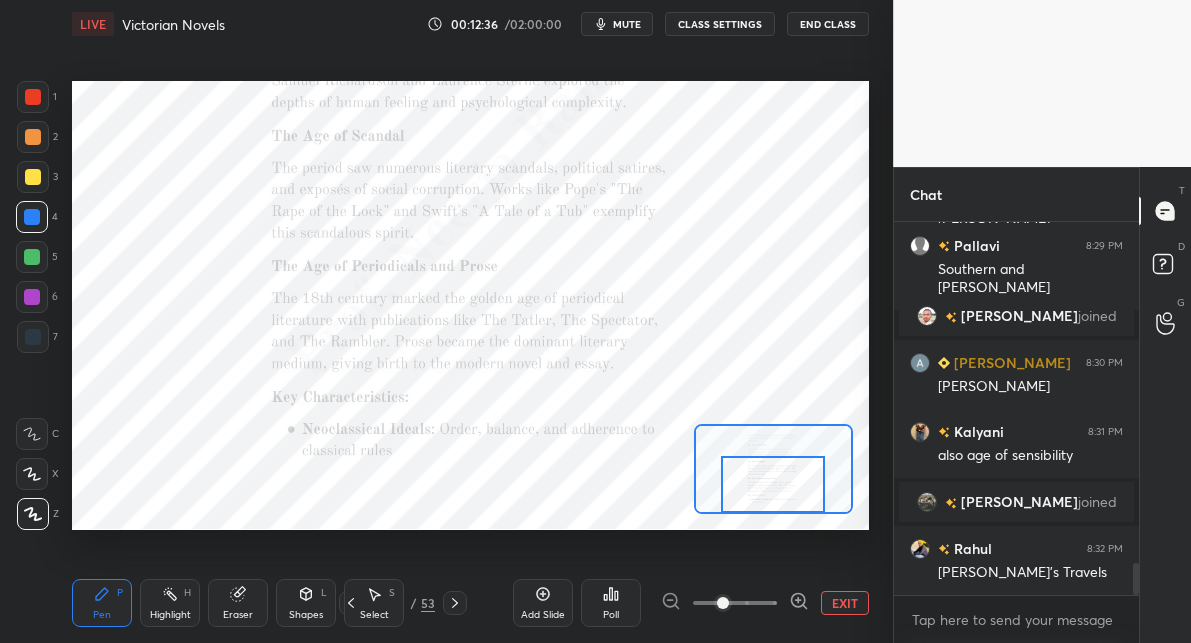 click at bounding box center [773, 484] 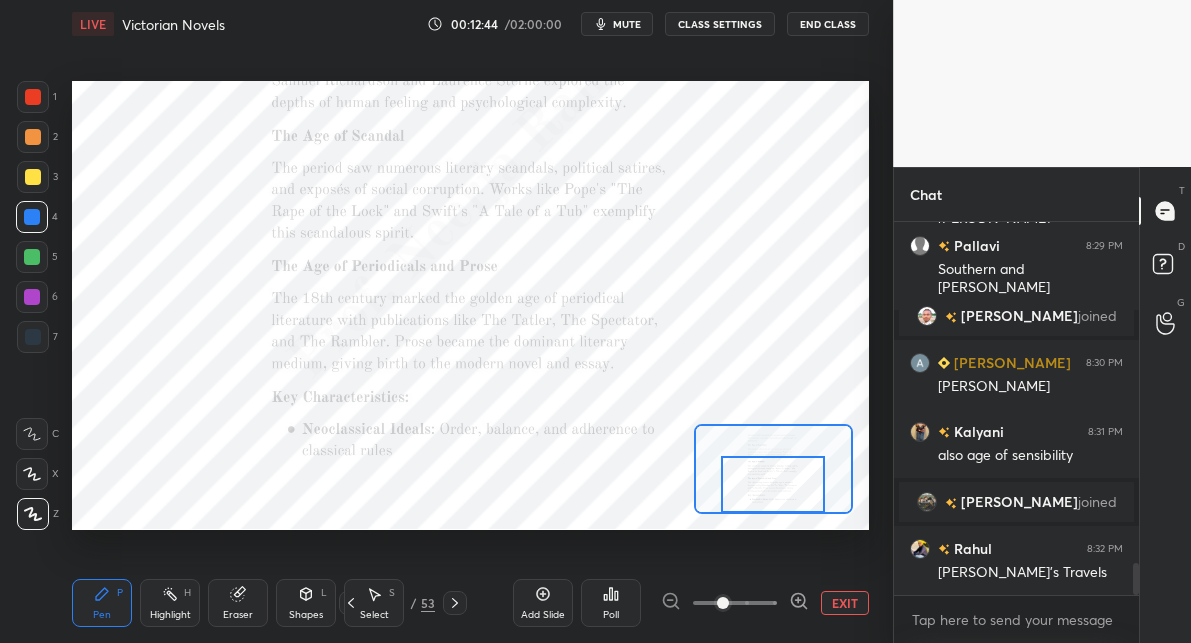 click 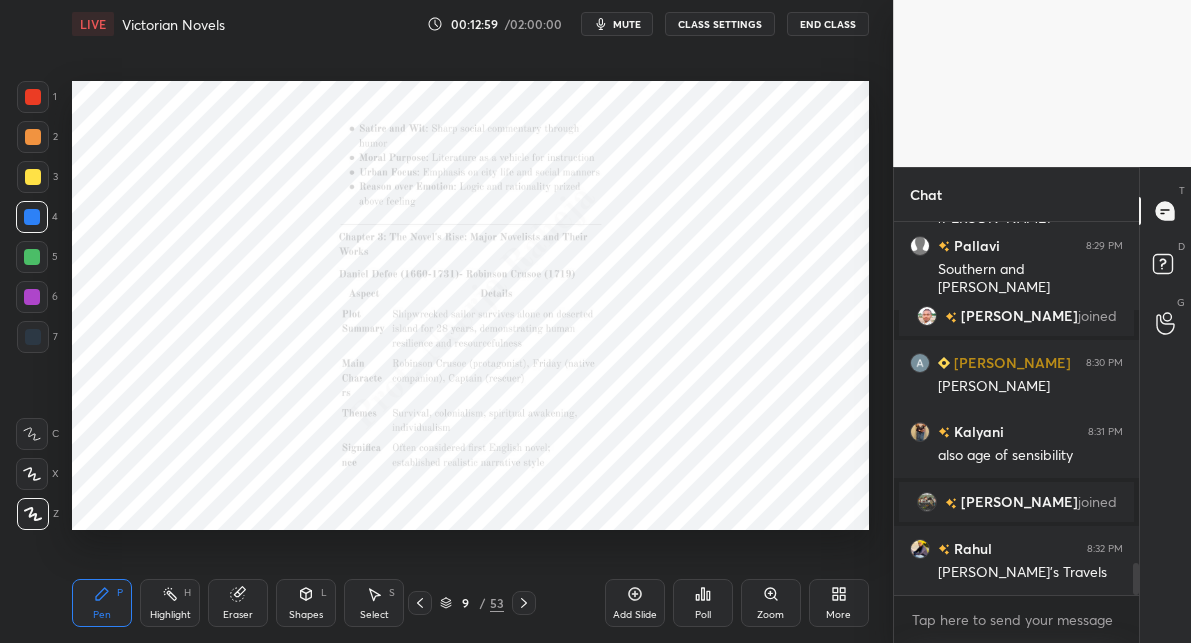 click on "Zoom" at bounding box center (771, 603) 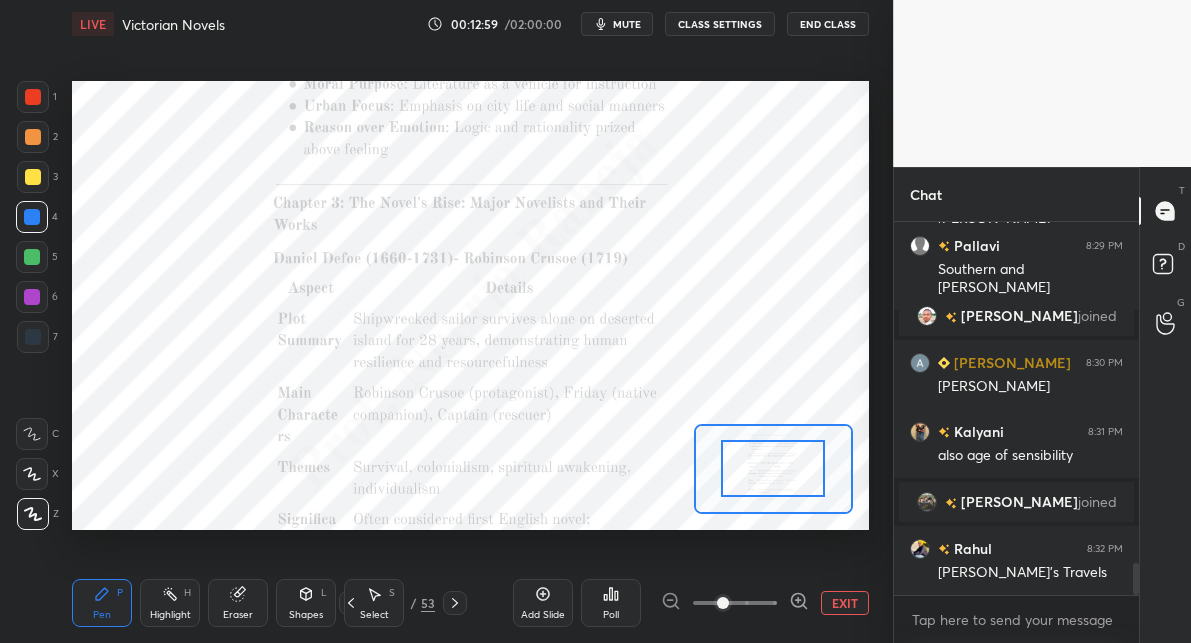 click at bounding box center (735, 603) 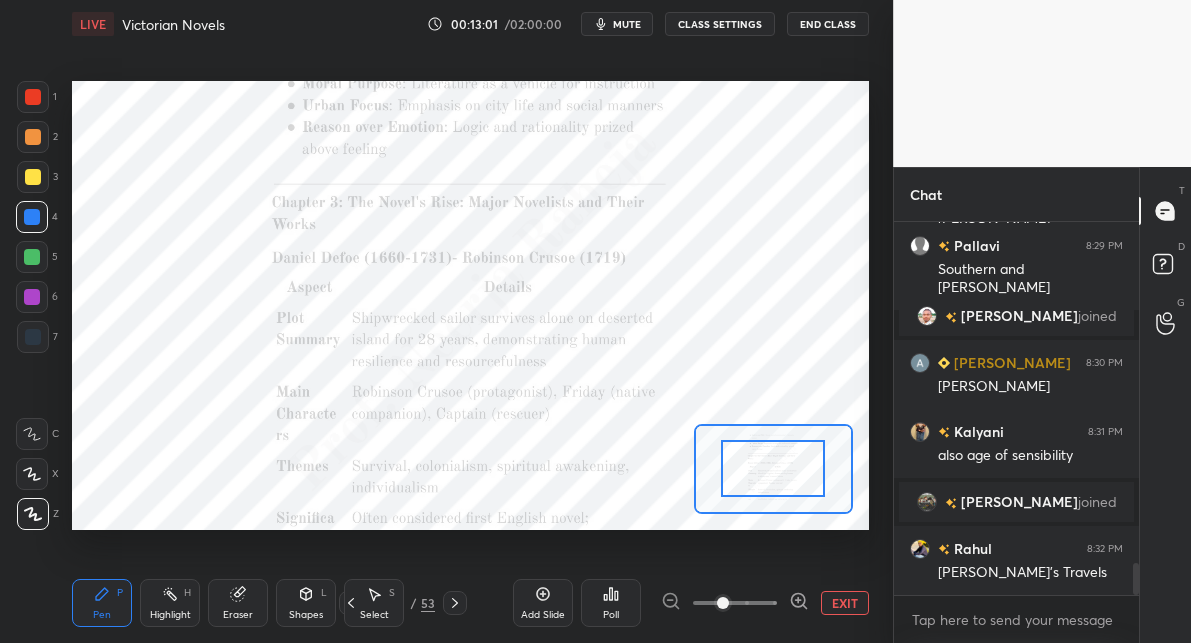 drag, startPoint x: 795, startPoint y: 597, endPoint x: 792, endPoint y: 531, distance: 66.068146 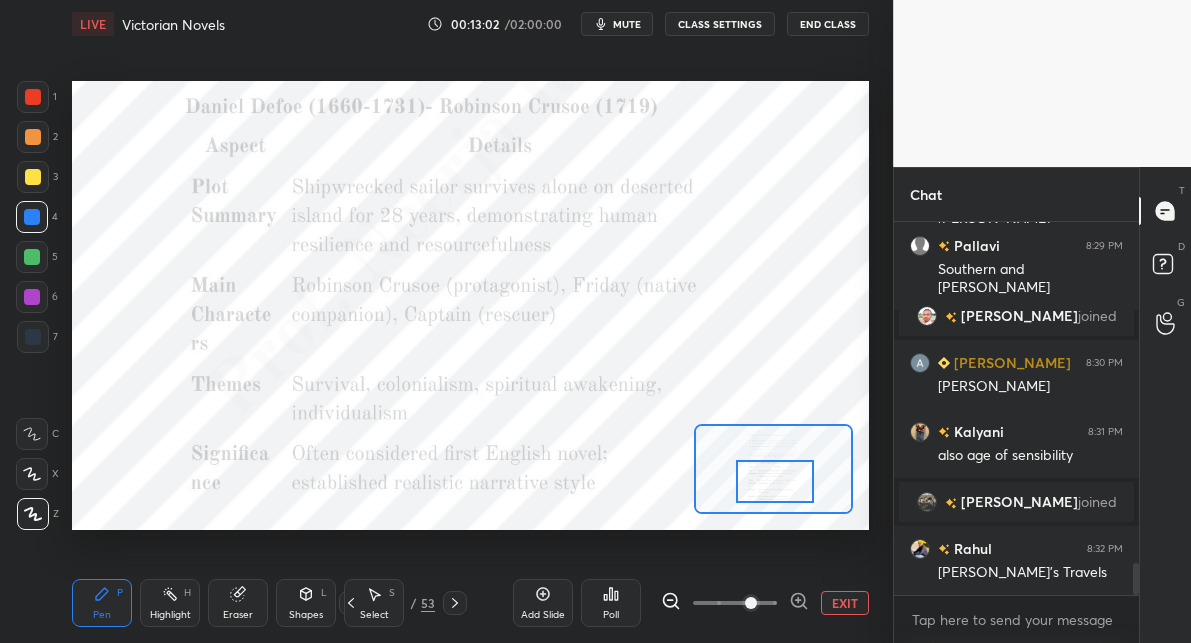 click at bounding box center (775, 481) 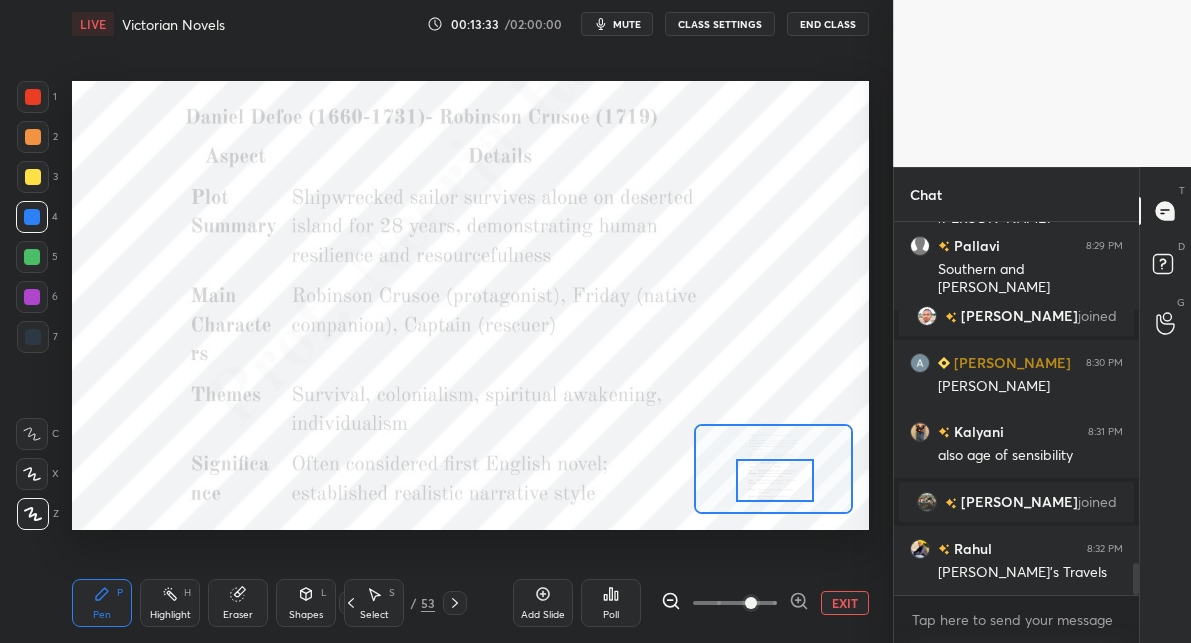 click 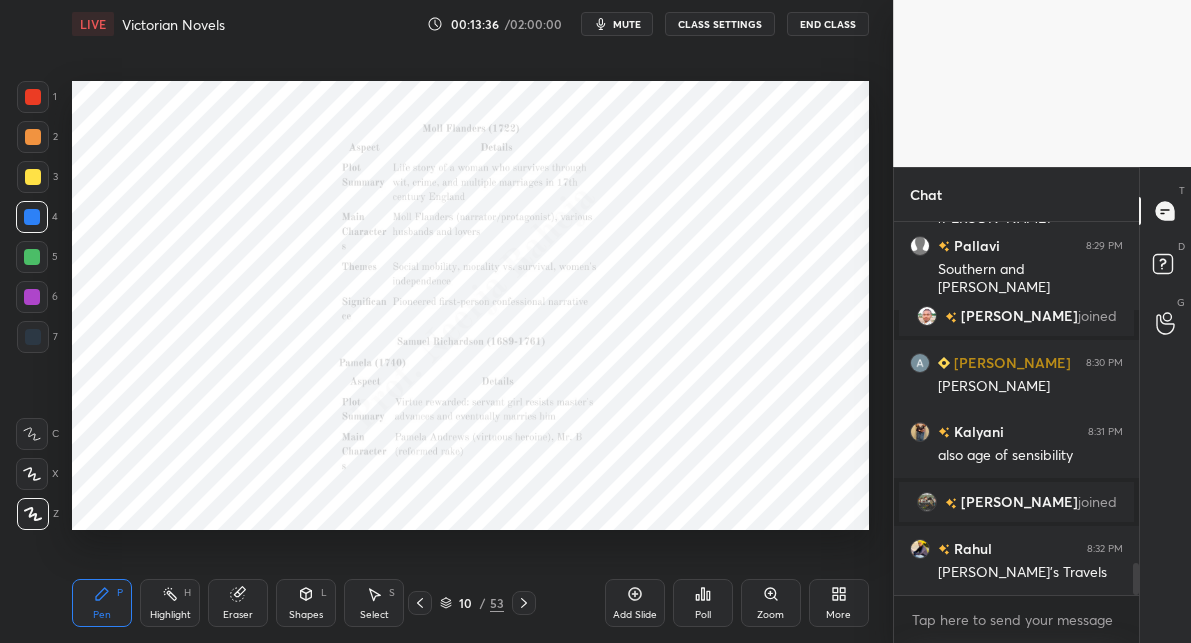 click 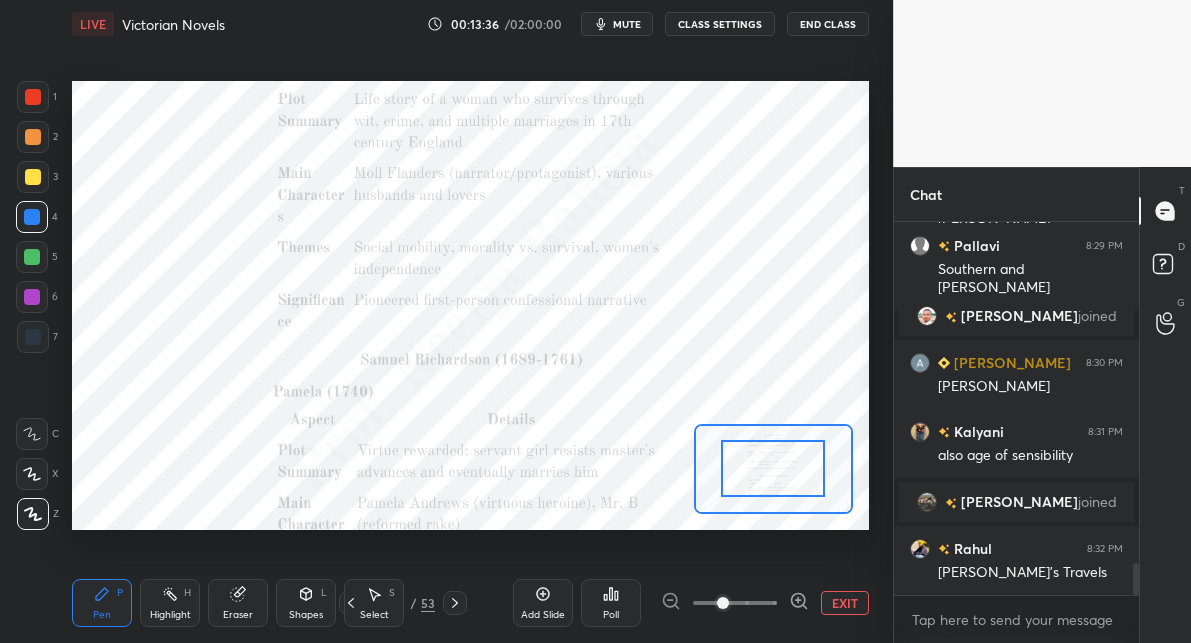 click at bounding box center (735, 603) 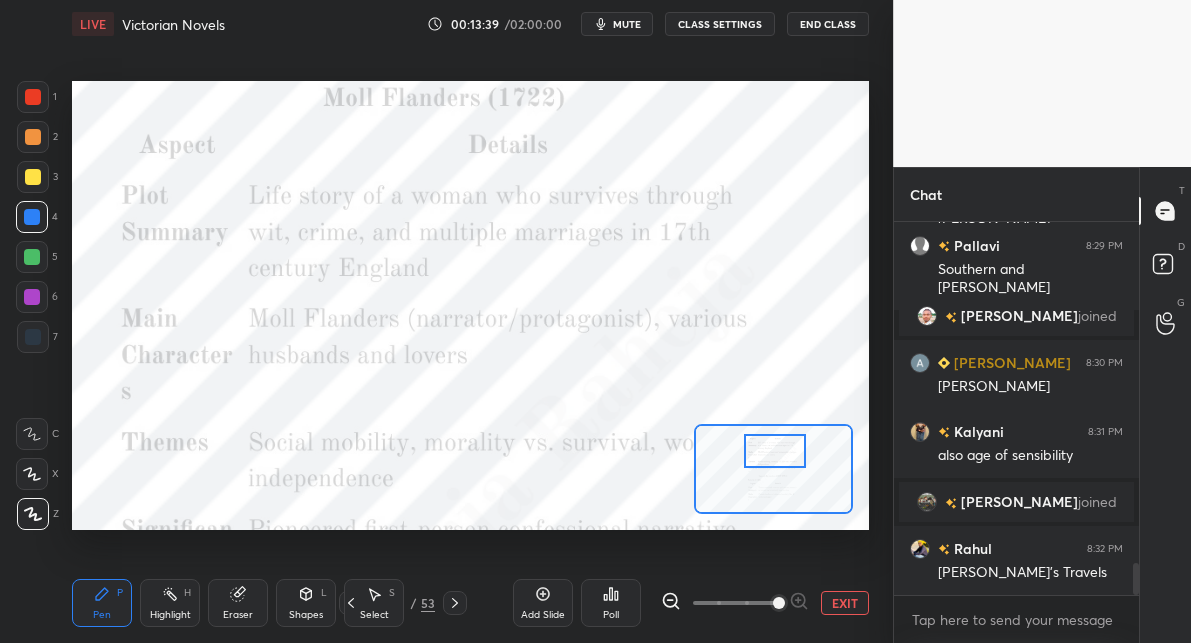 drag, startPoint x: 780, startPoint y: 464, endPoint x: 781, endPoint y: 447, distance: 17.029387 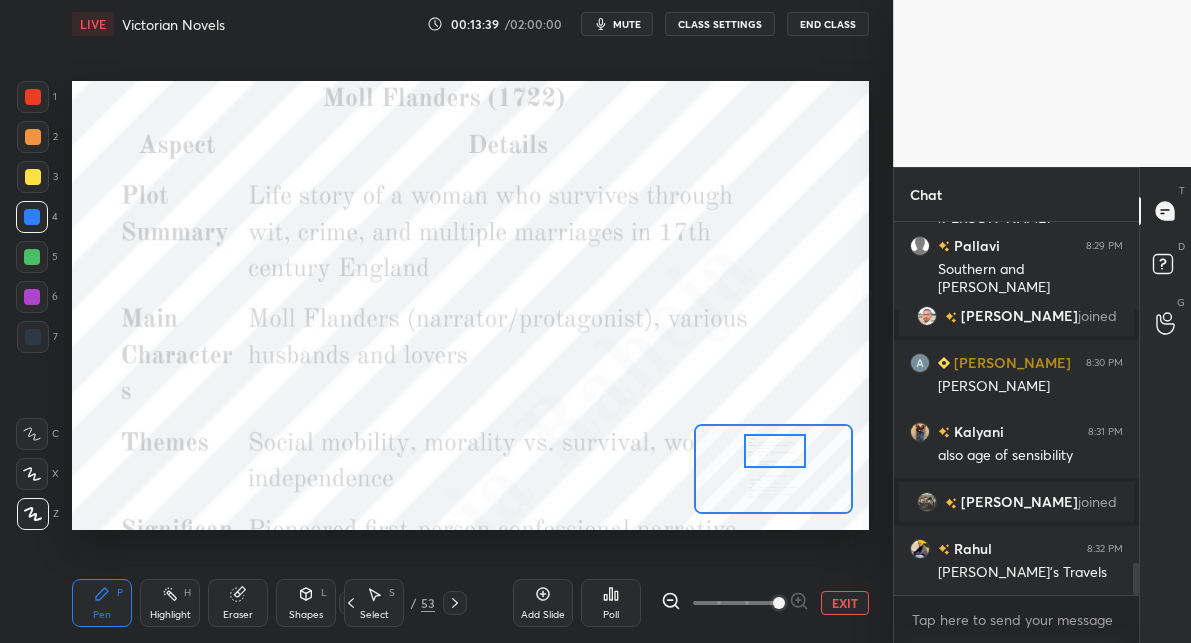 click at bounding box center (775, 451) 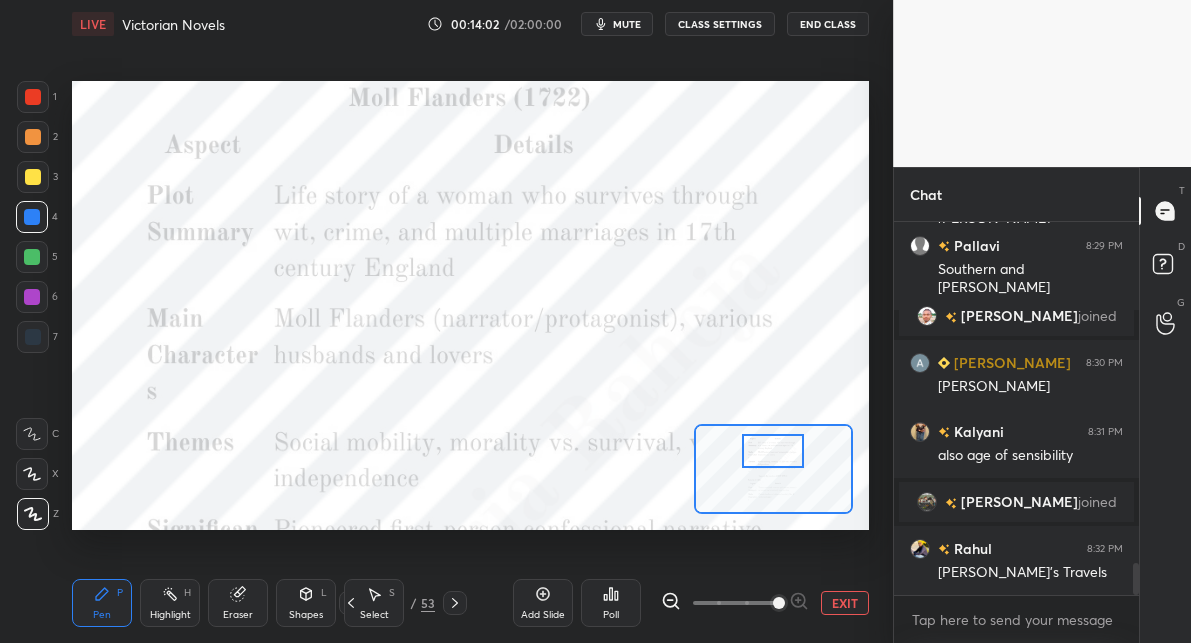 click on "Setting up your live class Poll for   secs No correct answer Start poll" at bounding box center (470, 305) 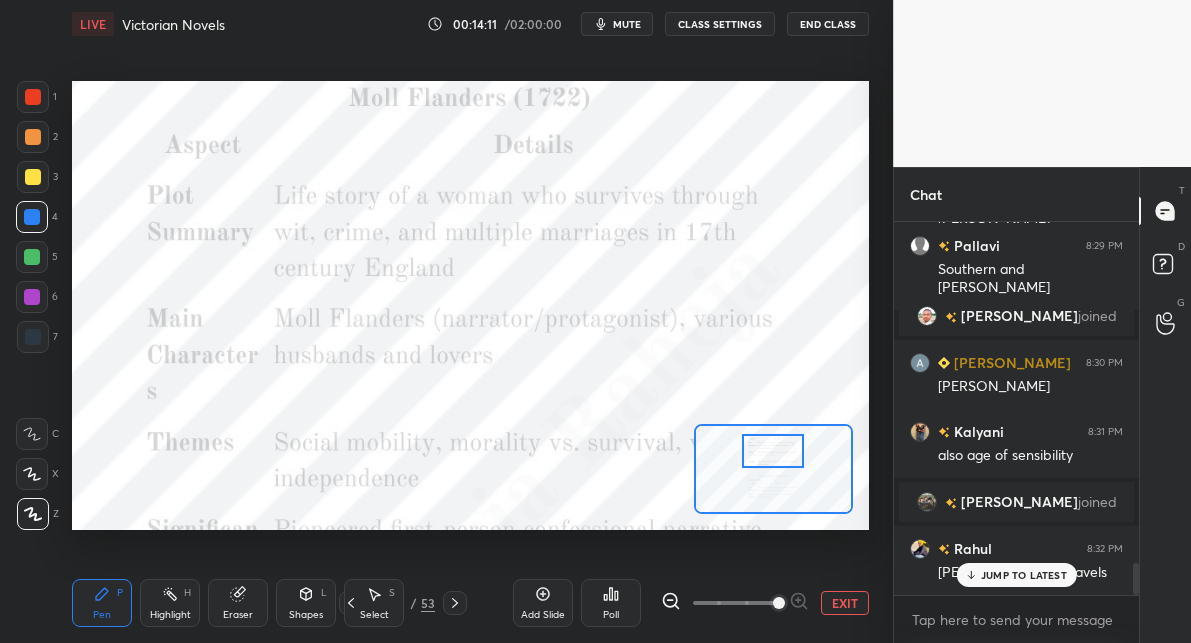 scroll, scrollTop: 3998, scrollLeft: 0, axis: vertical 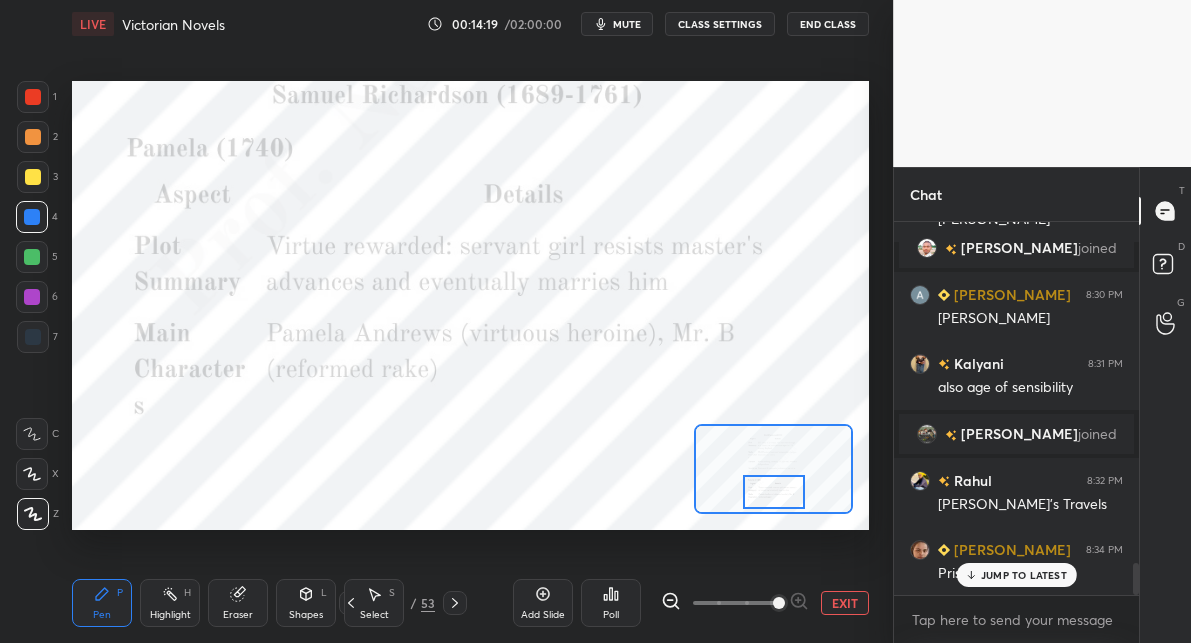 drag, startPoint x: 787, startPoint y: 456, endPoint x: 787, endPoint y: 492, distance: 36 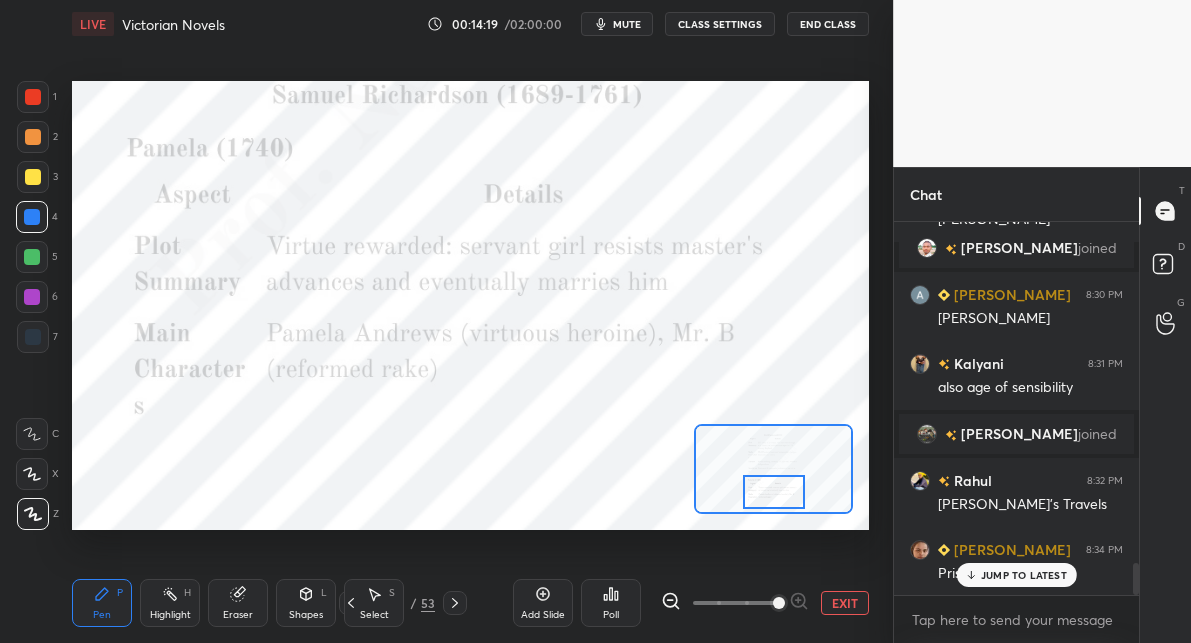 click at bounding box center [774, 492] 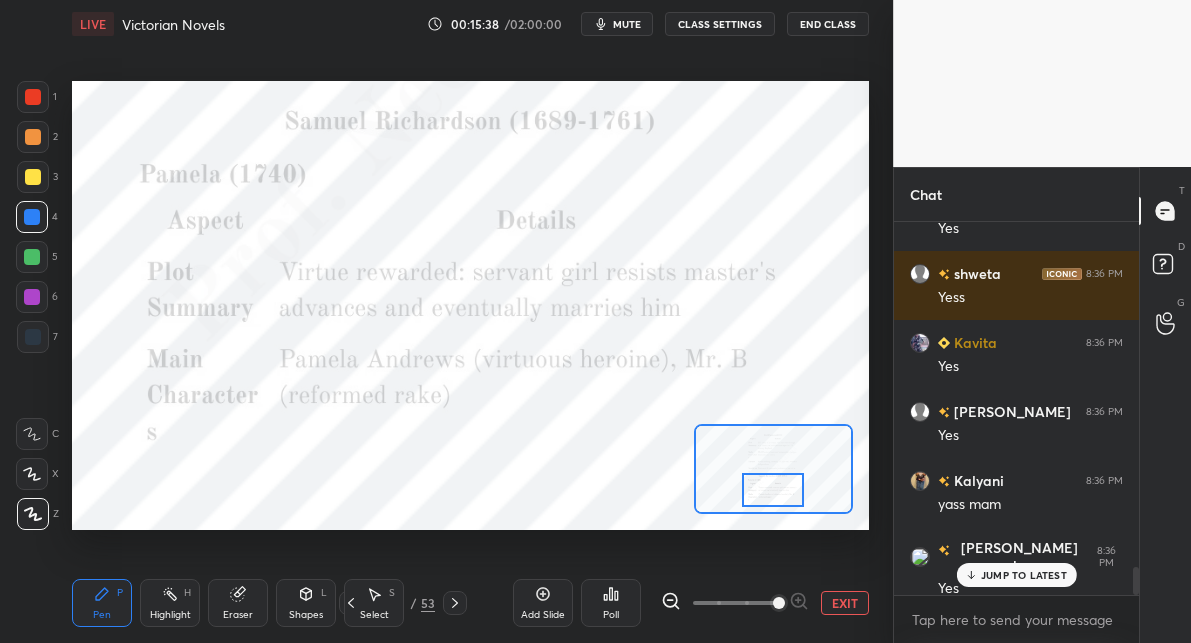 scroll, scrollTop: 4616, scrollLeft: 0, axis: vertical 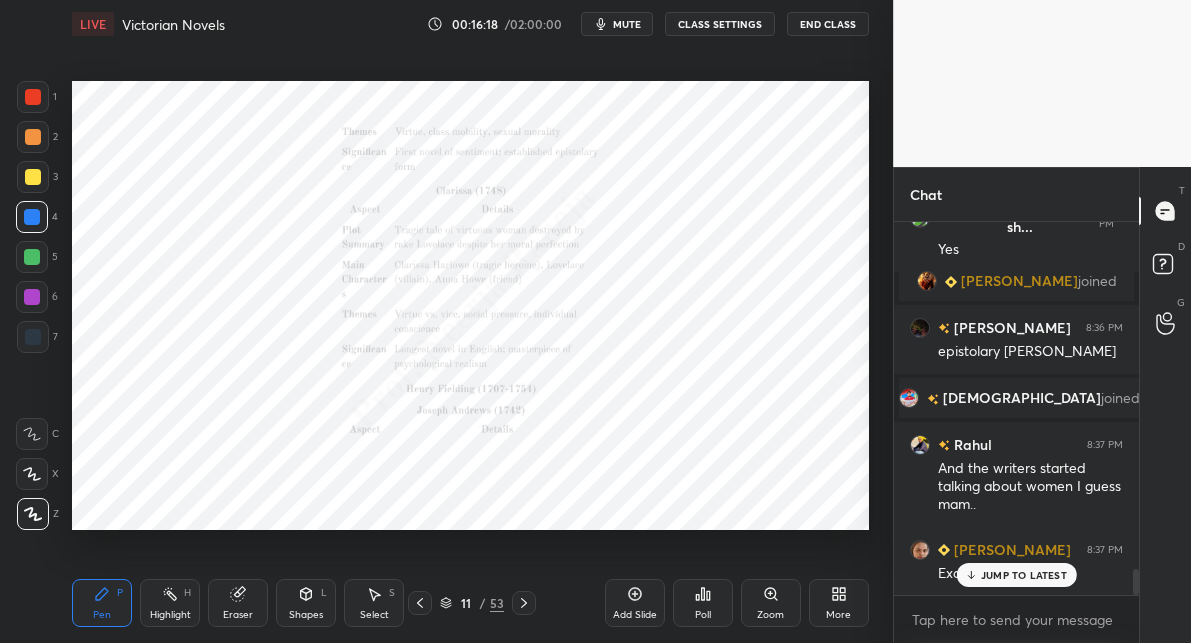 click on "Zoom" at bounding box center (771, 603) 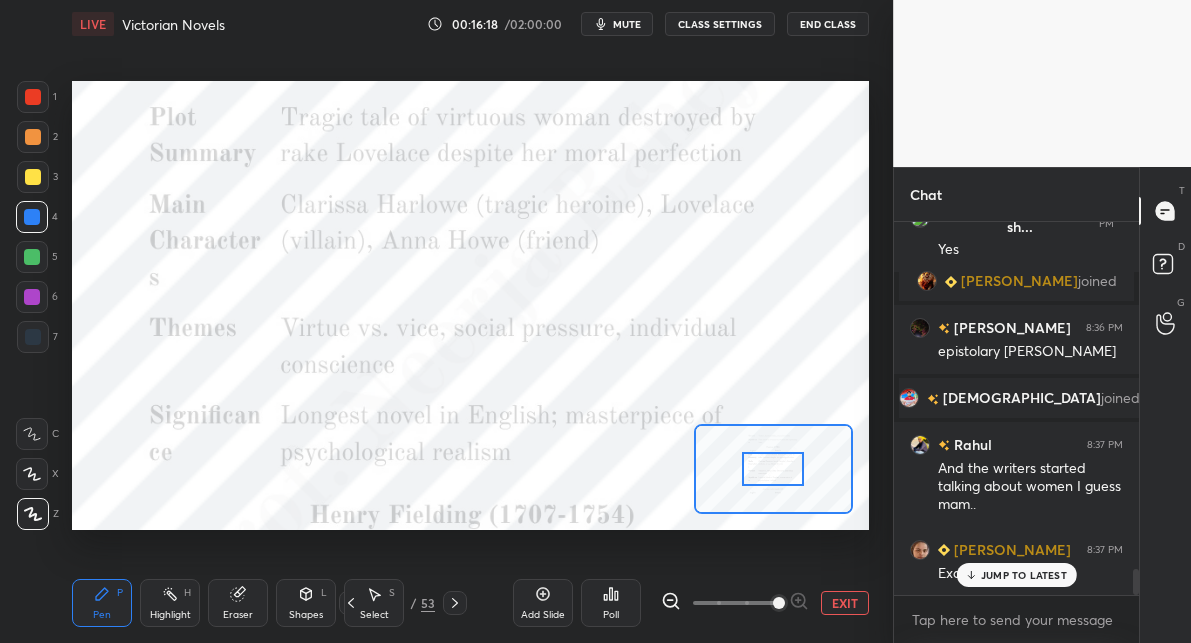 click at bounding box center [735, 603] 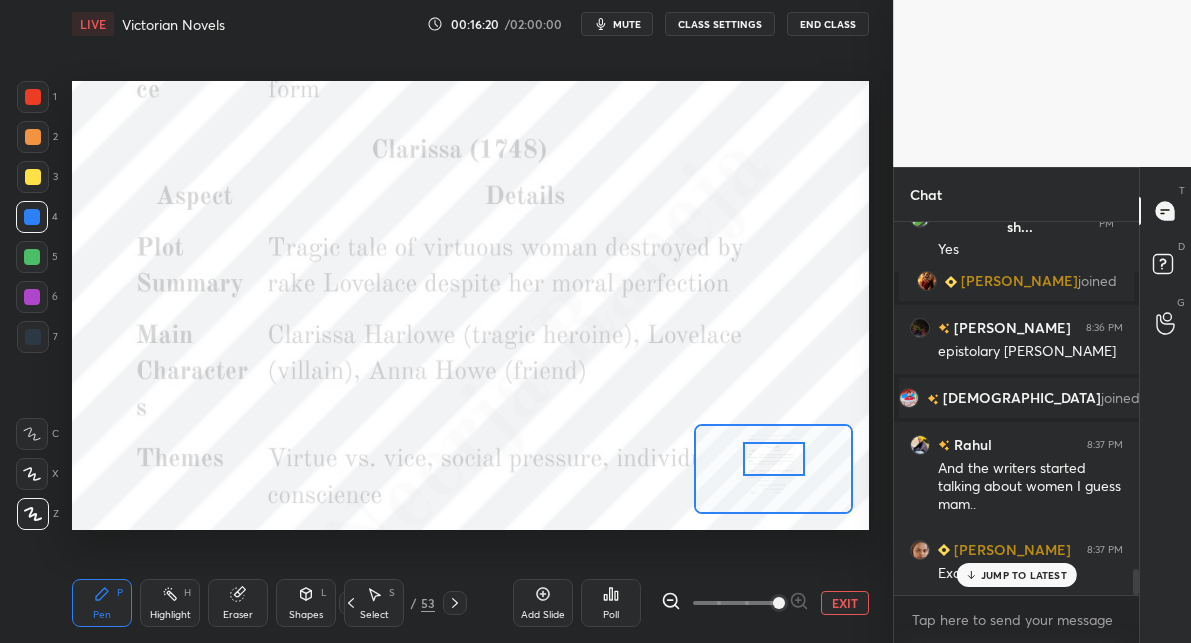 scroll, scrollTop: 4955, scrollLeft: 0, axis: vertical 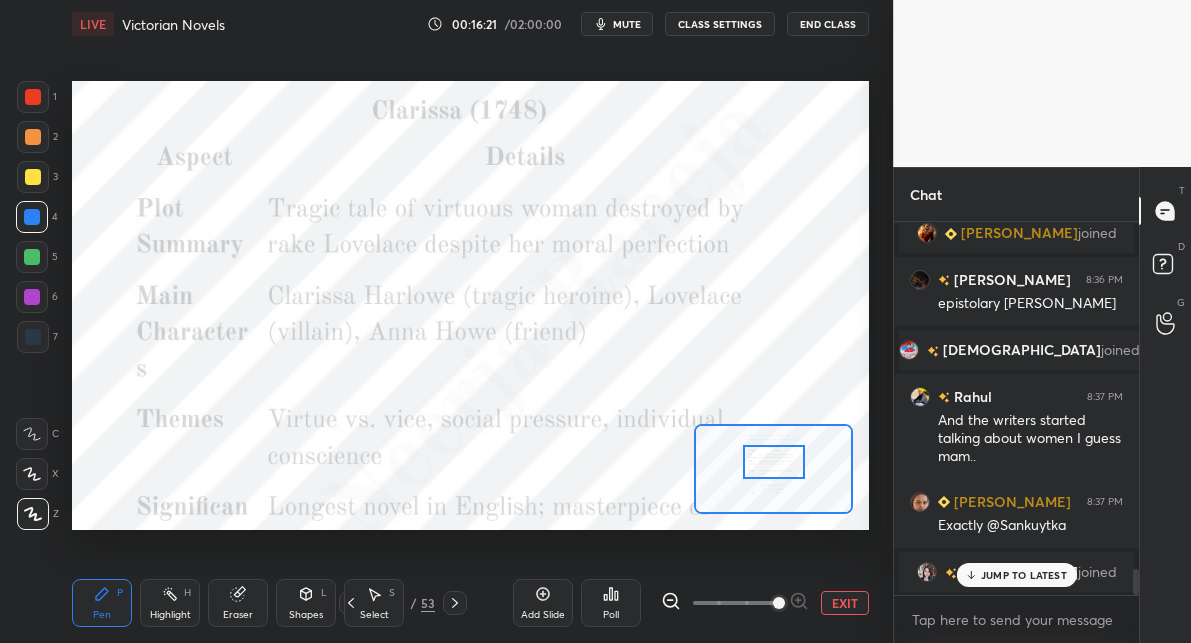 click at bounding box center [774, 462] 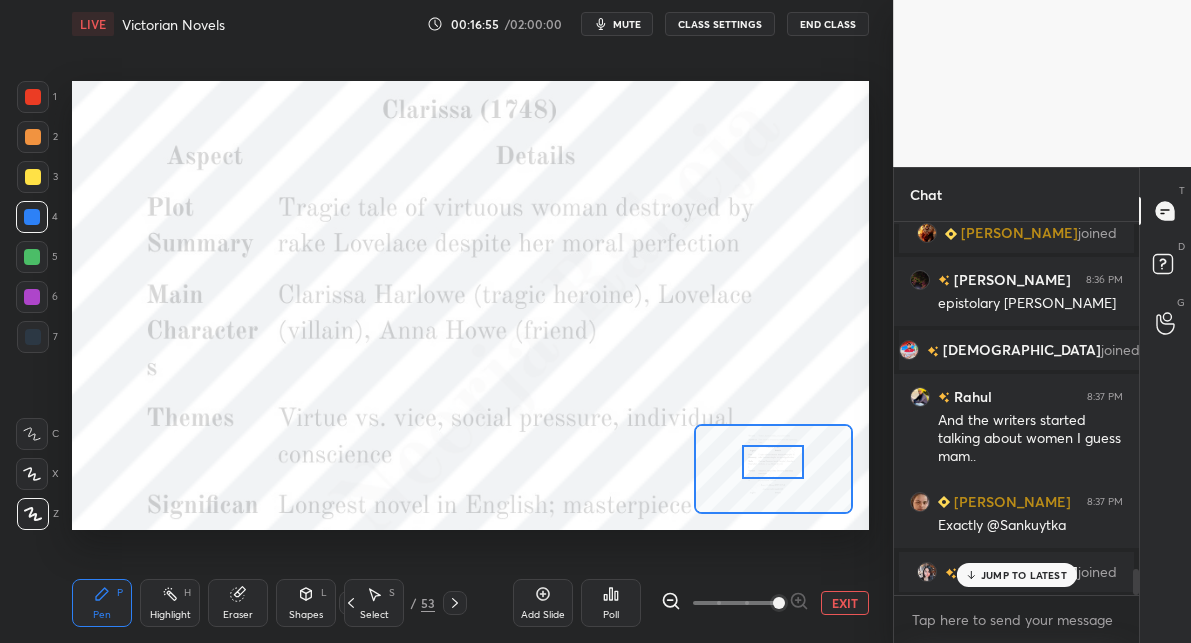 scroll, scrollTop: 5042, scrollLeft: 0, axis: vertical 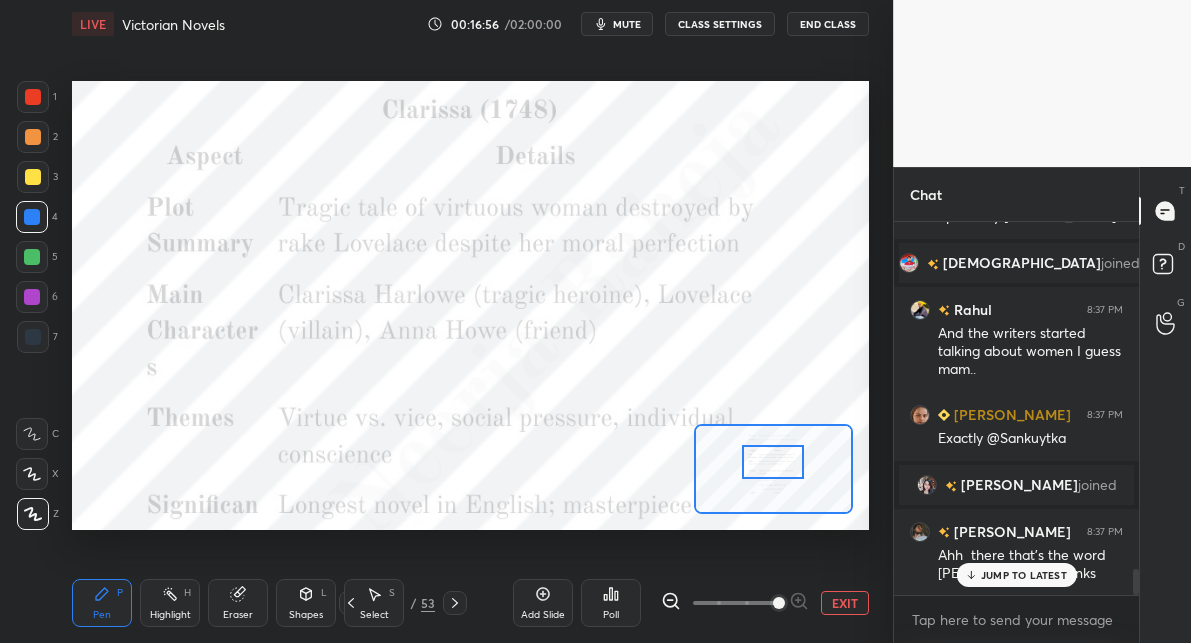 click on "Setting up your live class Poll for   secs No correct answer Start poll" at bounding box center [470, 305] 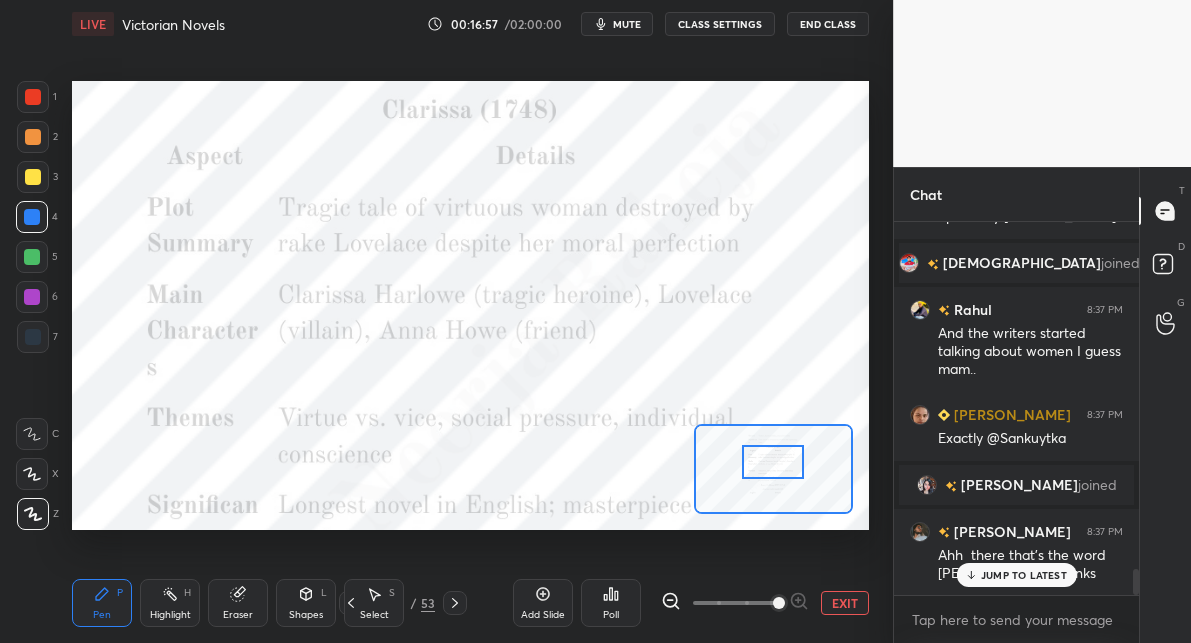 click on "Setting up your live class Poll for   secs No correct answer Start poll" at bounding box center (470, 305) 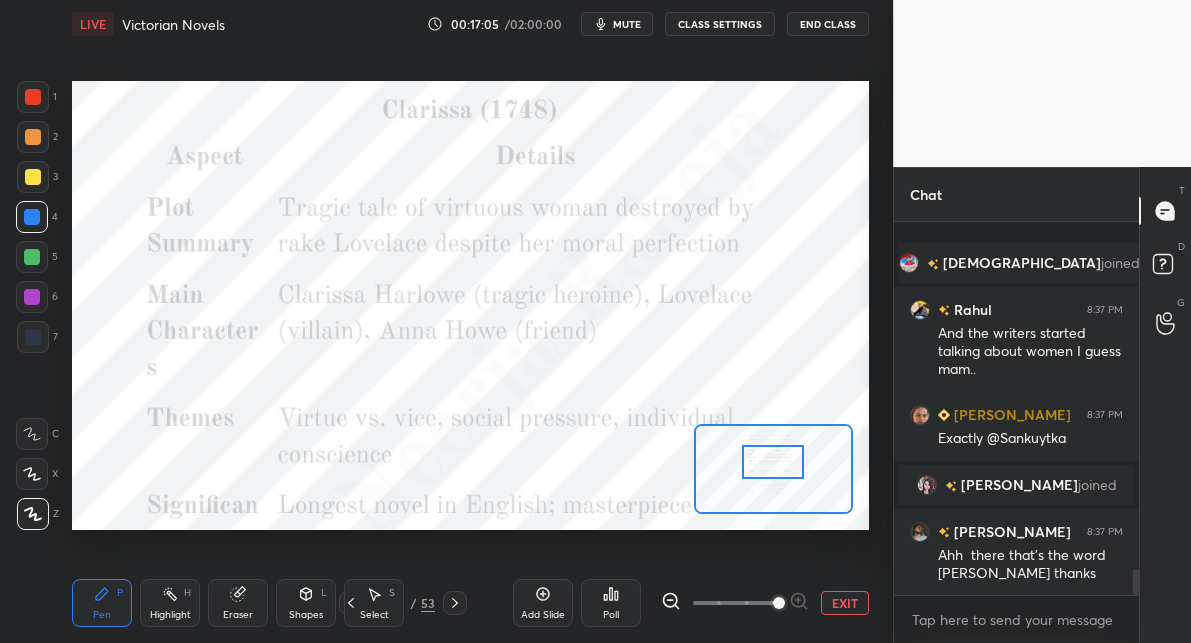 scroll, scrollTop: 5111, scrollLeft: 0, axis: vertical 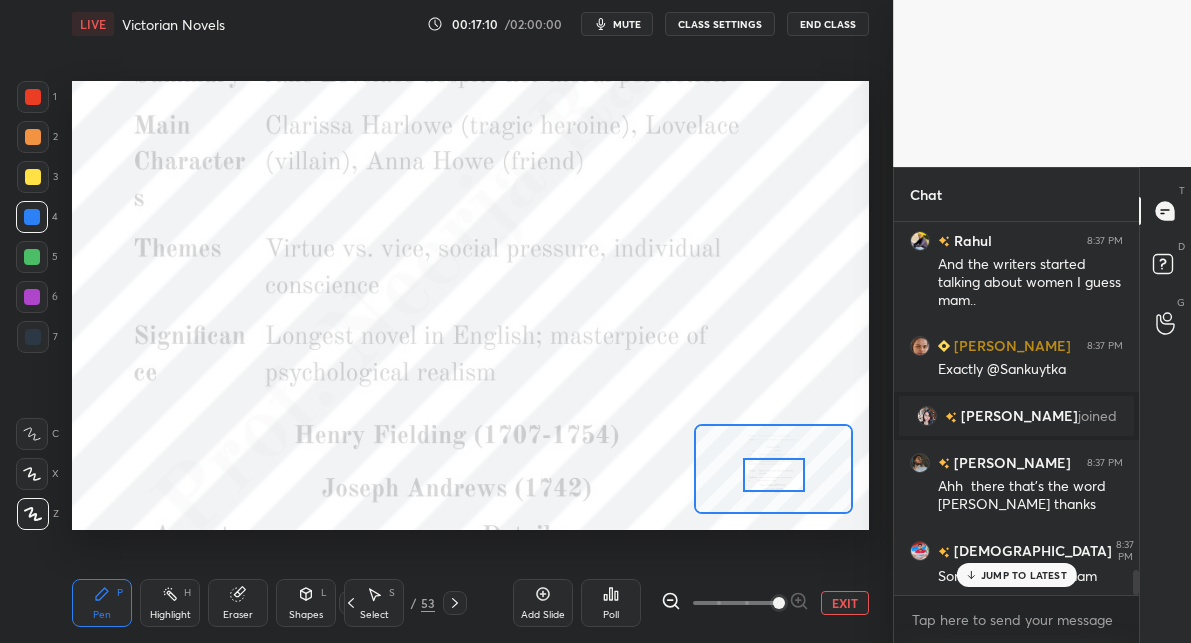 click at bounding box center [774, 475] 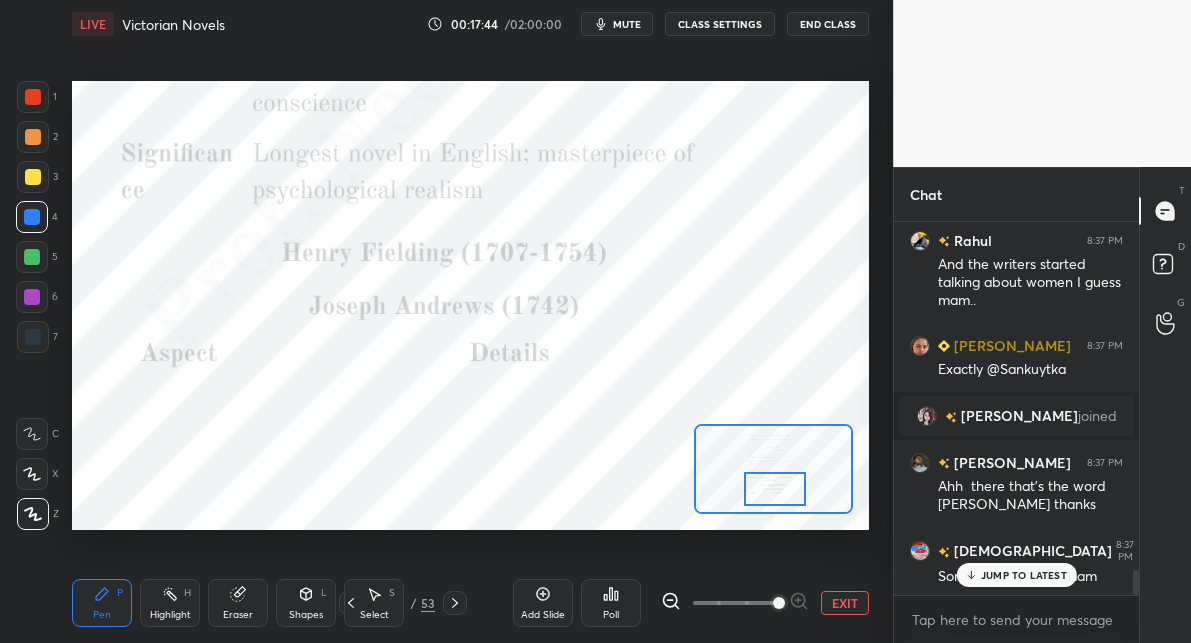 drag, startPoint x: 761, startPoint y: 468, endPoint x: 762, endPoint y: 484, distance: 16.03122 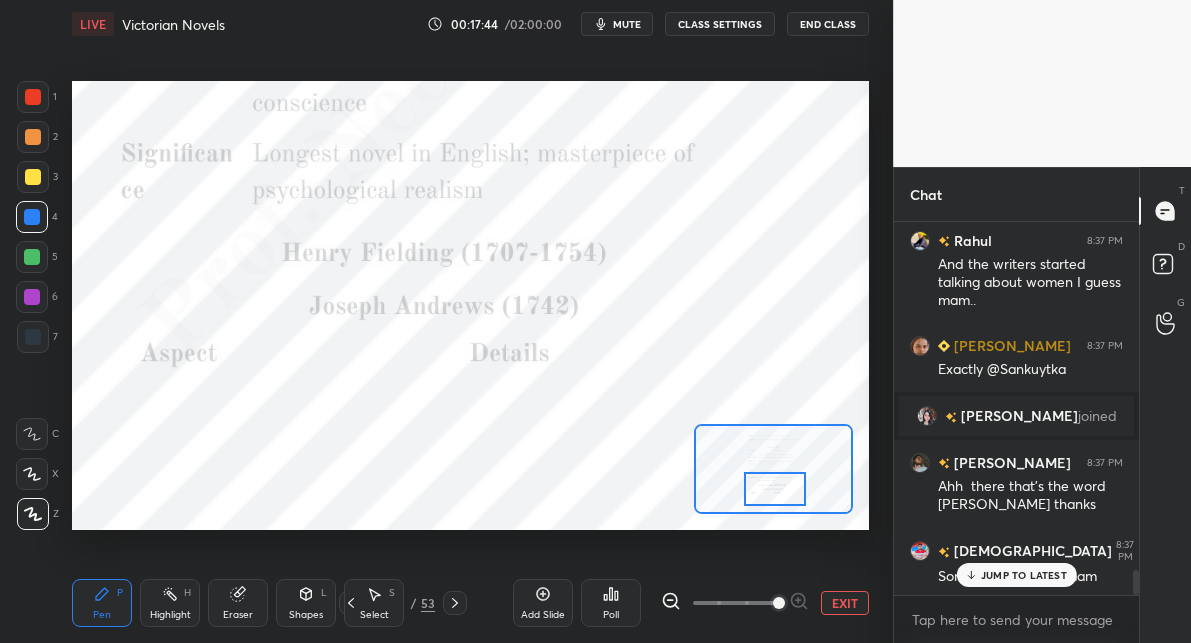 click at bounding box center [775, 489] 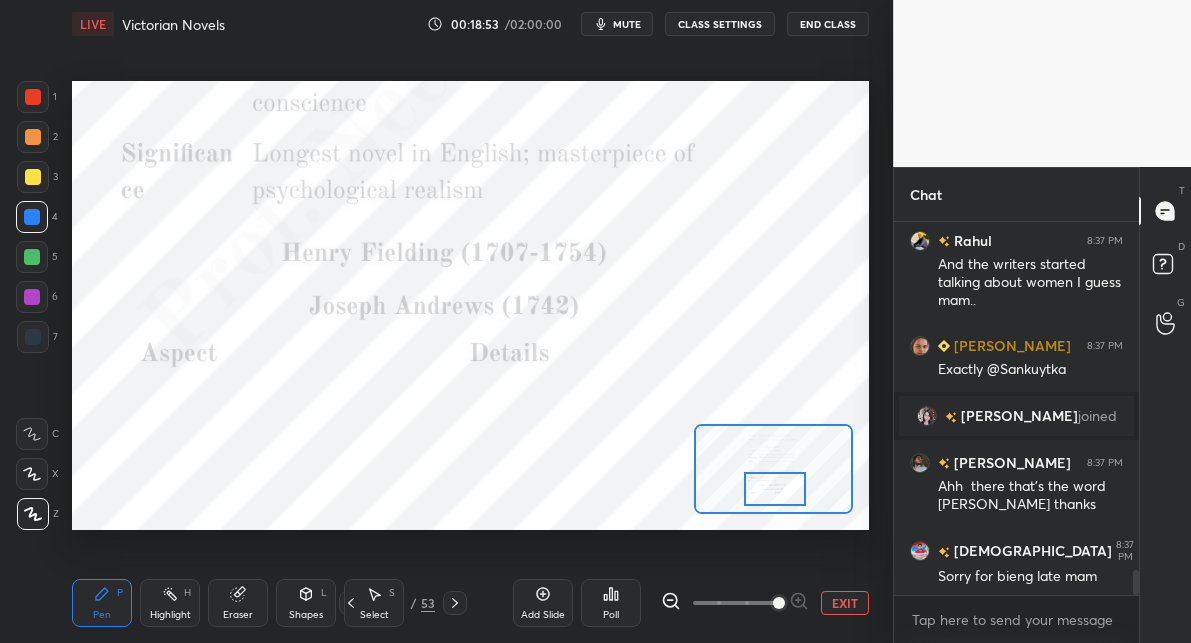 scroll, scrollTop: 5160, scrollLeft: 0, axis: vertical 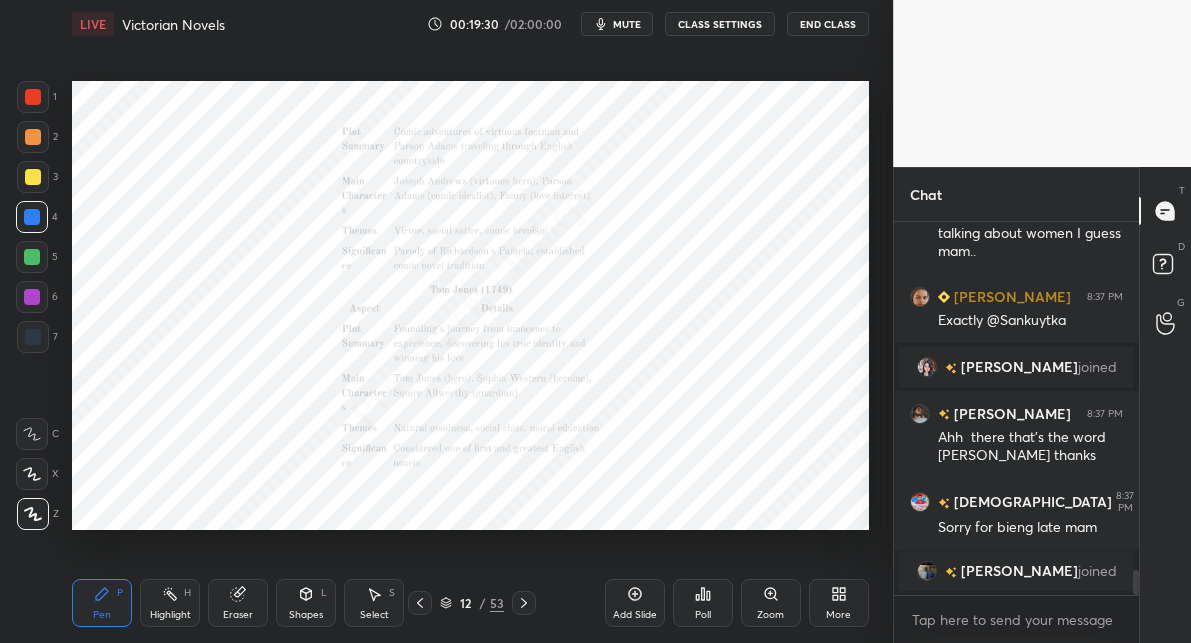 click 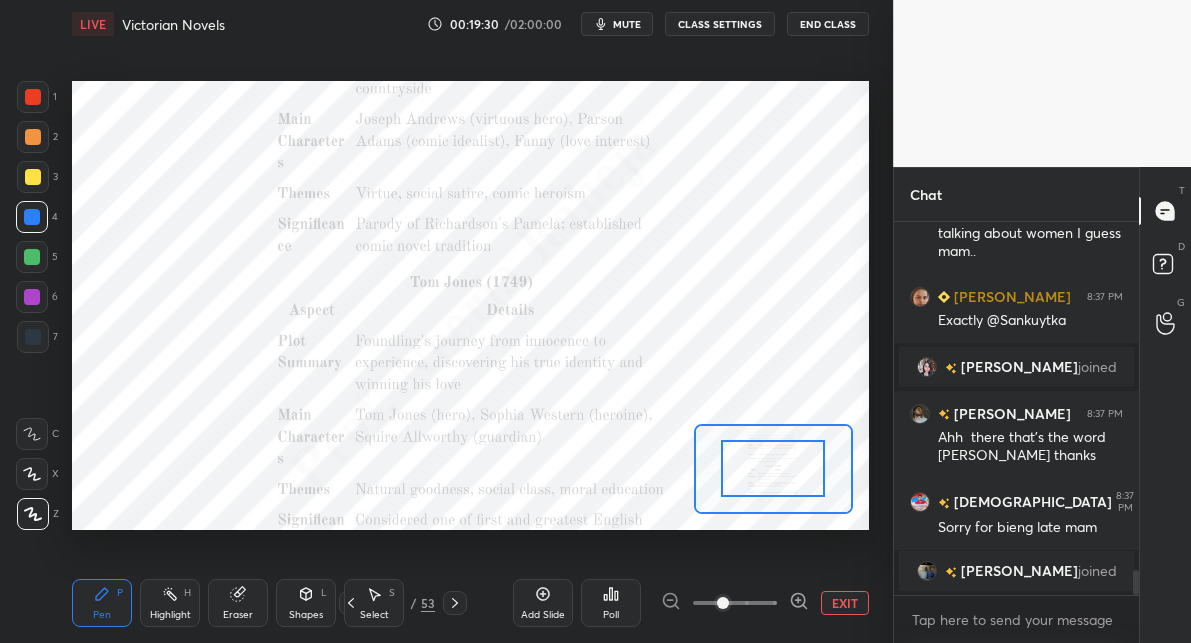 click at bounding box center [735, 603] 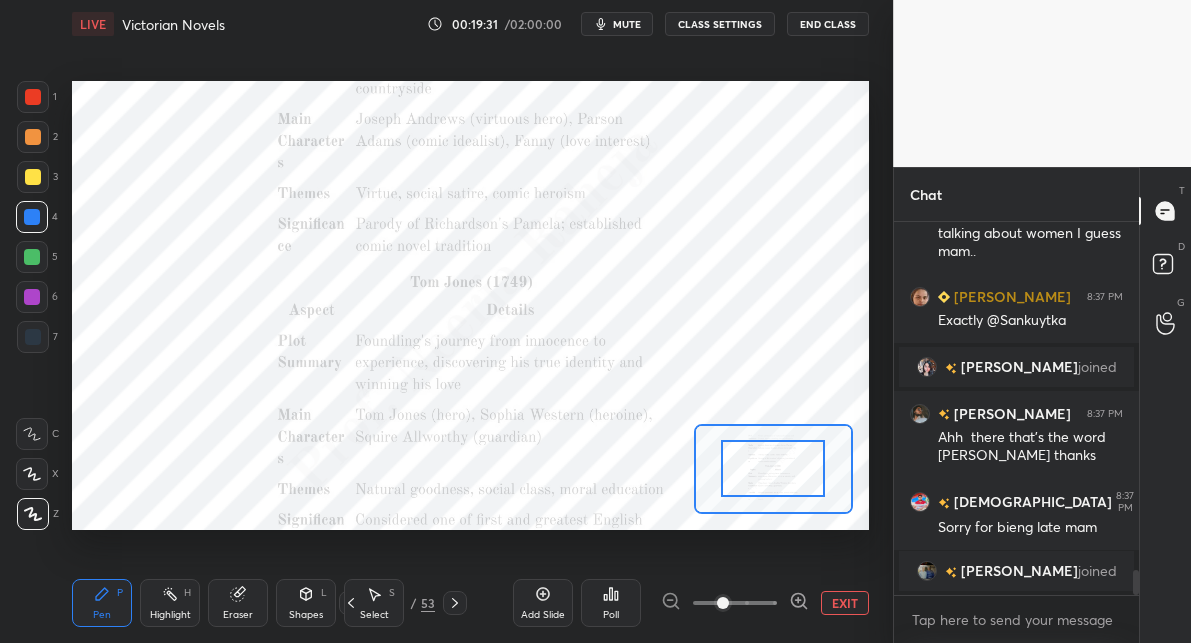 drag, startPoint x: 796, startPoint y: 600, endPoint x: 800, endPoint y: 580, distance: 20.396078 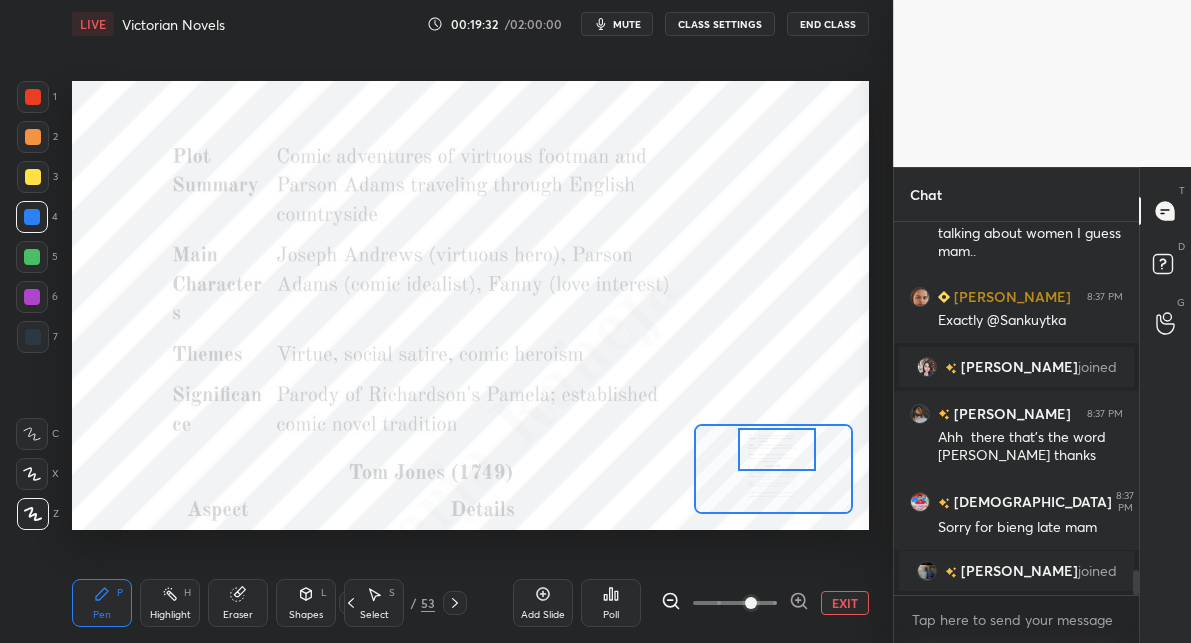 drag, startPoint x: 786, startPoint y: 467, endPoint x: 790, endPoint y: 445, distance: 22.36068 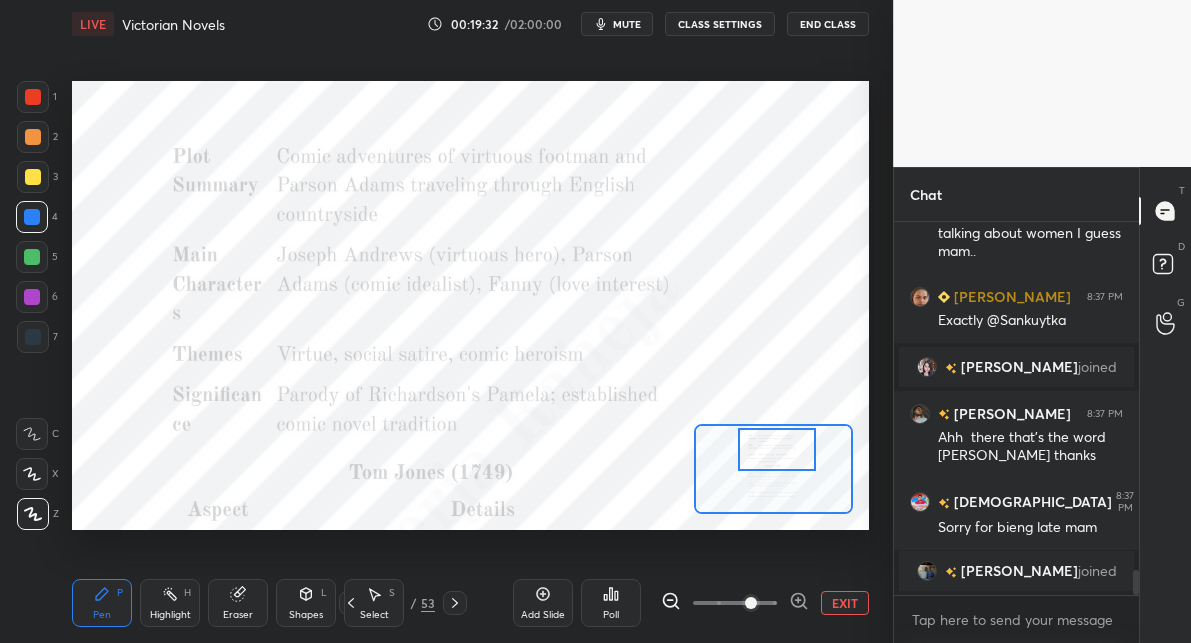 click at bounding box center [777, 449] 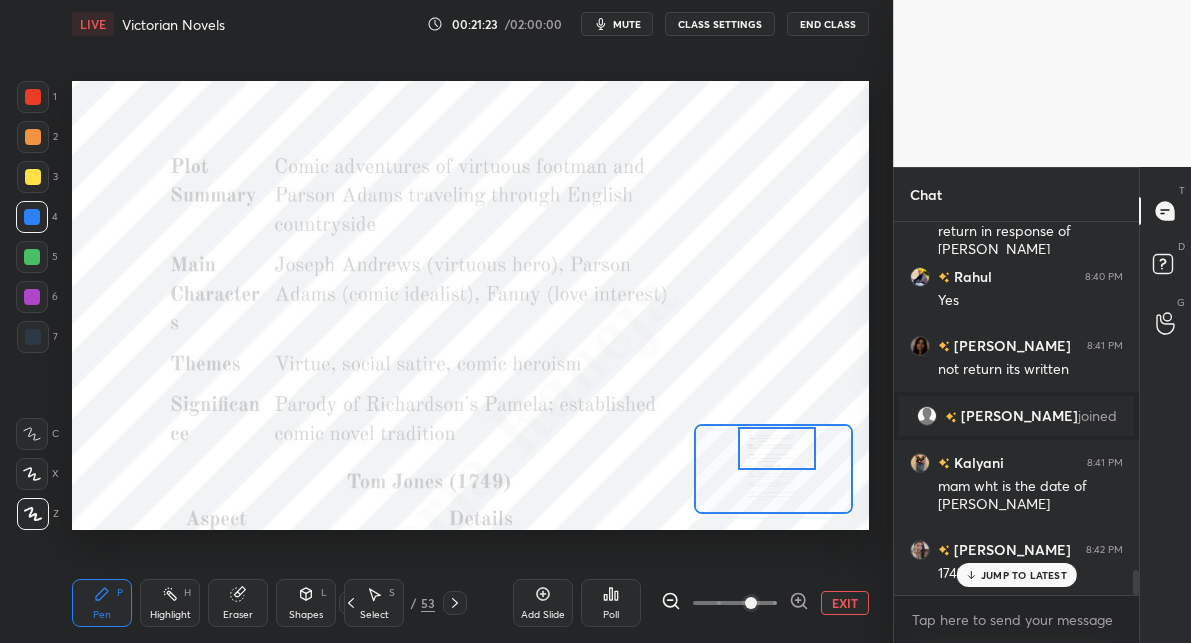 scroll, scrollTop: 5172, scrollLeft: 0, axis: vertical 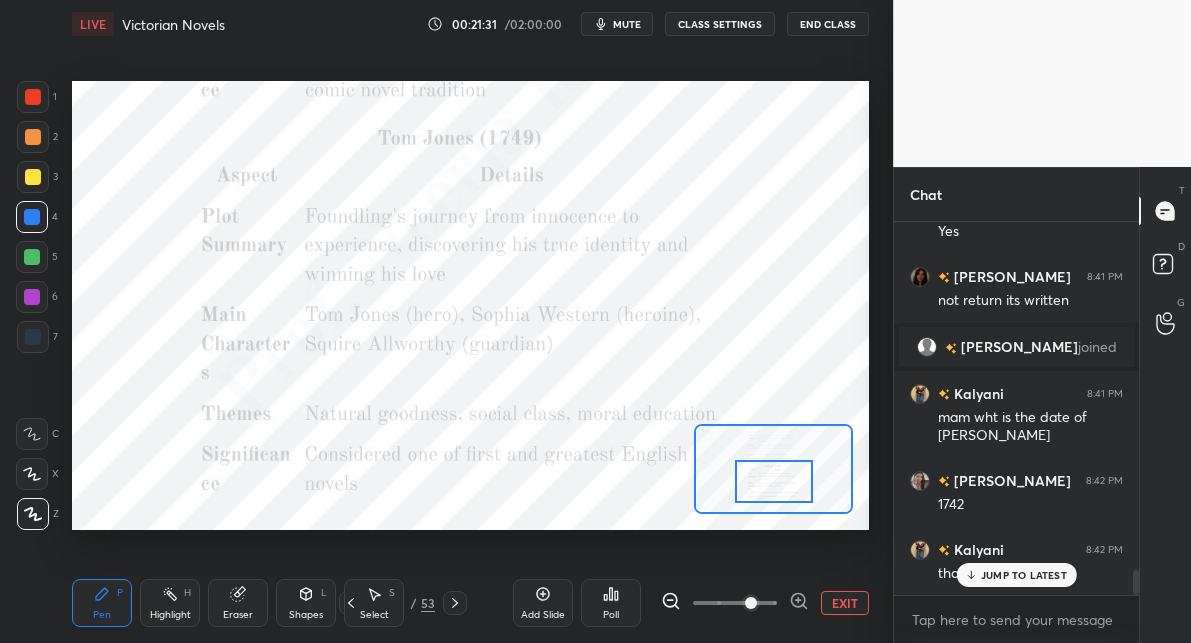 drag, startPoint x: 758, startPoint y: 453, endPoint x: 755, endPoint y: 486, distance: 33.13608 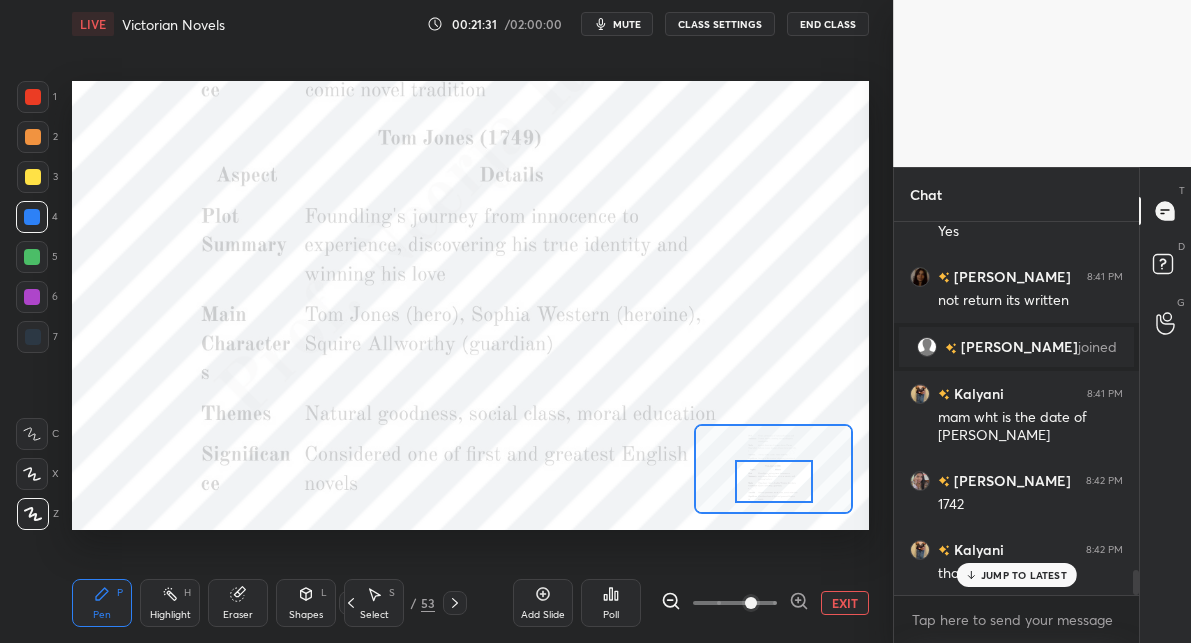 click at bounding box center (774, 481) 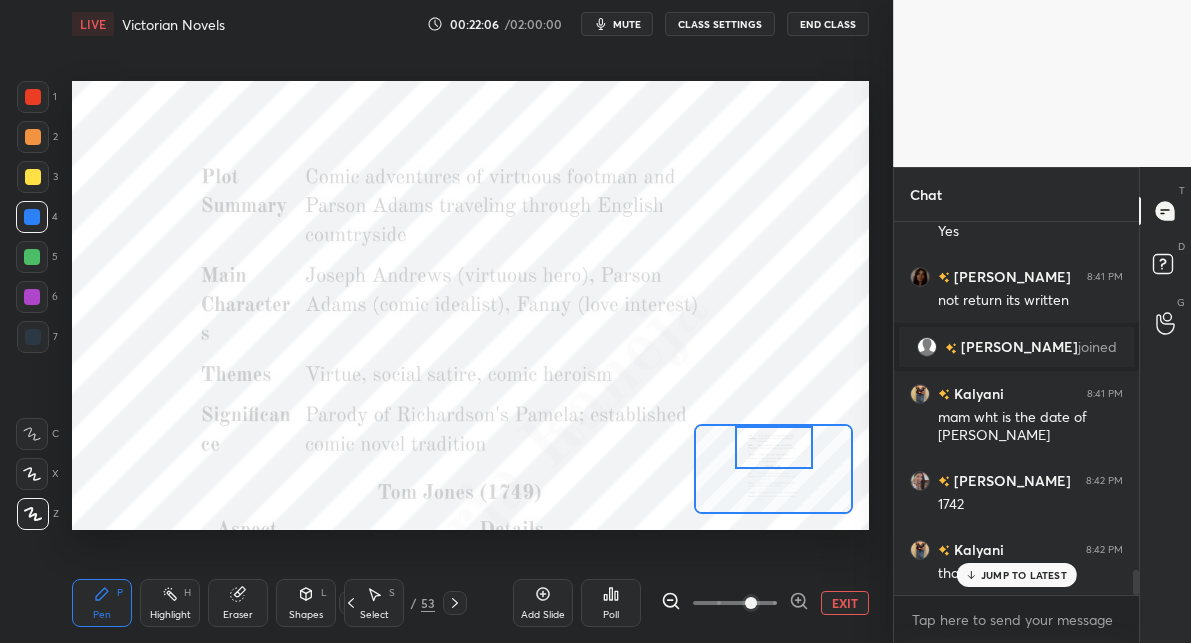 drag, startPoint x: 758, startPoint y: 467, endPoint x: 760, endPoint y: 427, distance: 40.04997 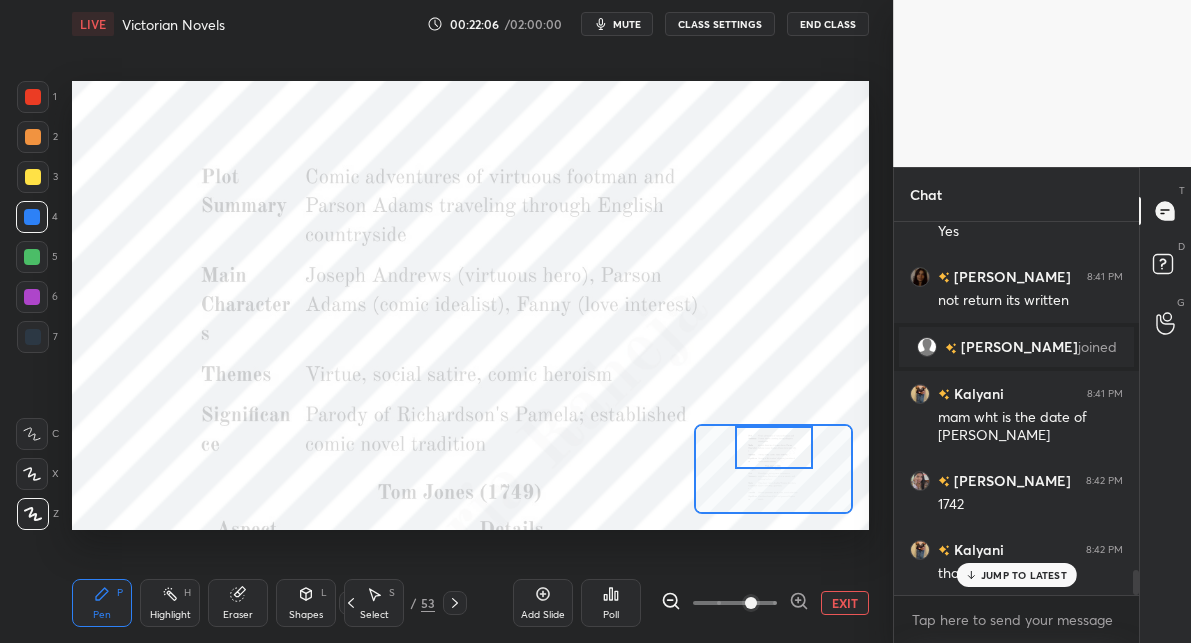 click at bounding box center [774, 447] 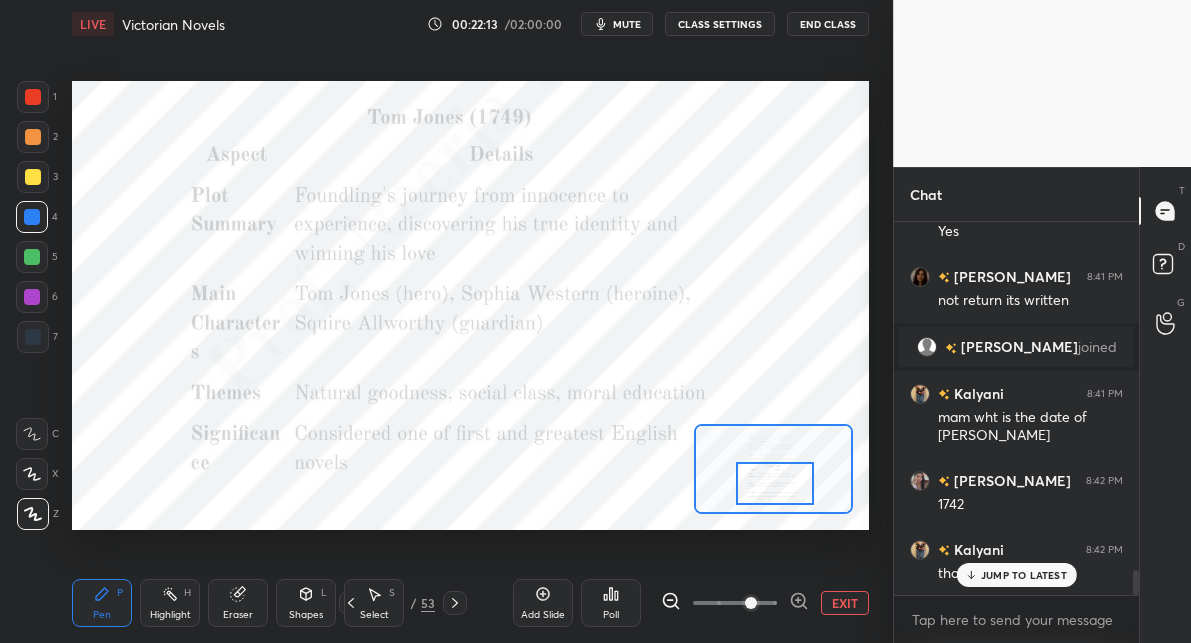 drag, startPoint x: 766, startPoint y: 455, endPoint x: 768, endPoint y: 487, distance: 32.06244 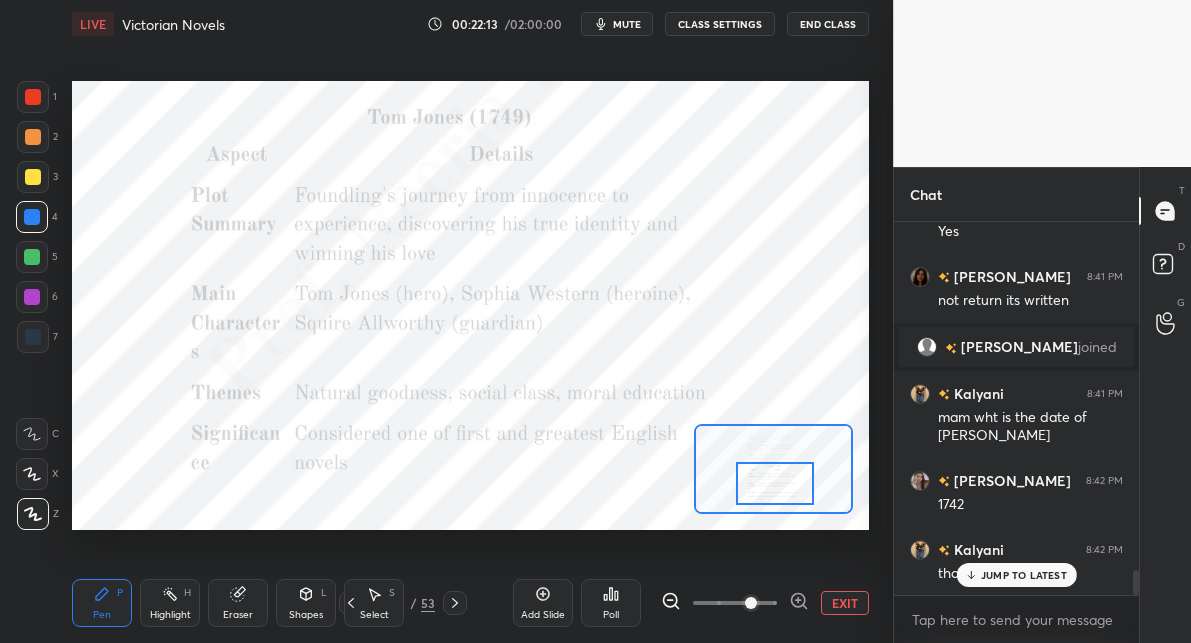 click at bounding box center (775, 483) 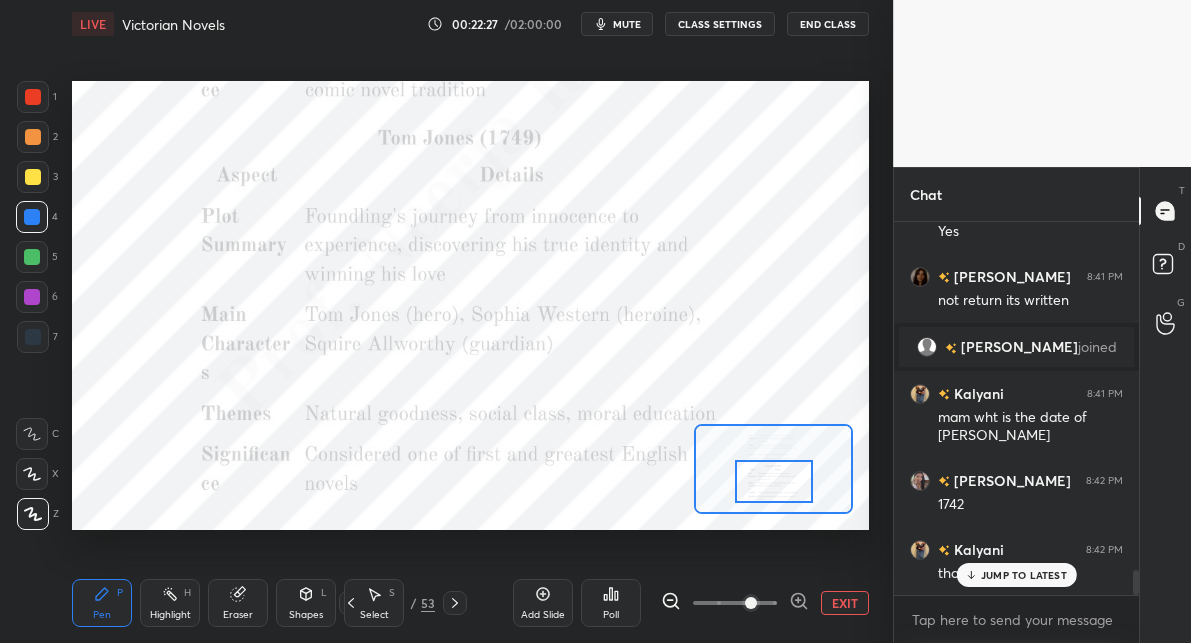 drag, startPoint x: 1002, startPoint y: 571, endPoint x: 1035, endPoint y: 551, distance: 38.587563 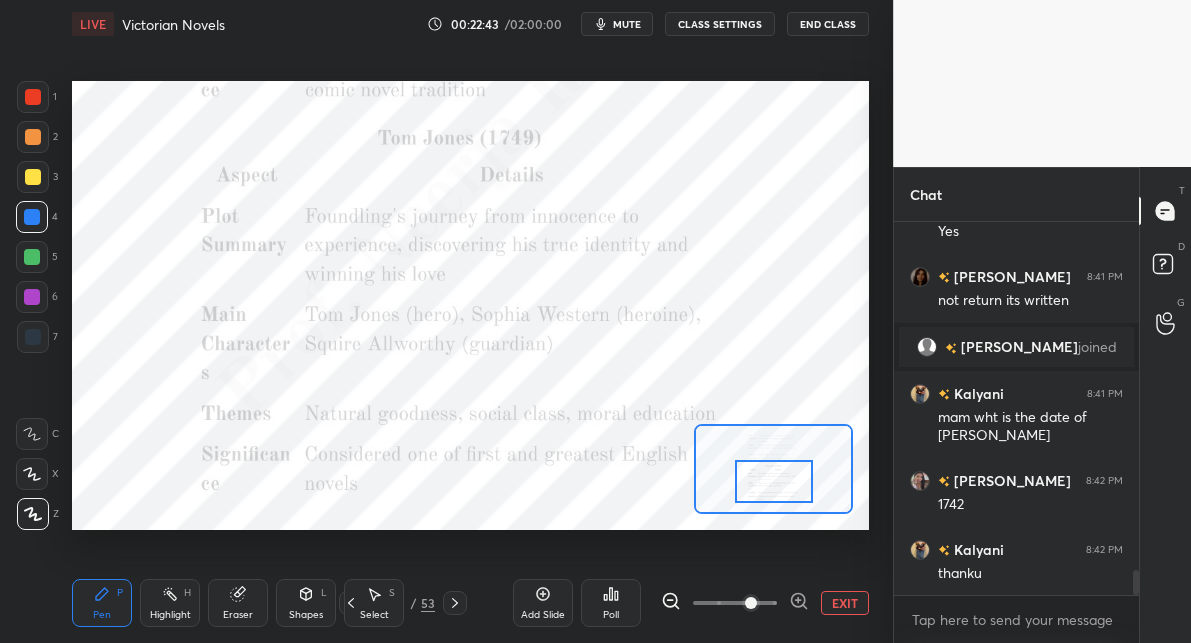 scroll, scrollTop: 5241, scrollLeft: 0, axis: vertical 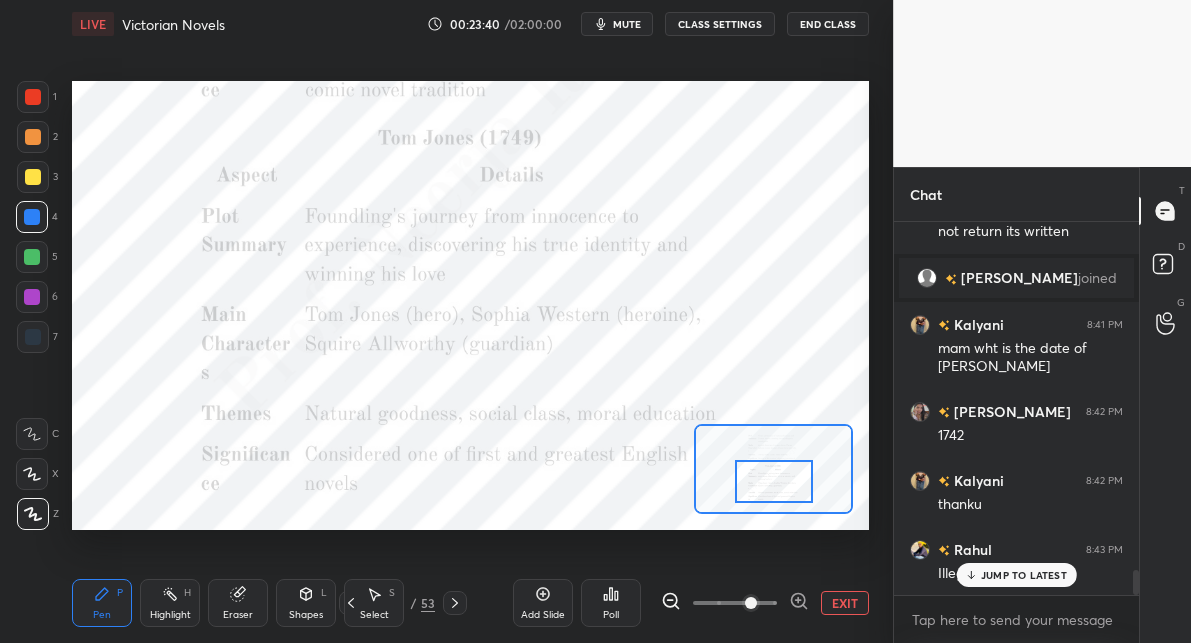 click 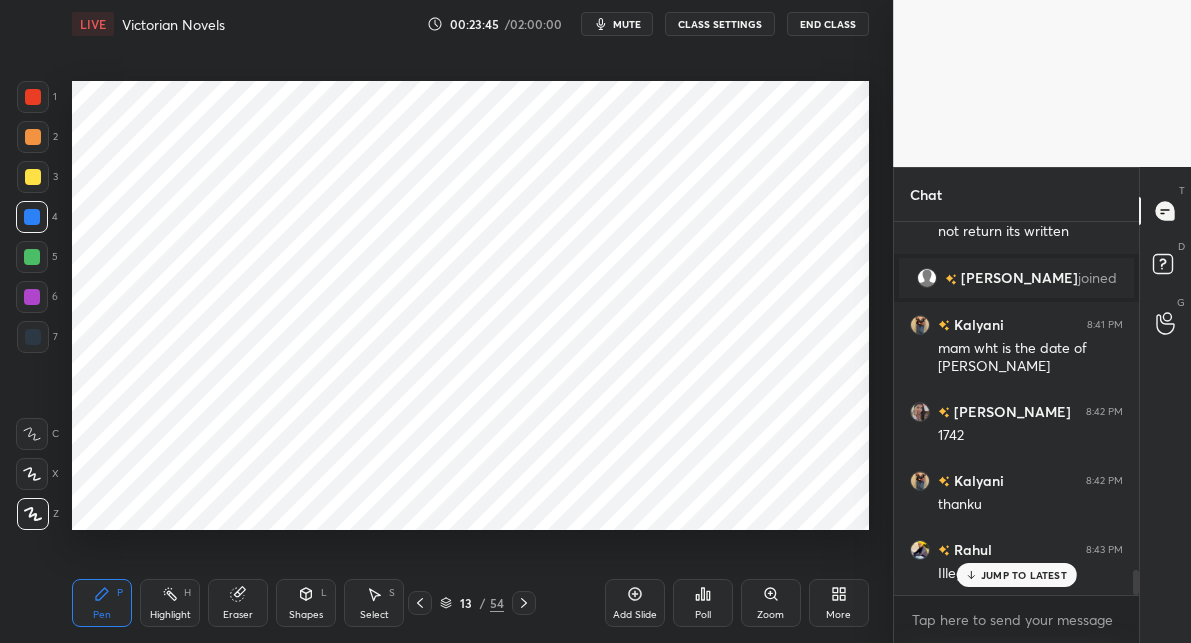 scroll, scrollTop: 5310, scrollLeft: 0, axis: vertical 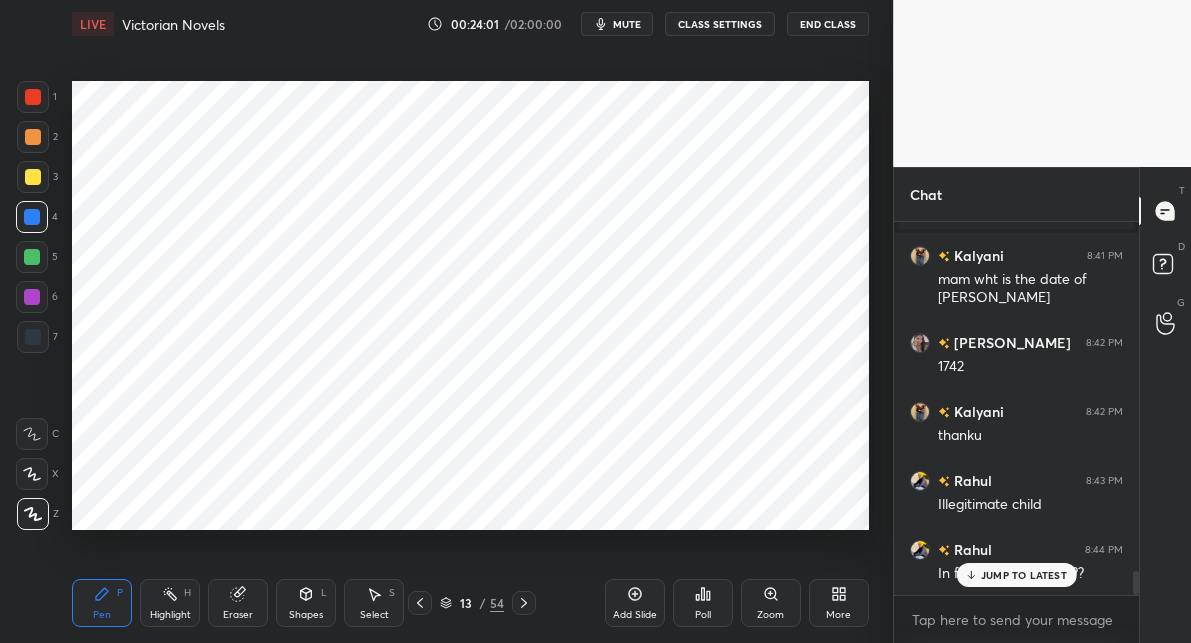 click at bounding box center (33, 337) 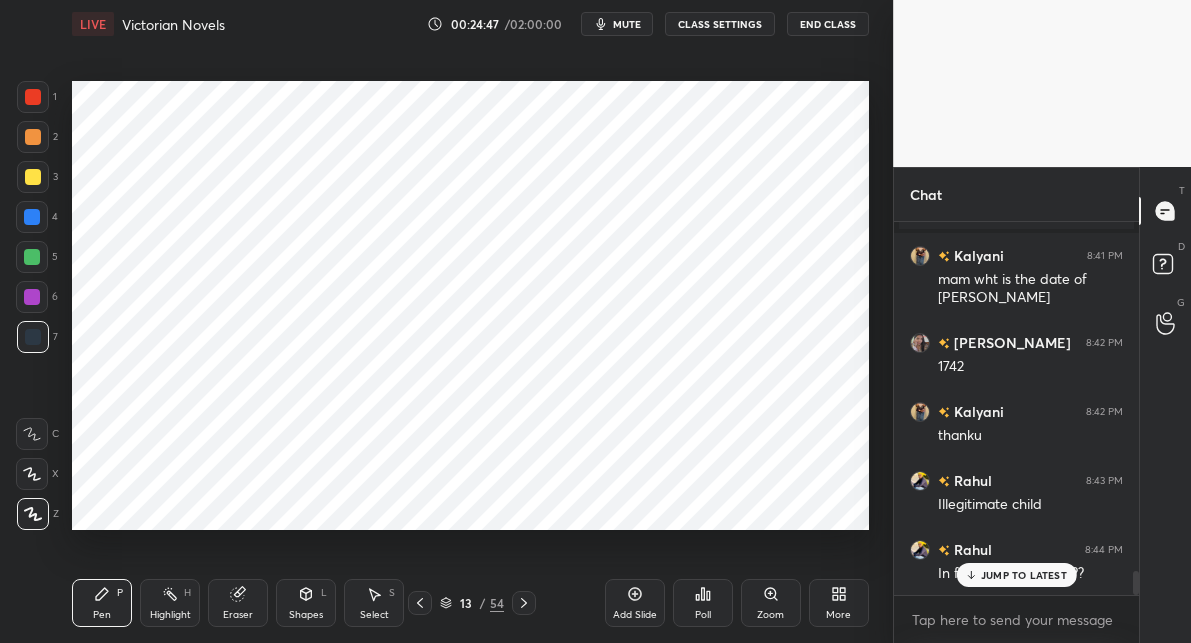 click 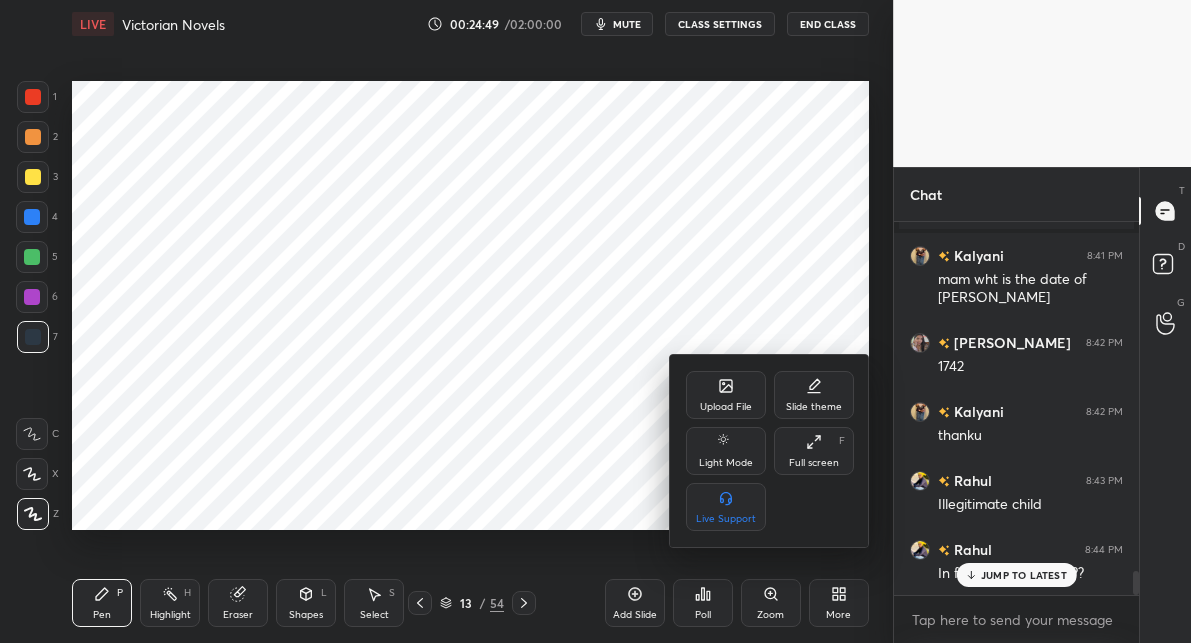 drag, startPoint x: 307, startPoint y: 596, endPoint x: 300, endPoint y: 540, distance: 56.435802 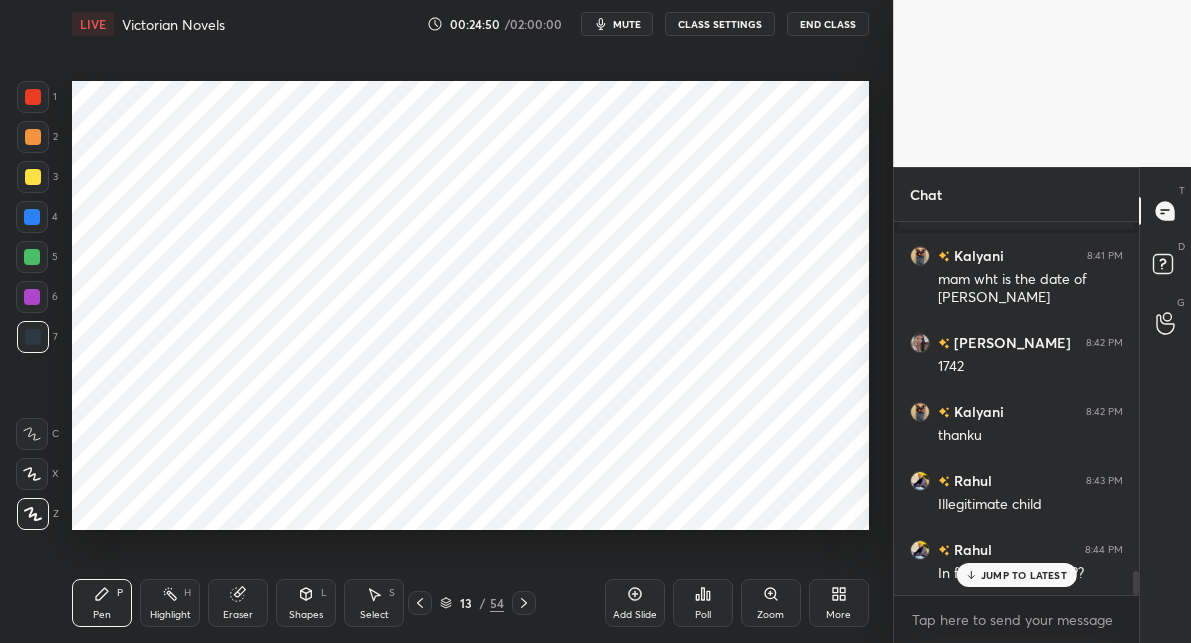 click 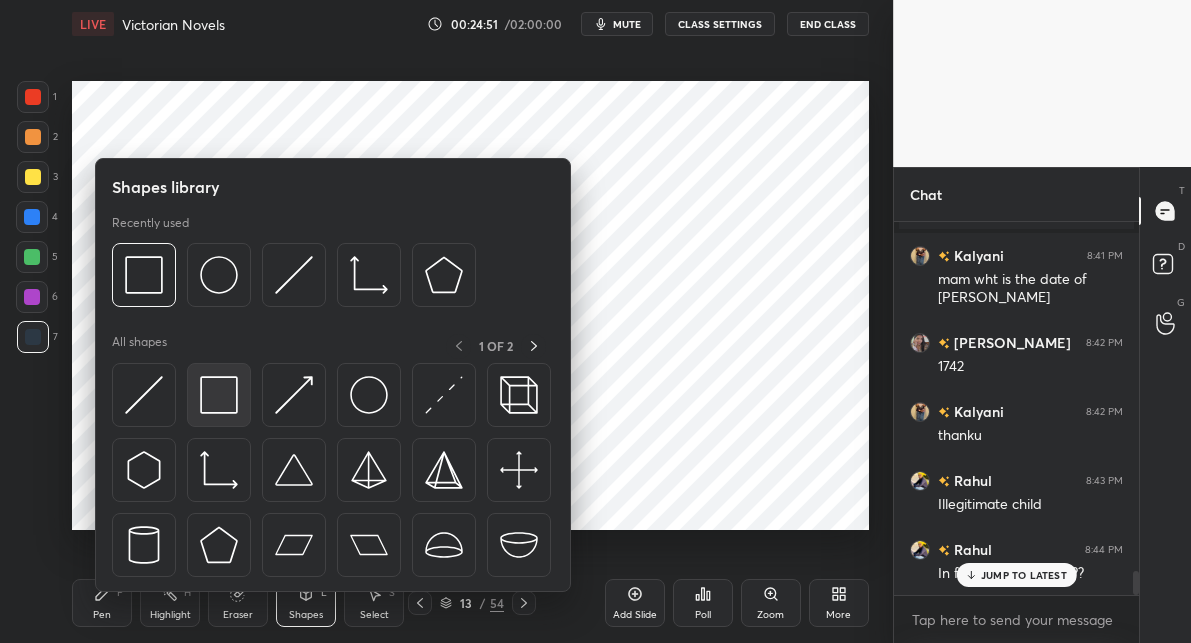 click at bounding box center [219, 395] 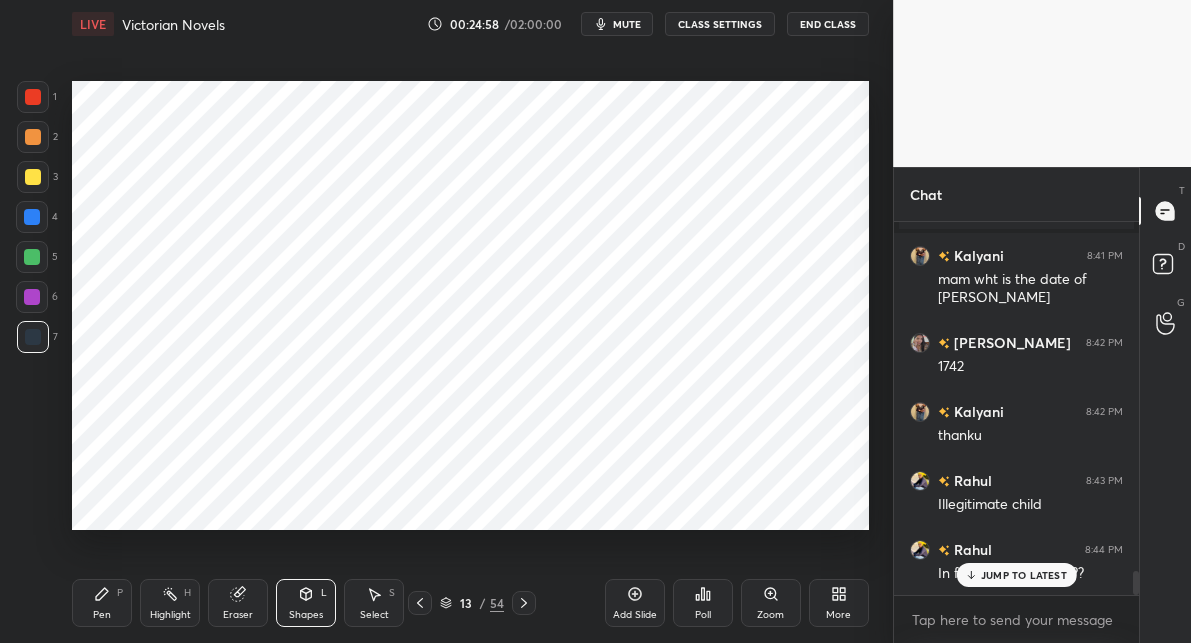 drag, startPoint x: 106, startPoint y: 596, endPoint x: 100, endPoint y: 531, distance: 65.27634 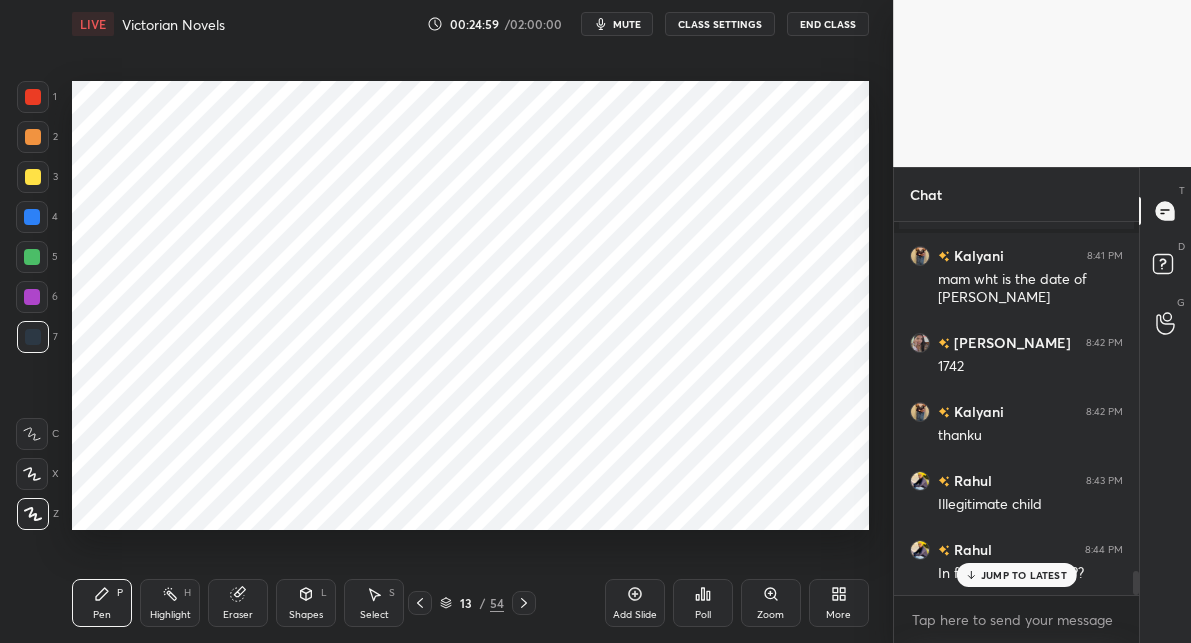 click at bounding box center (33, 97) 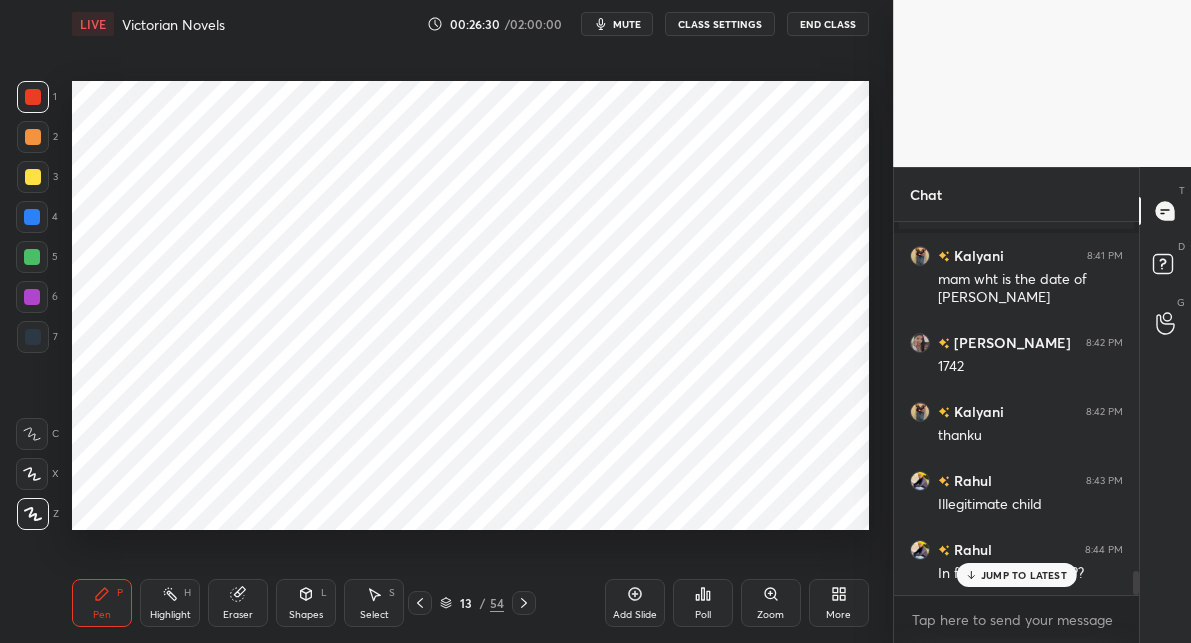 drag, startPoint x: 636, startPoint y: 588, endPoint x: 634, endPoint y: 541, distance: 47.042534 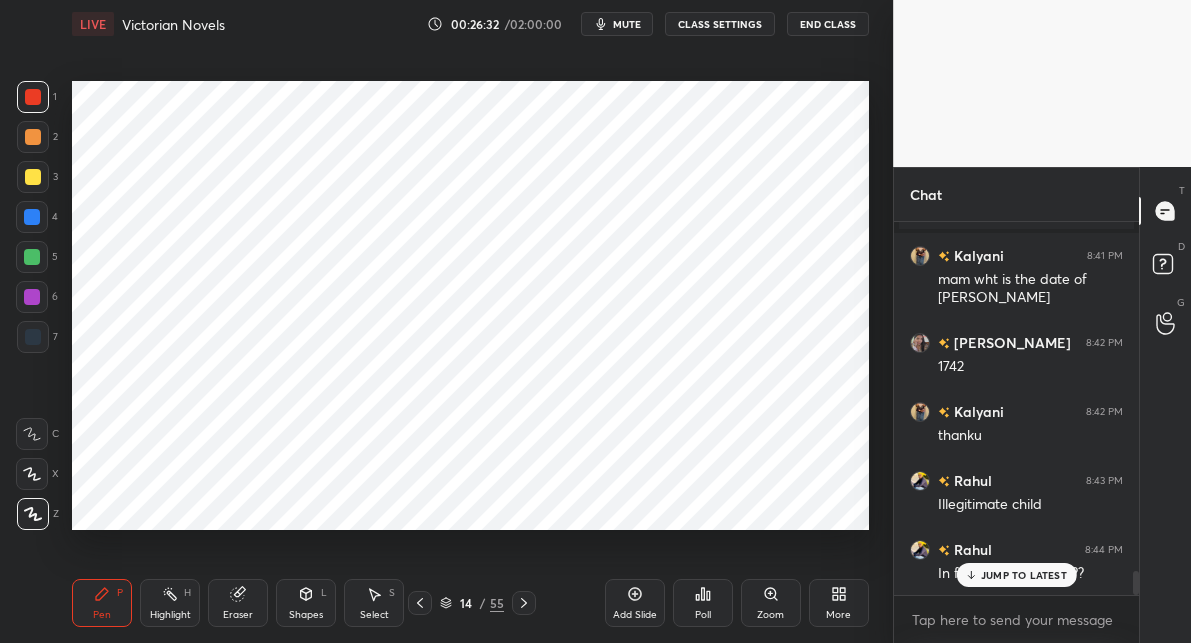 click 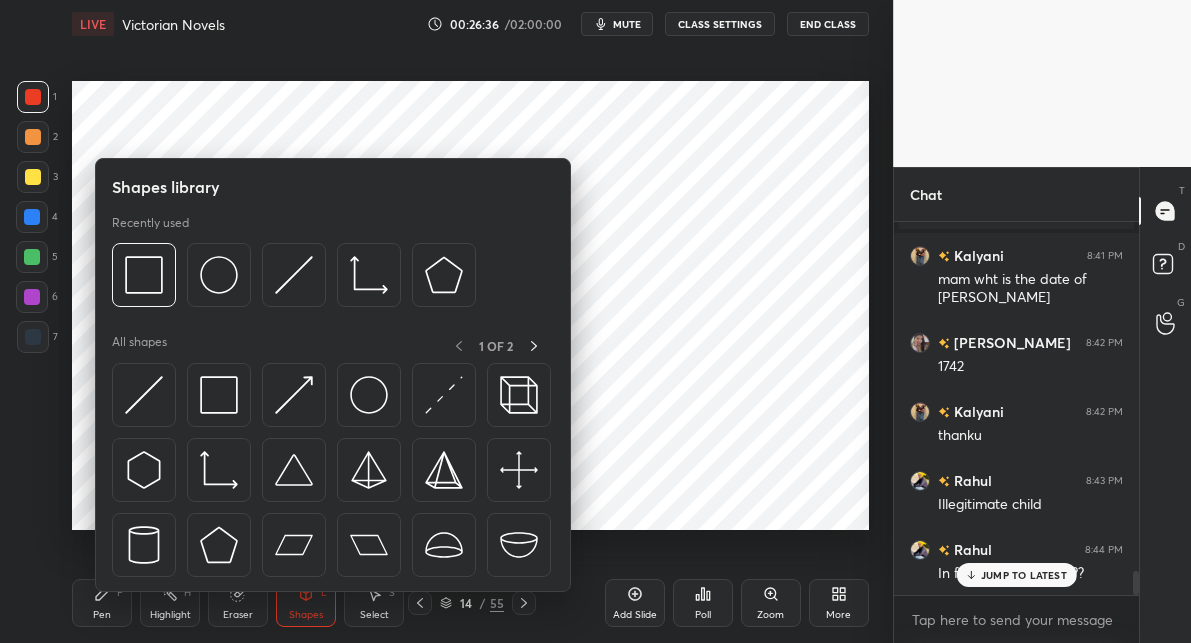 click at bounding box center (219, 395) 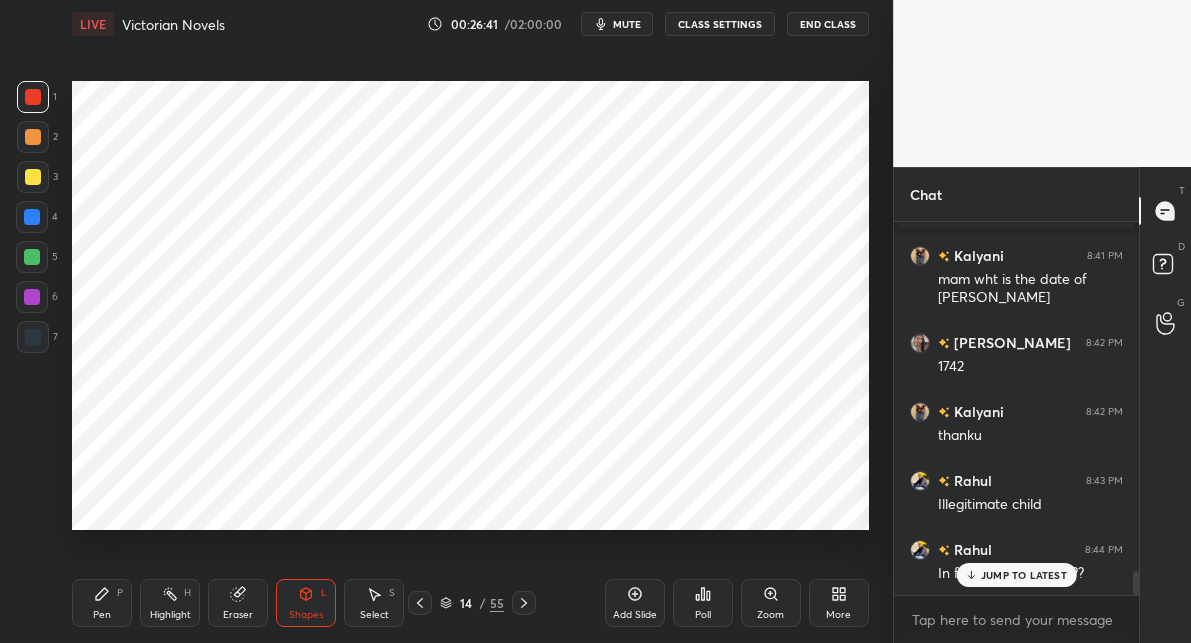 drag, startPoint x: 101, startPoint y: 595, endPoint x: 117, endPoint y: 539, distance: 58.24088 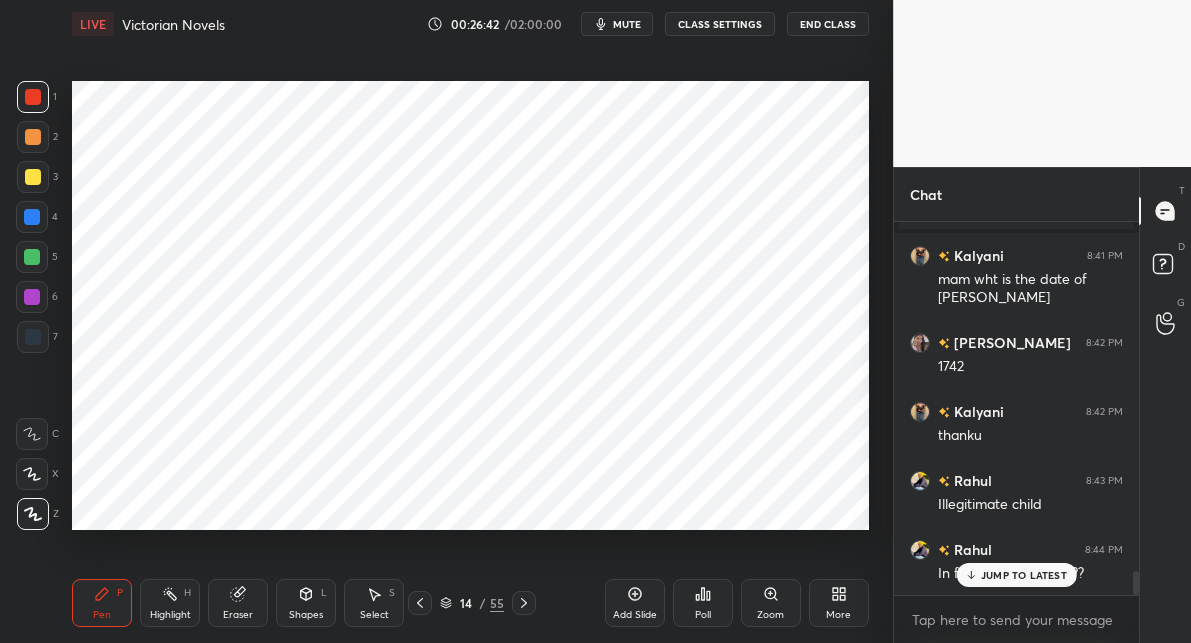 click at bounding box center (32, 217) 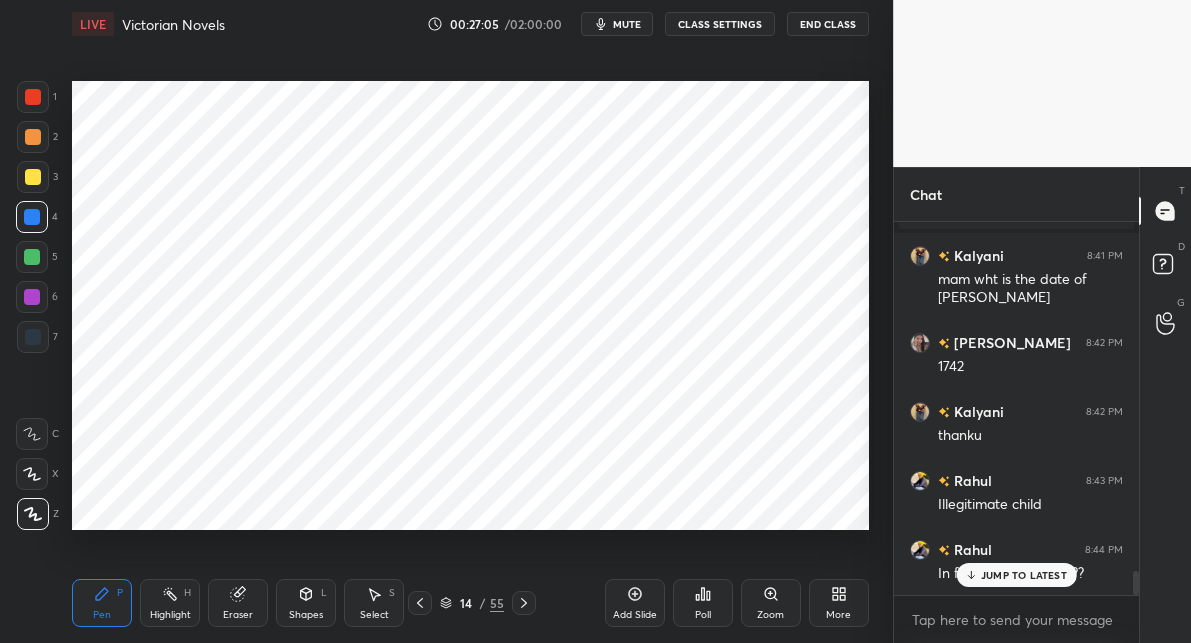 drag, startPoint x: 35, startPoint y: 298, endPoint x: 70, endPoint y: 290, distance: 35.902645 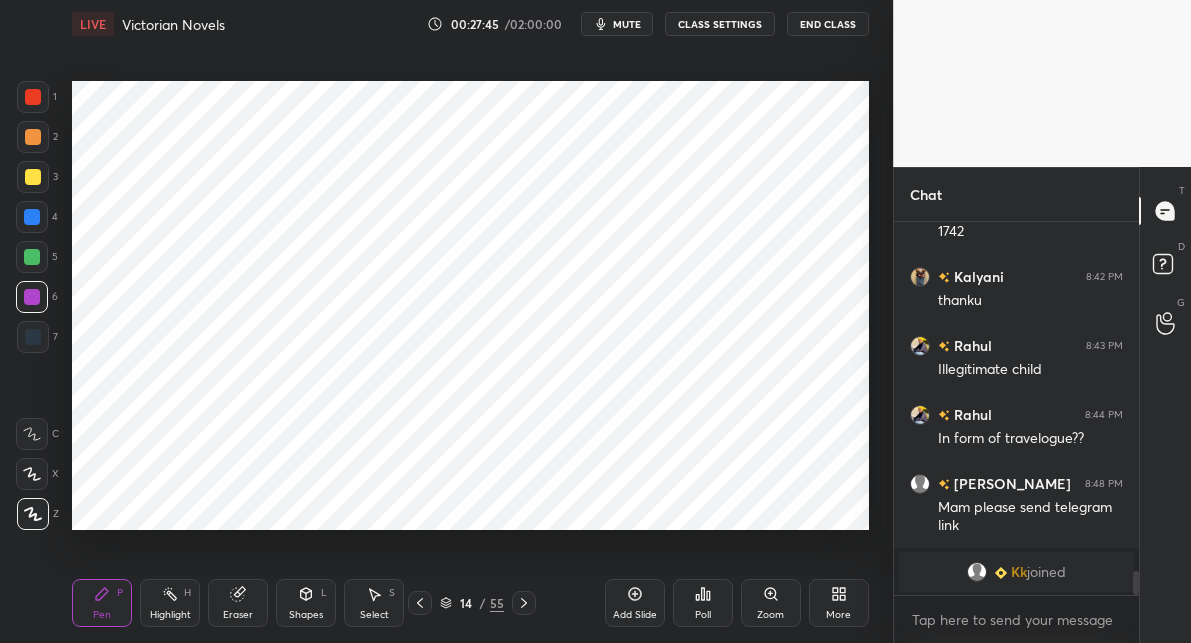 scroll, scrollTop: 5515, scrollLeft: 0, axis: vertical 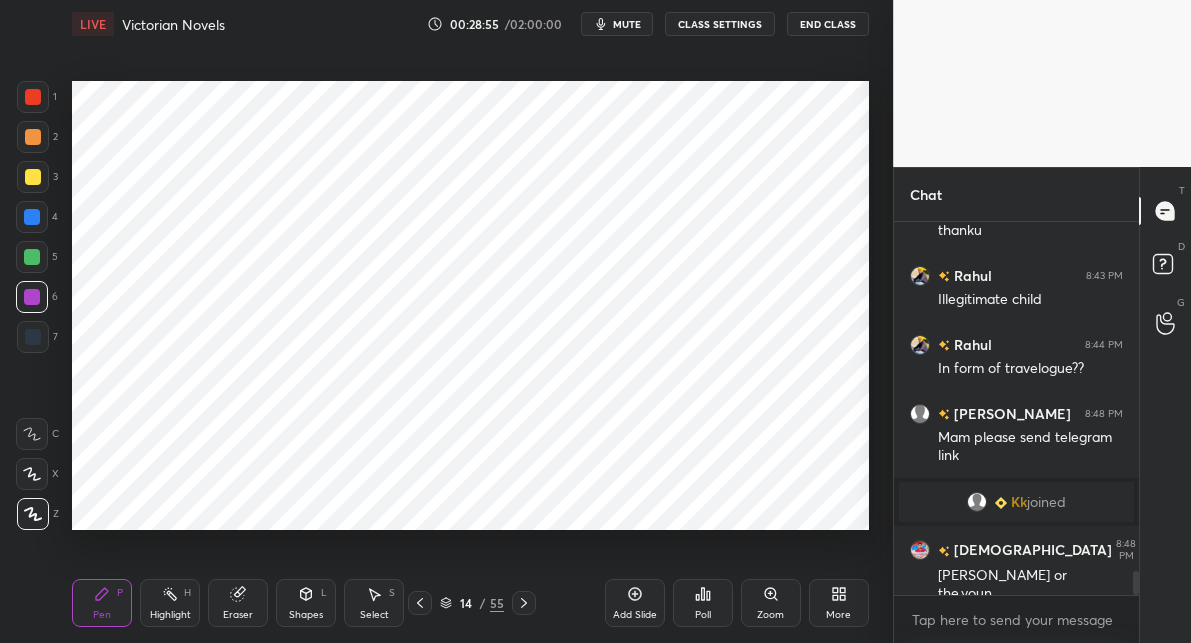 click at bounding box center [32, 217] 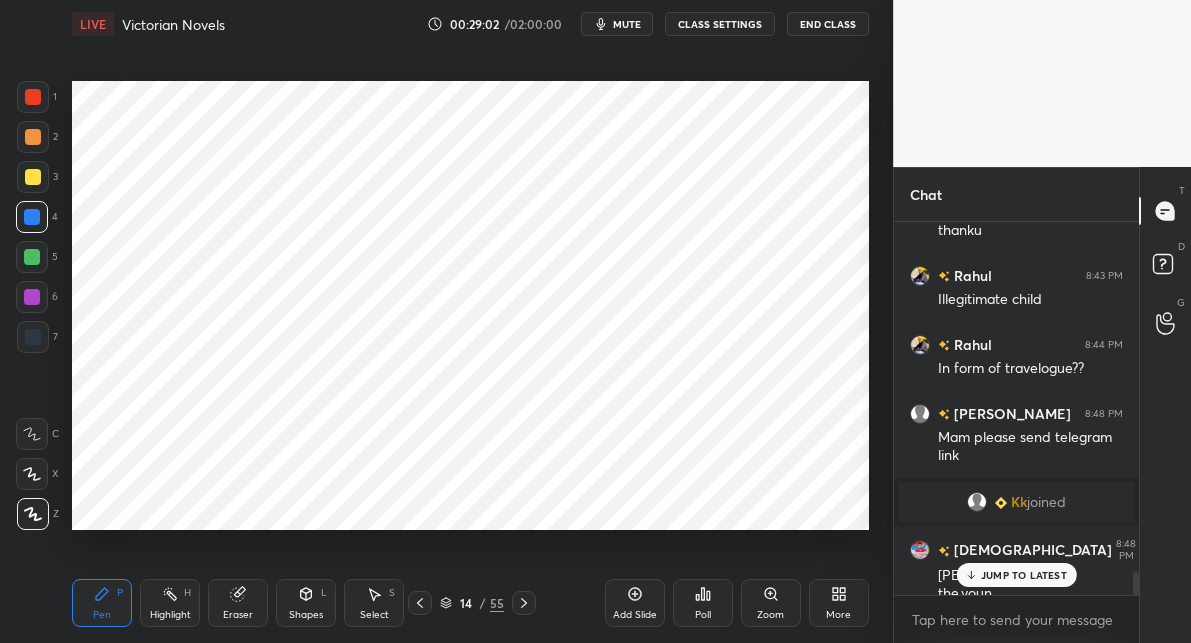 scroll, scrollTop: 5583, scrollLeft: 0, axis: vertical 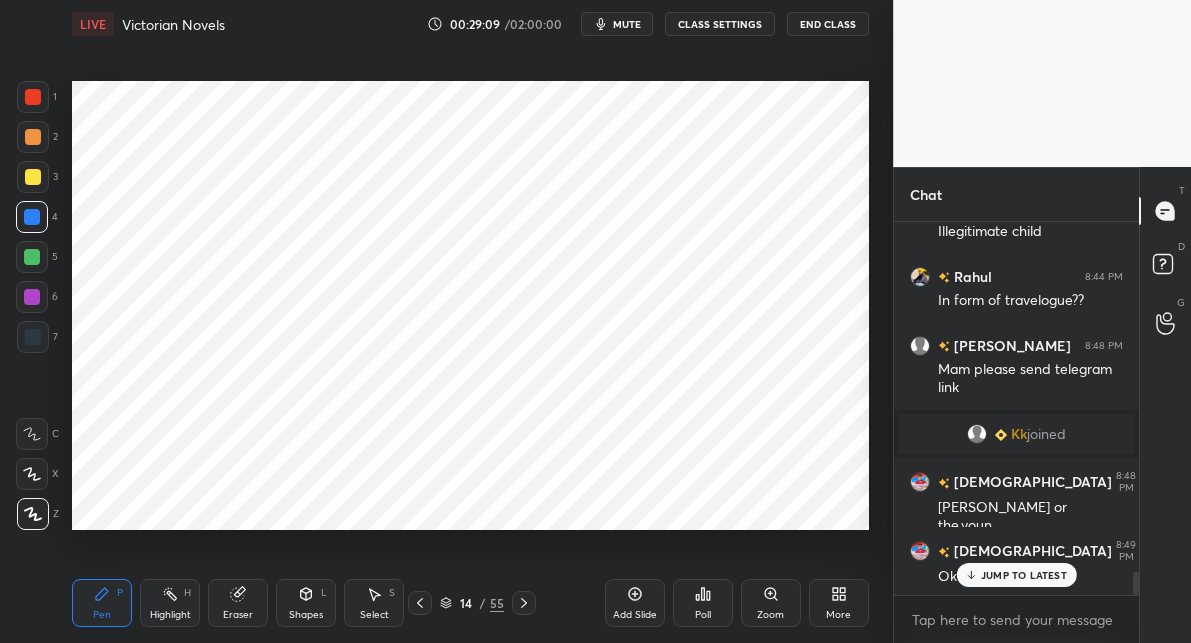 click at bounding box center [33, 337] 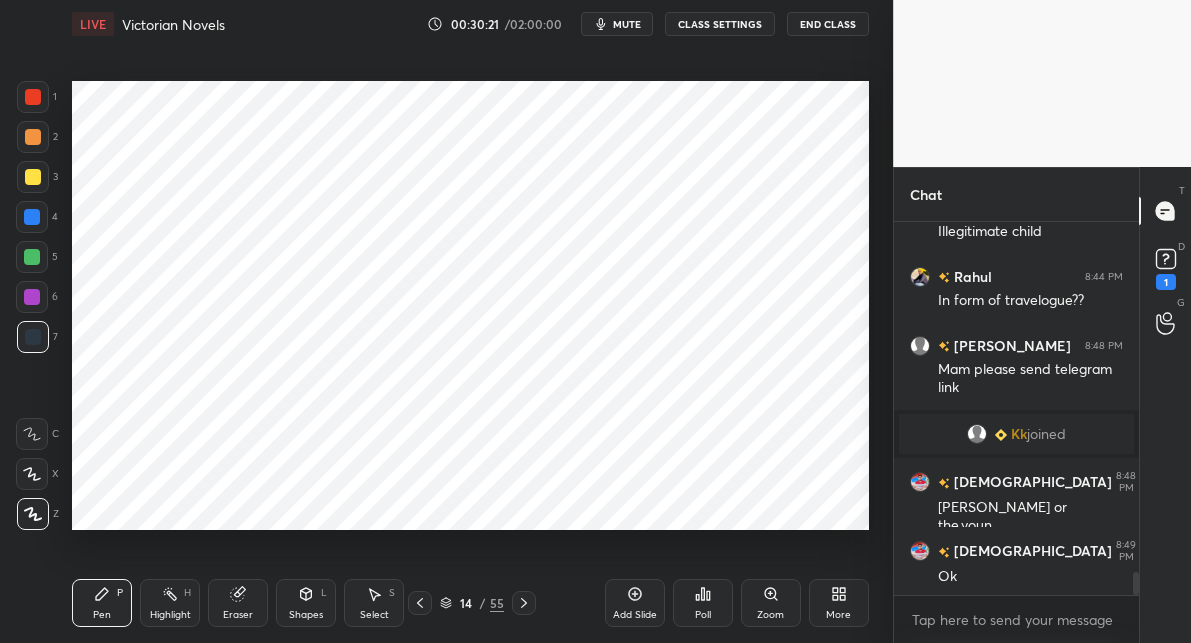 drag, startPoint x: 632, startPoint y: 598, endPoint x: 634, endPoint y: 539, distance: 59.03389 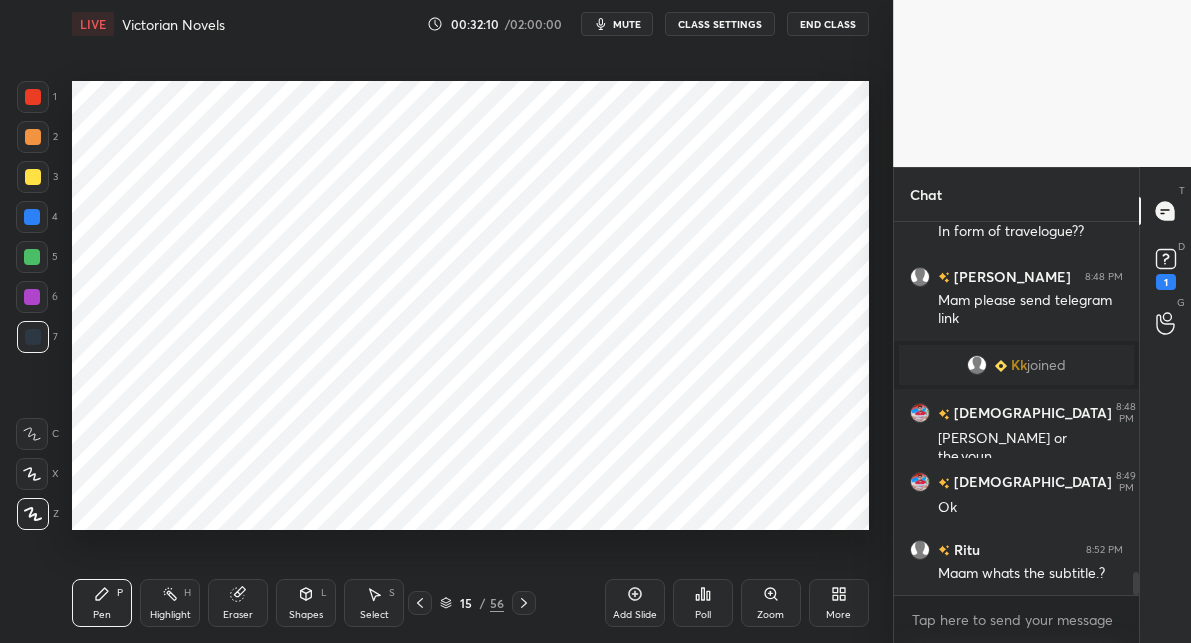 scroll, scrollTop: 5721, scrollLeft: 0, axis: vertical 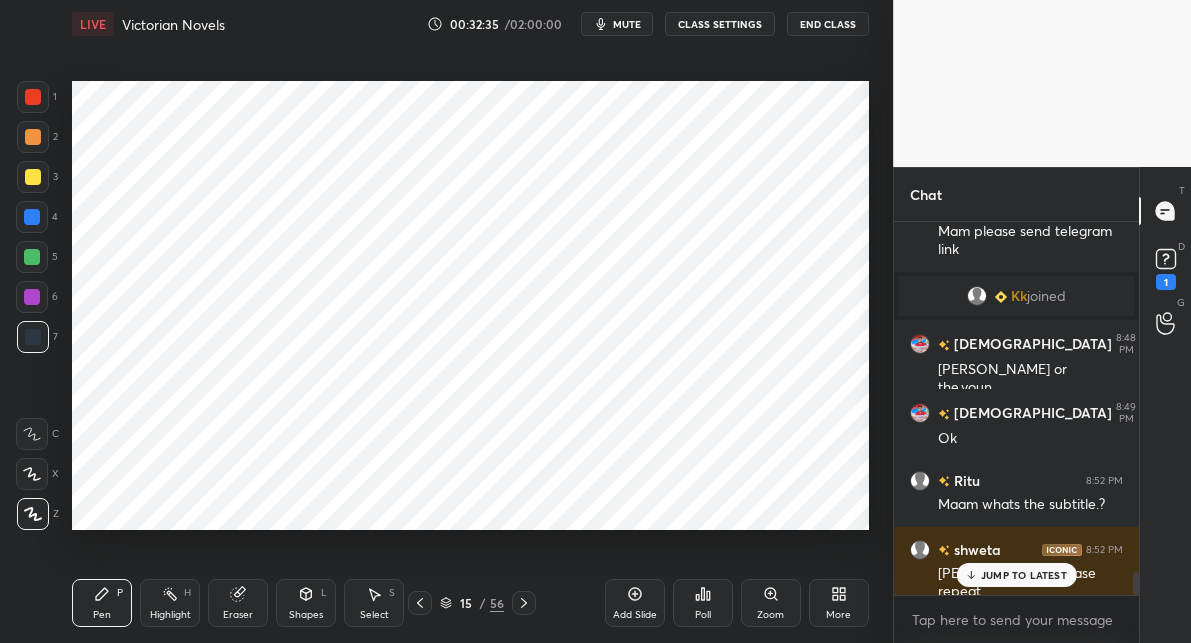 click at bounding box center [32, 217] 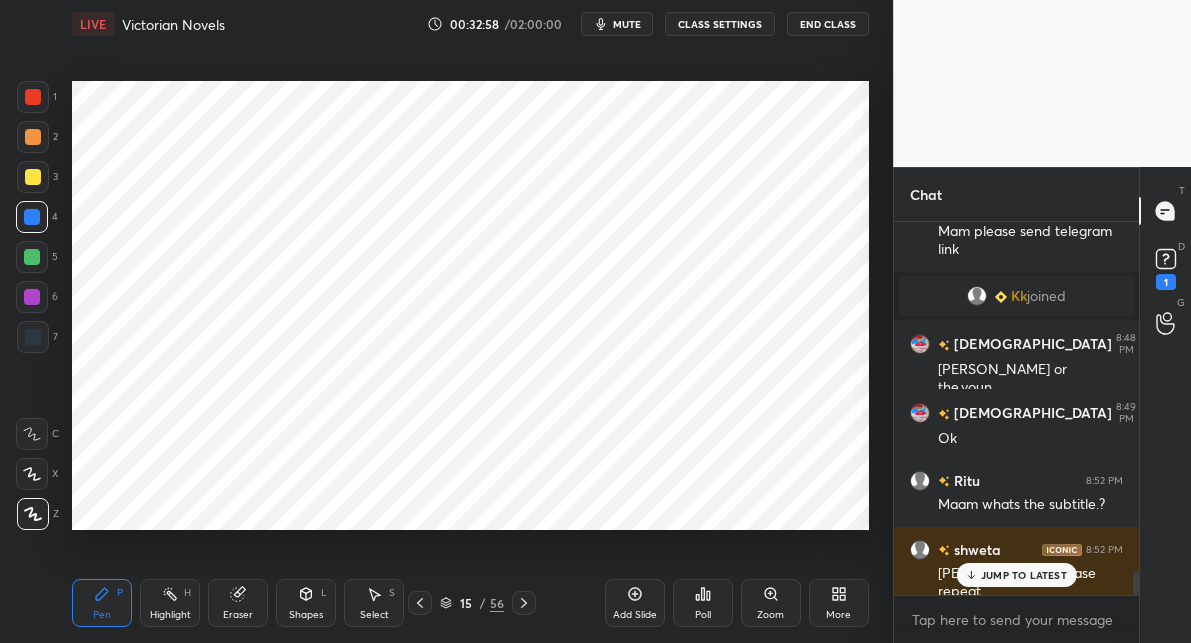 scroll, scrollTop: 5826, scrollLeft: 0, axis: vertical 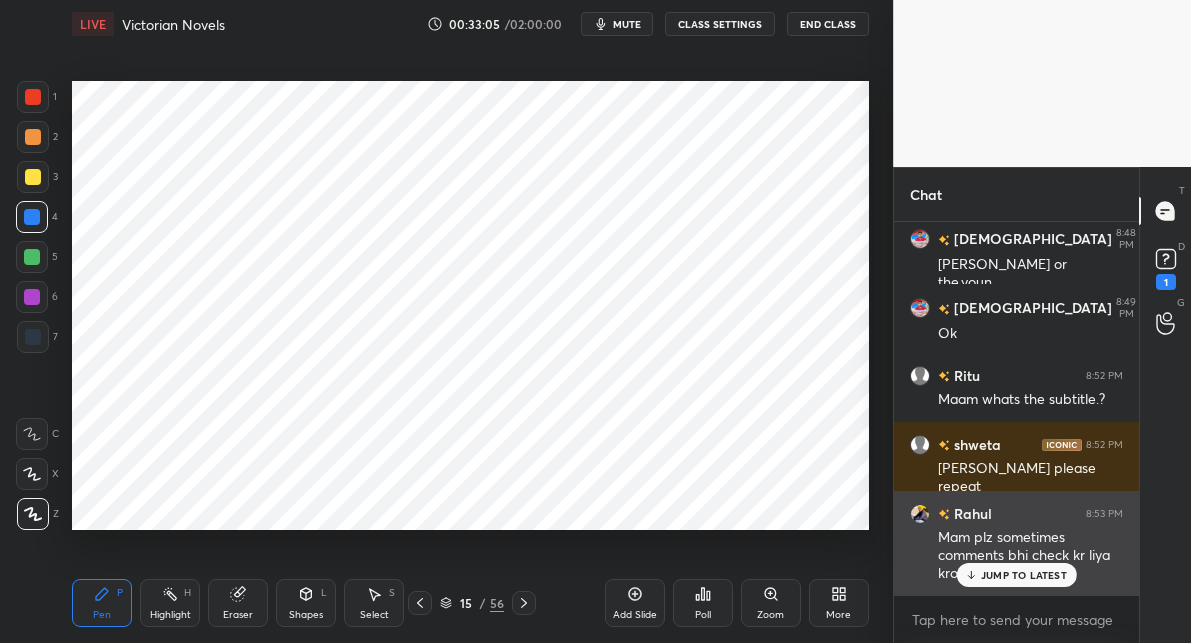 click on "JUMP TO LATEST" at bounding box center (1024, 575) 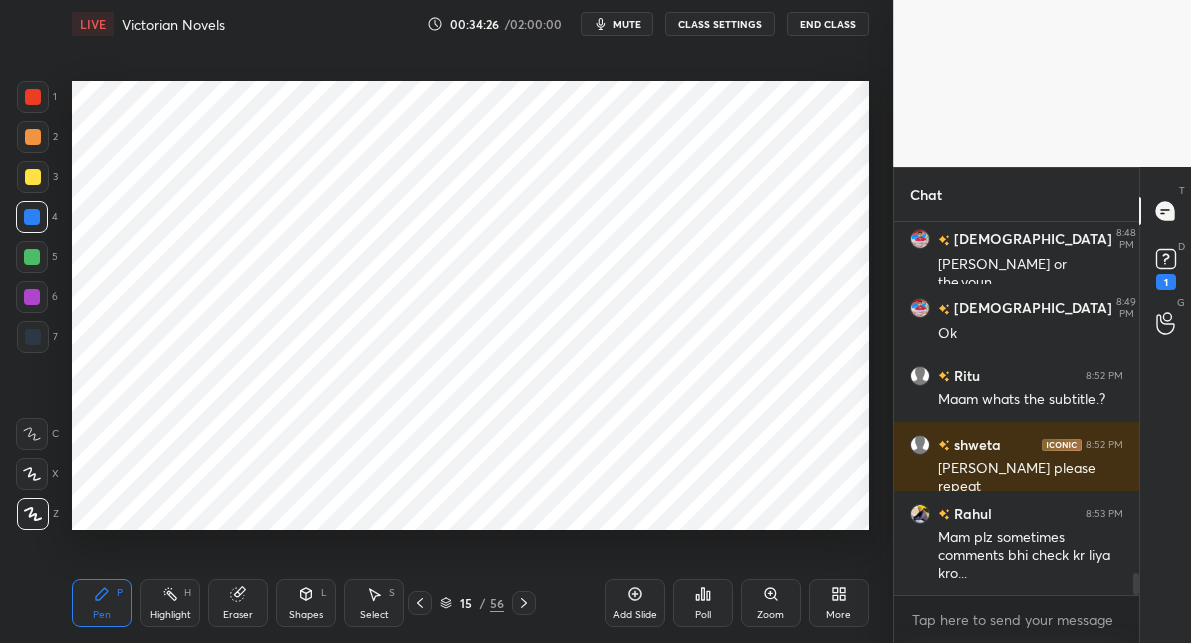 click 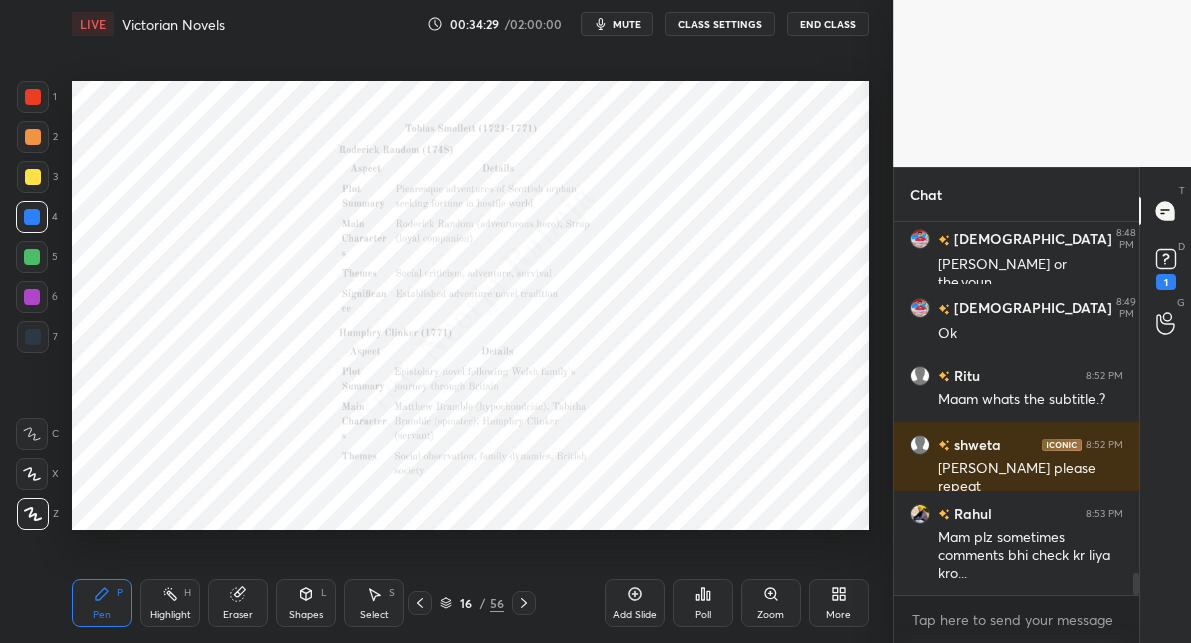 click 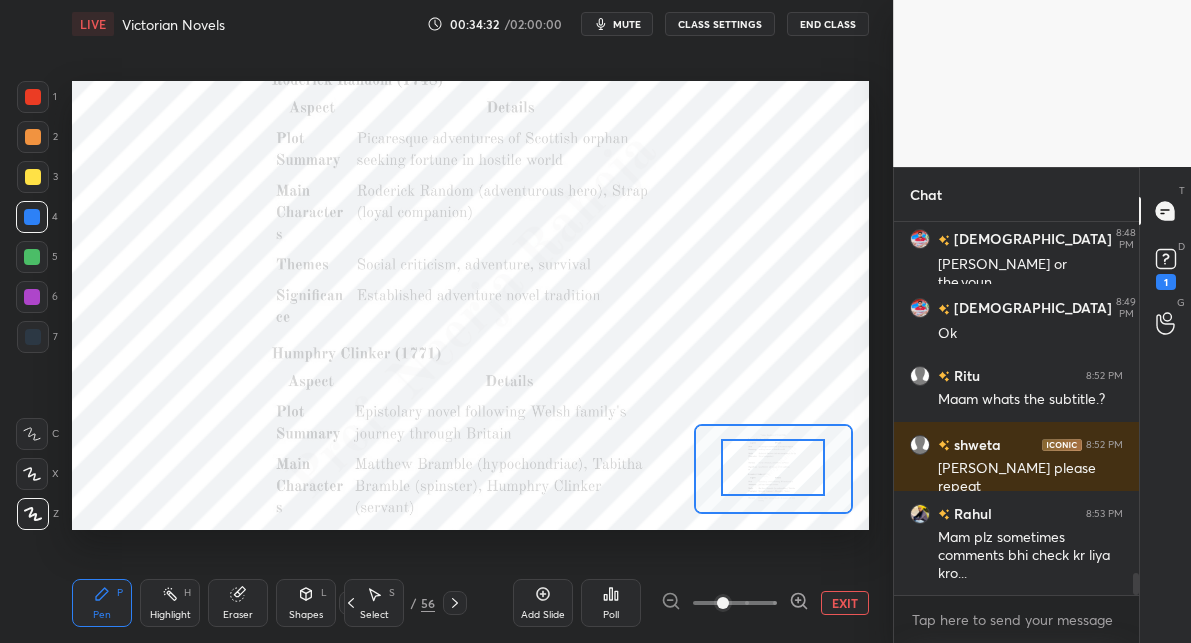 drag, startPoint x: 782, startPoint y: 479, endPoint x: 782, endPoint y: 468, distance: 11 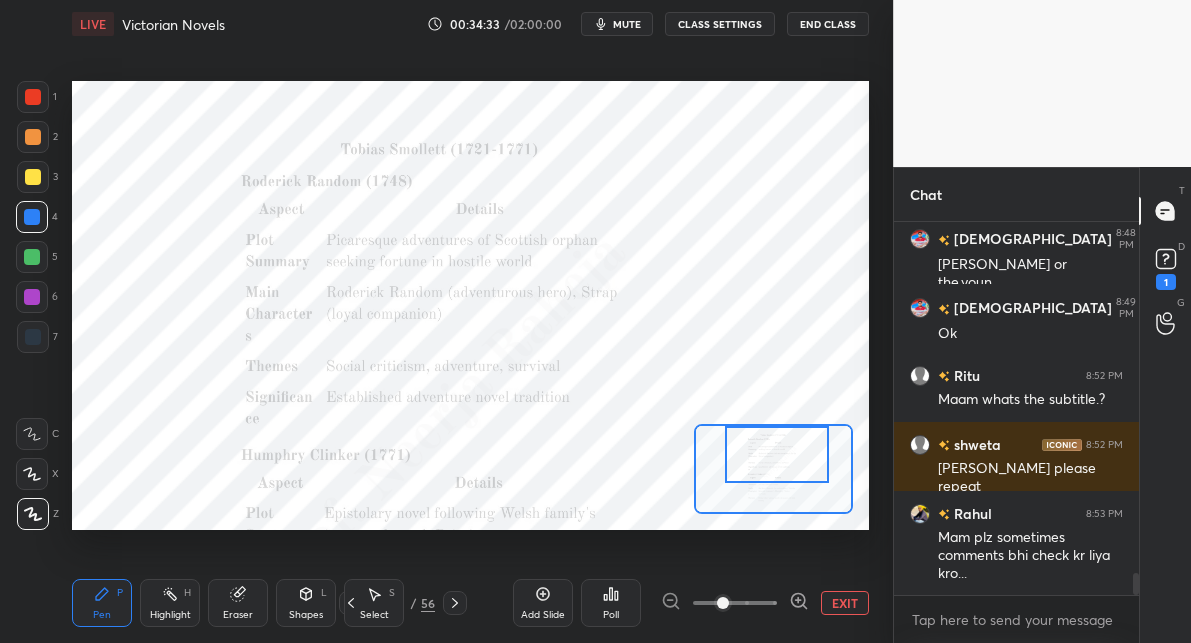 drag, startPoint x: 783, startPoint y: 479, endPoint x: 785, endPoint y: 458, distance: 21.095022 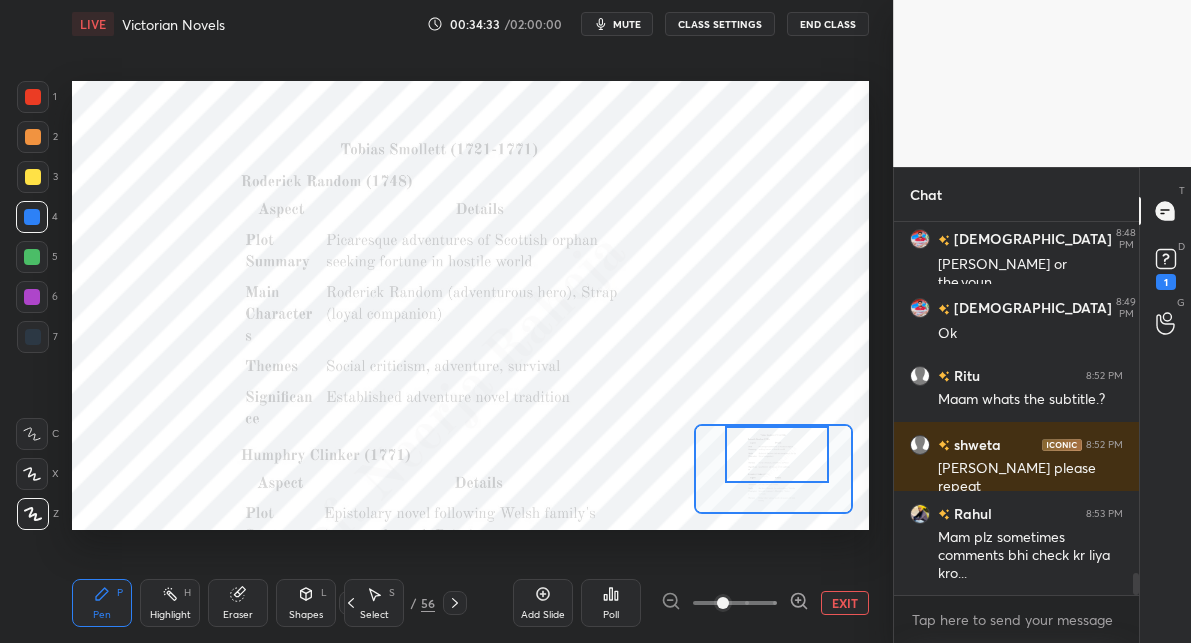 click at bounding box center [777, 454] 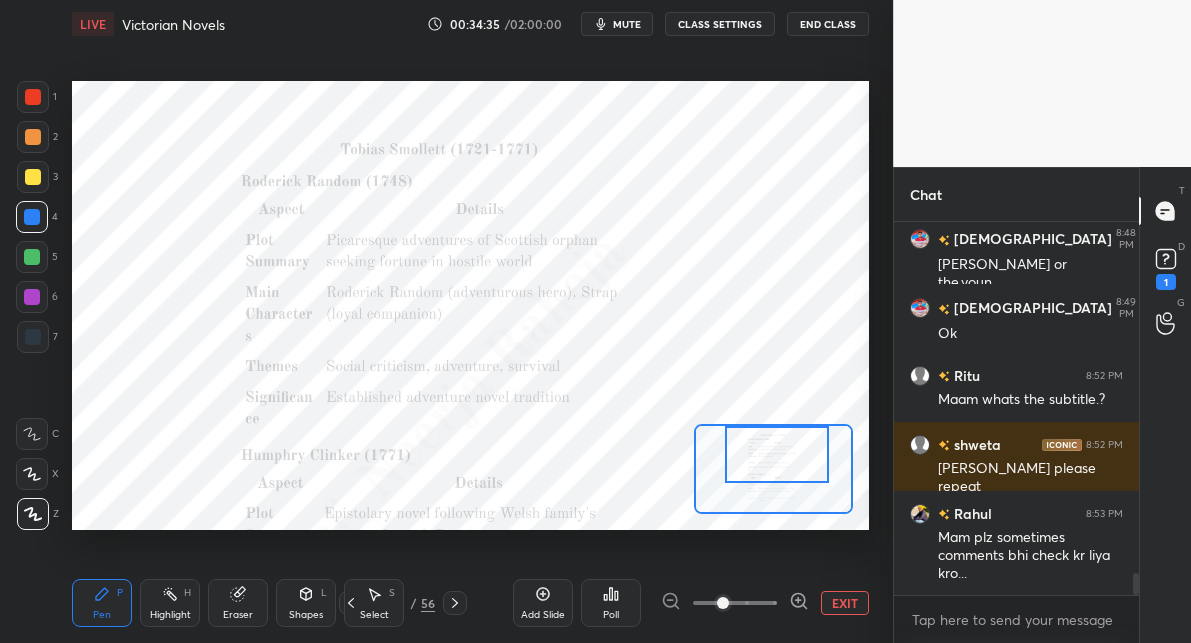 click 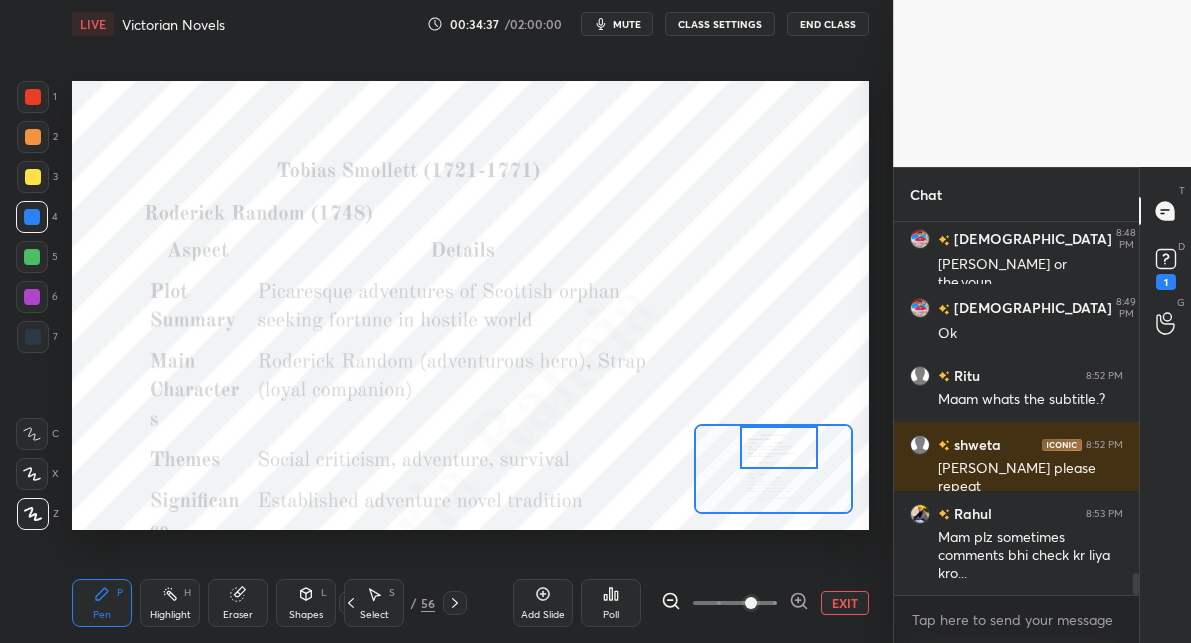 drag, startPoint x: 755, startPoint y: 461, endPoint x: 743, endPoint y: 428, distance: 35.1141 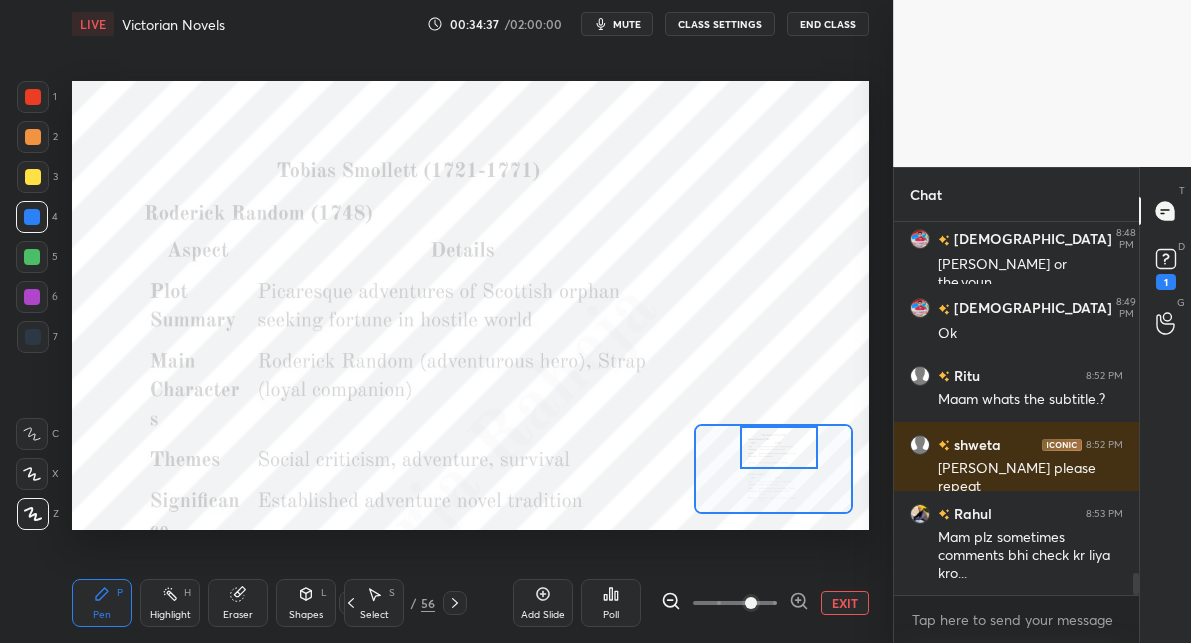 click at bounding box center [779, 447] 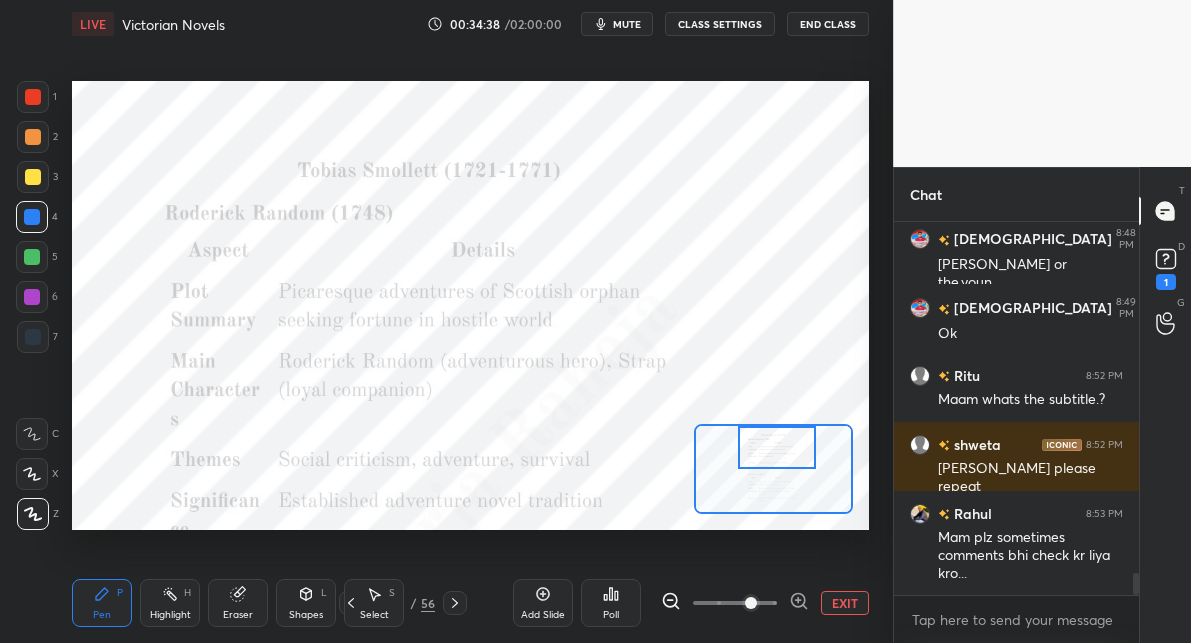 drag, startPoint x: 33, startPoint y: 91, endPoint x: 53, endPoint y: 97, distance: 20.880613 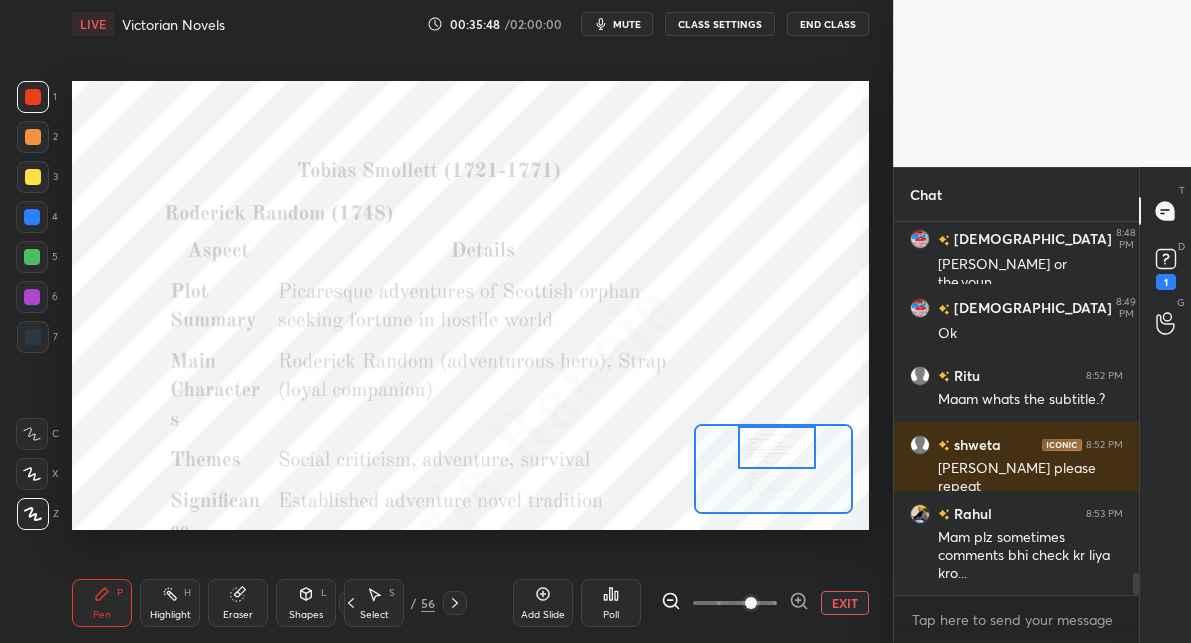 drag, startPoint x: 42, startPoint y: 219, endPoint x: 63, endPoint y: 209, distance: 23.259407 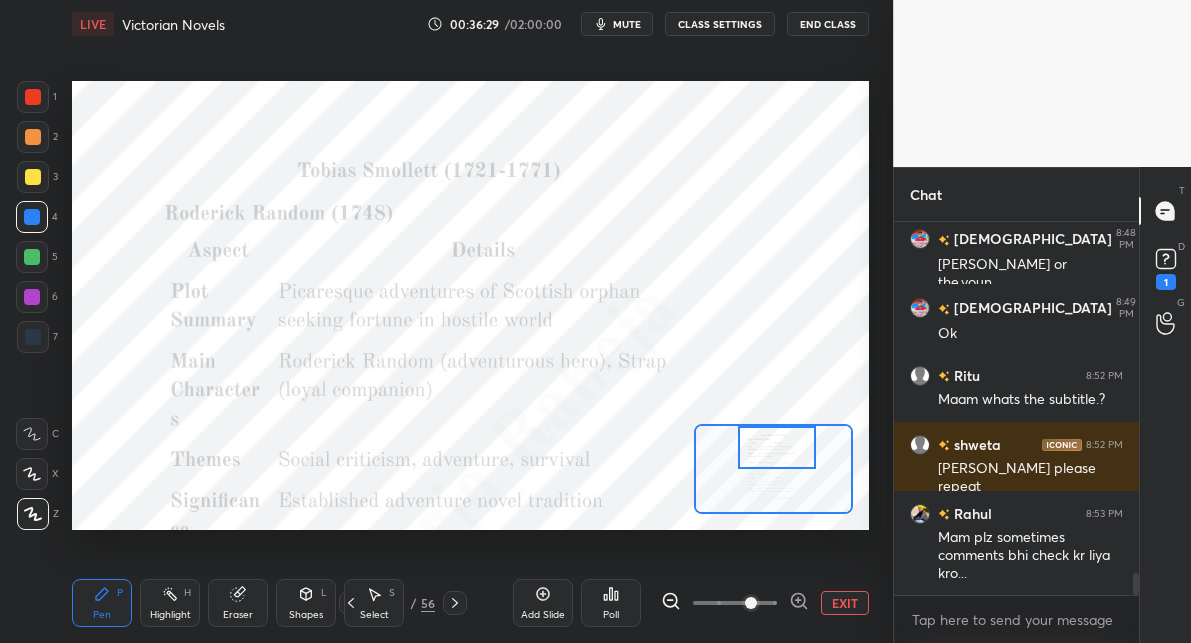 click 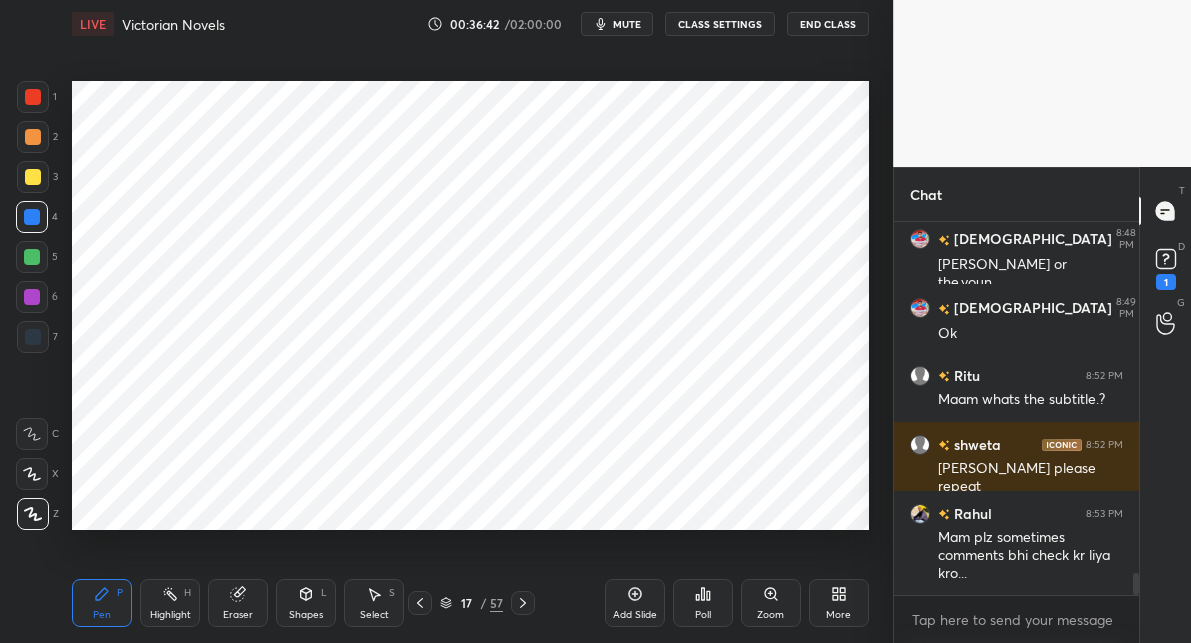 drag, startPoint x: 37, startPoint y: 334, endPoint x: 61, endPoint y: 276, distance: 62.76942 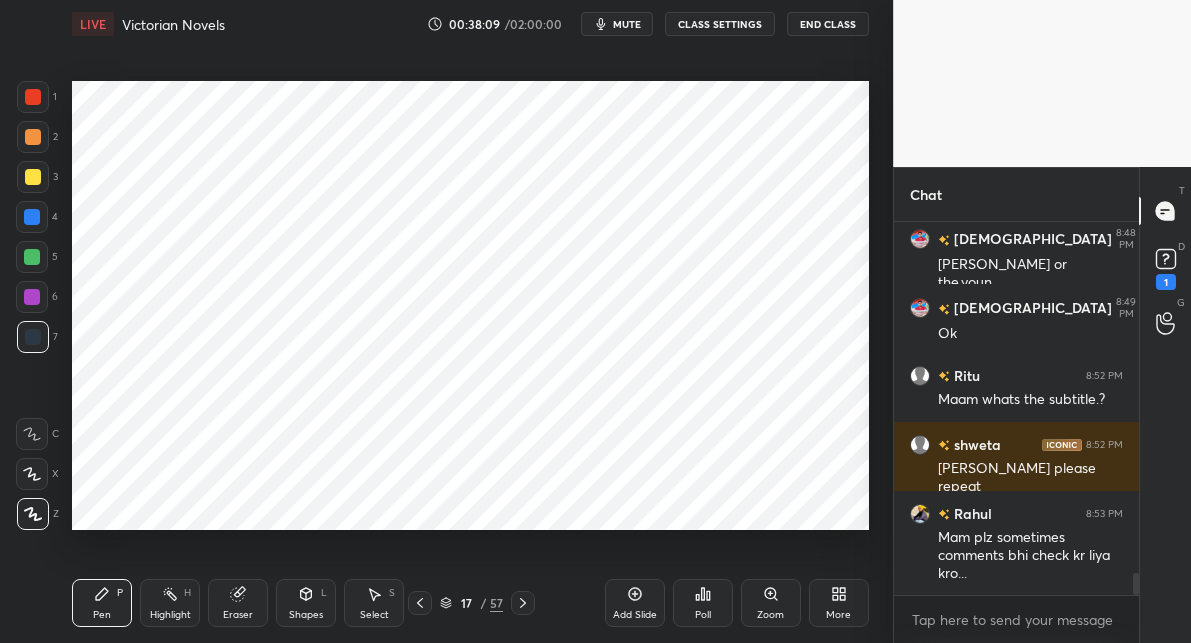 drag, startPoint x: 159, startPoint y: 595, endPoint x: 153, endPoint y: 573, distance: 22.803509 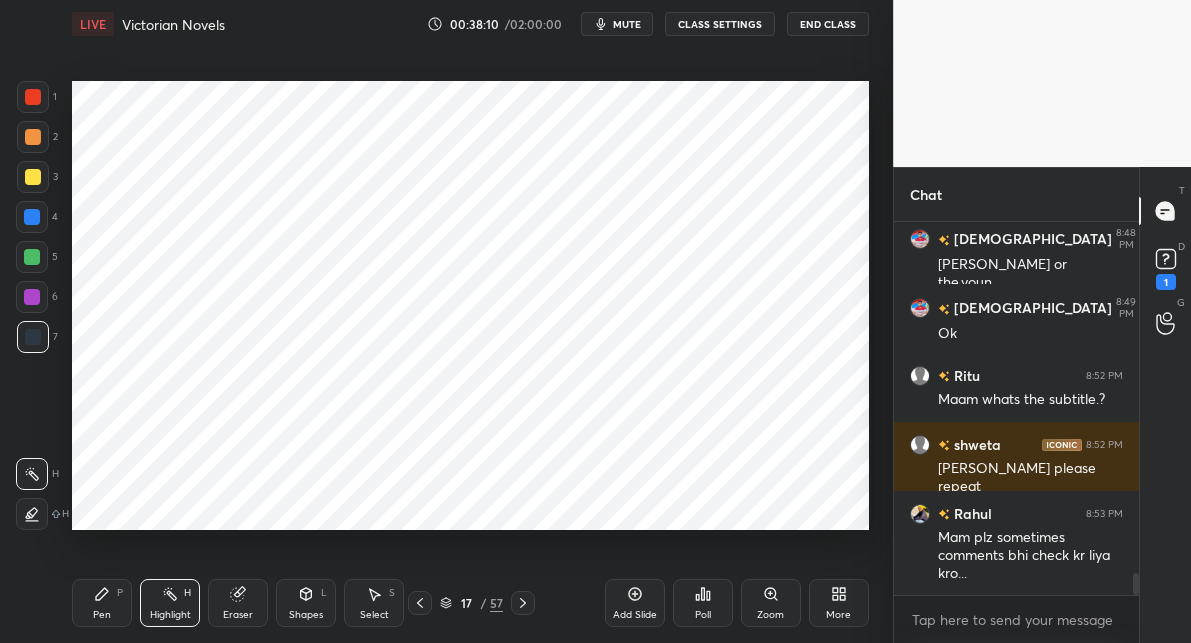 click at bounding box center (33, 137) 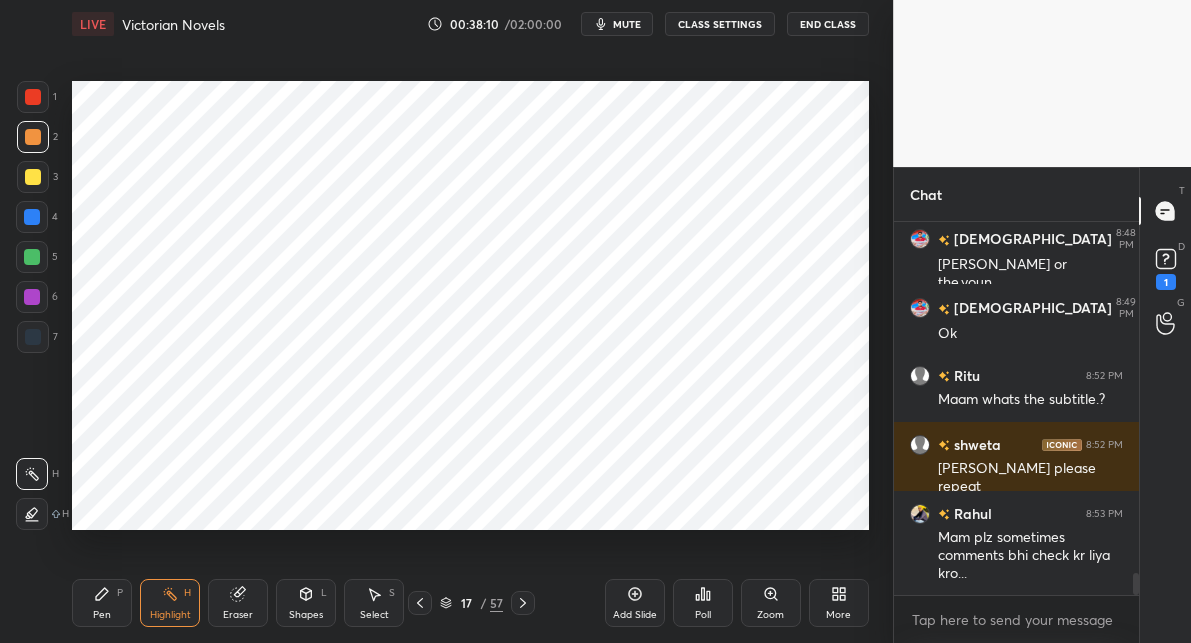 drag, startPoint x: 39, startPoint y: 510, endPoint x: 59, endPoint y: 458, distance: 55.713554 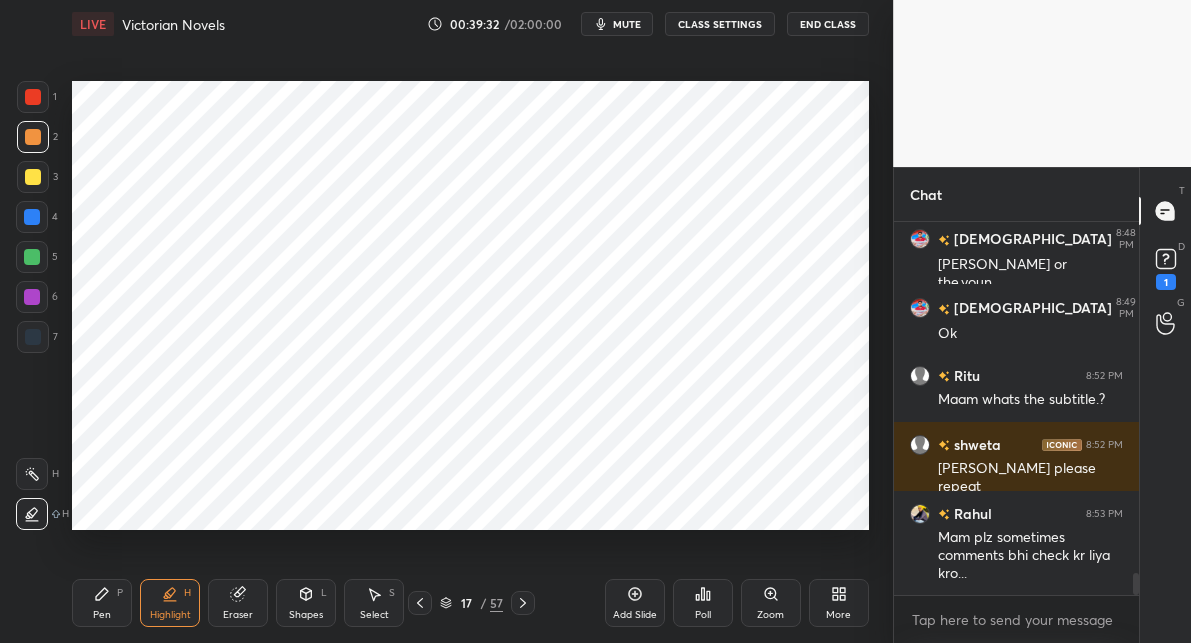 drag, startPoint x: 93, startPoint y: 590, endPoint x: 83, endPoint y: 550, distance: 41.231056 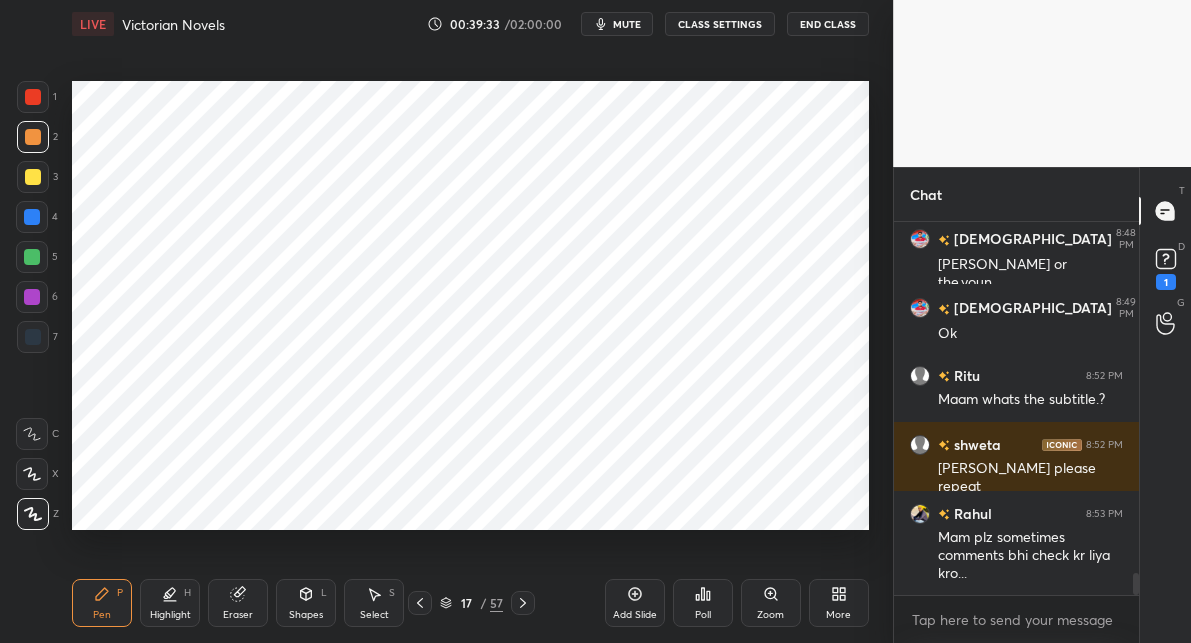 drag, startPoint x: 34, startPoint y: 218, endPoint x: 70, endPoint y: 210, distance: 36.878178 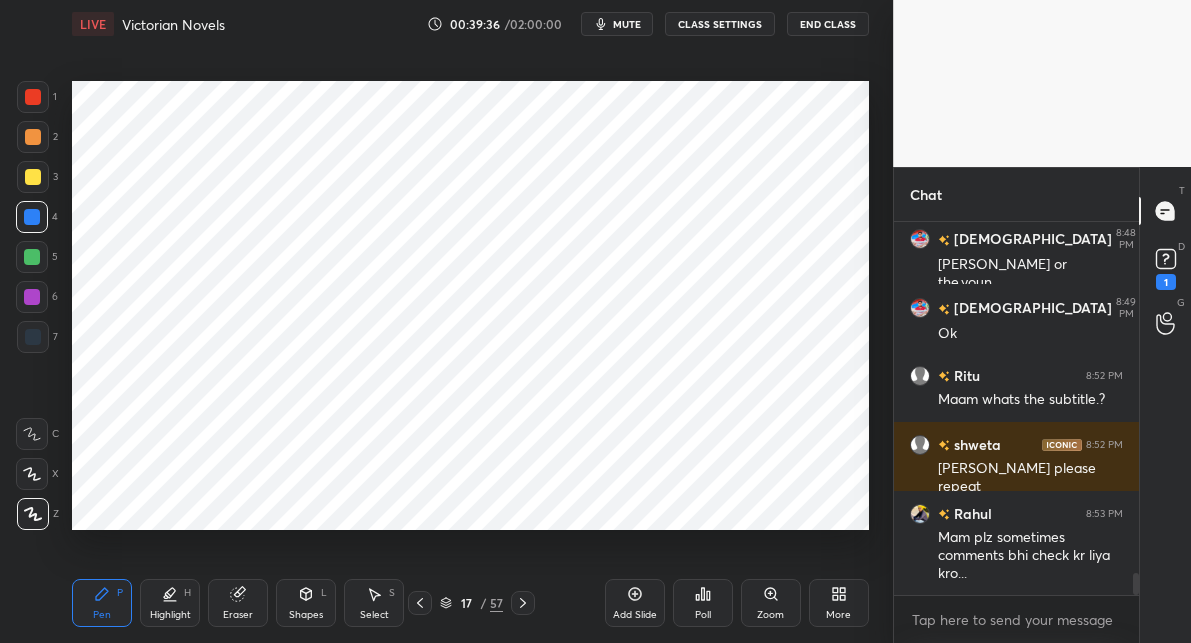 scroll, scrollTop: 6015, scrollLeft: 0, axis: vertical 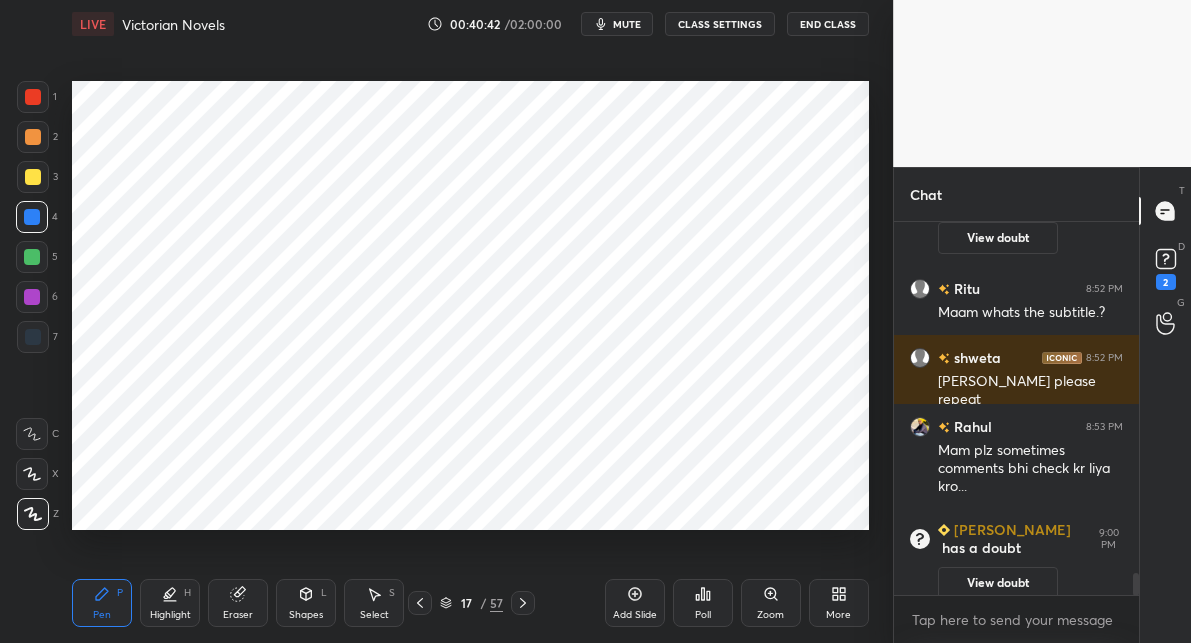 click 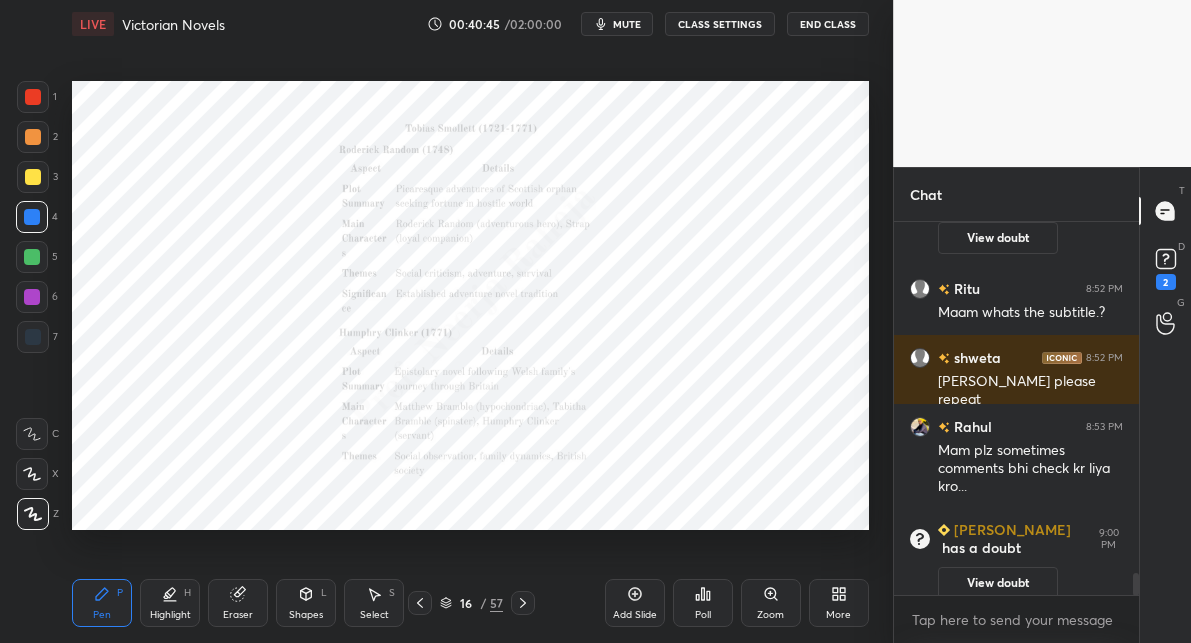 click 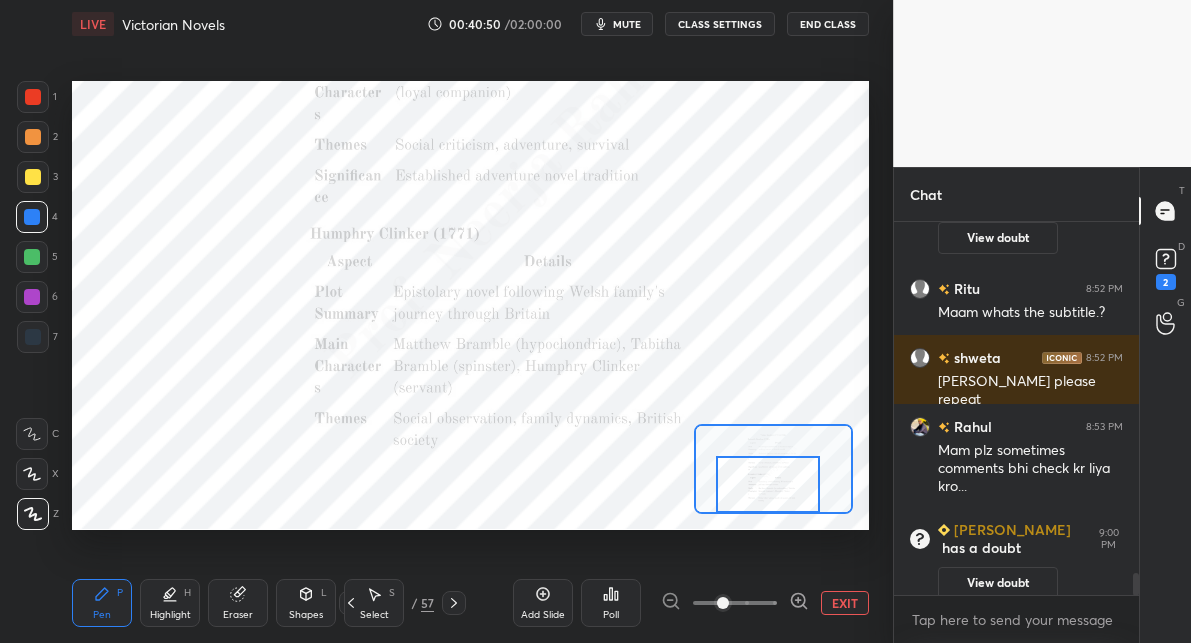drag, startPoint x: 795, startPoint y: 487, endPoint x: 763, endPoint y: 480, distance: 32.75668 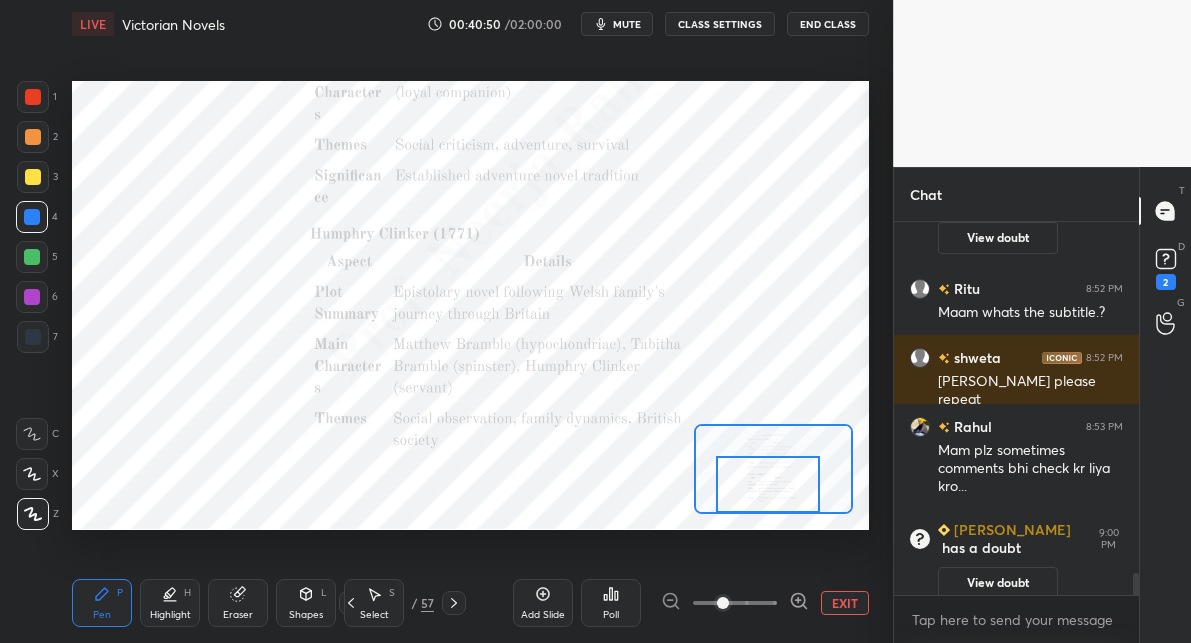 click at bounding box center [768, 484] 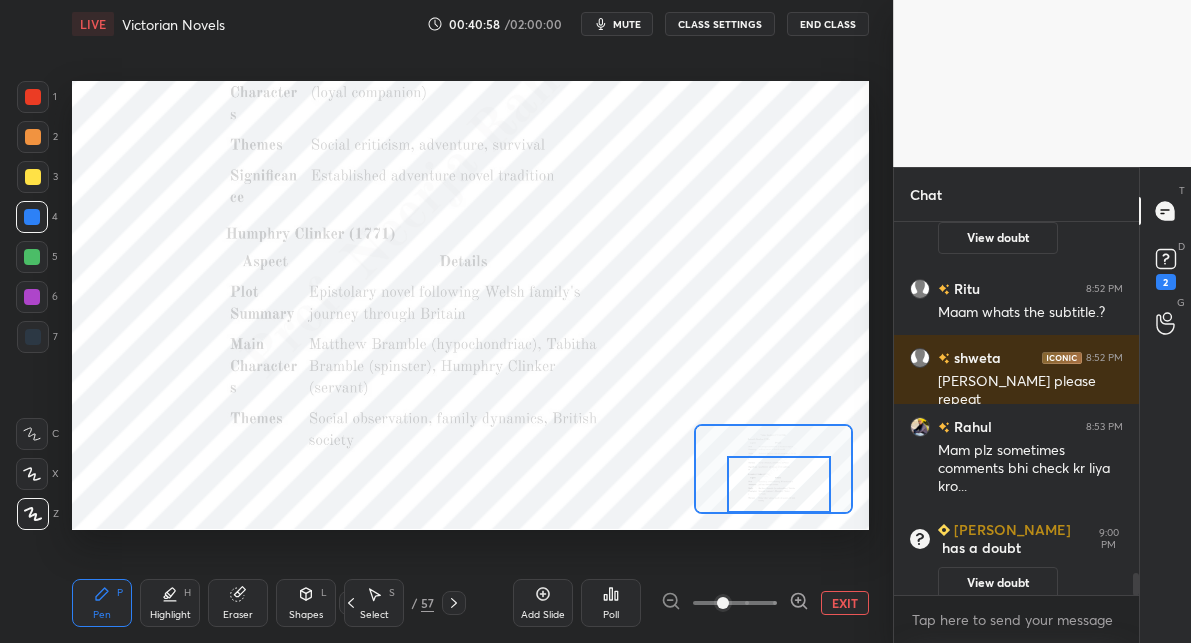 drag, startPoint x: 758, startPoint y: 484, endPoint x: 770, endPoint y: 486, distance: 12.165525 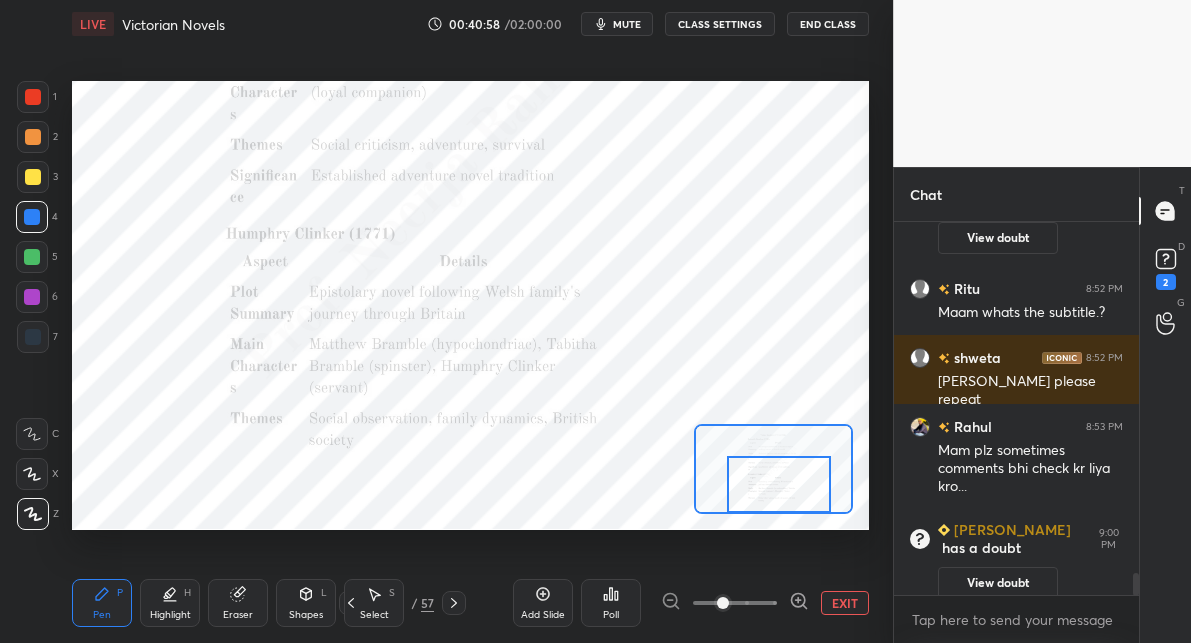 click at bounding box center (779, 484) 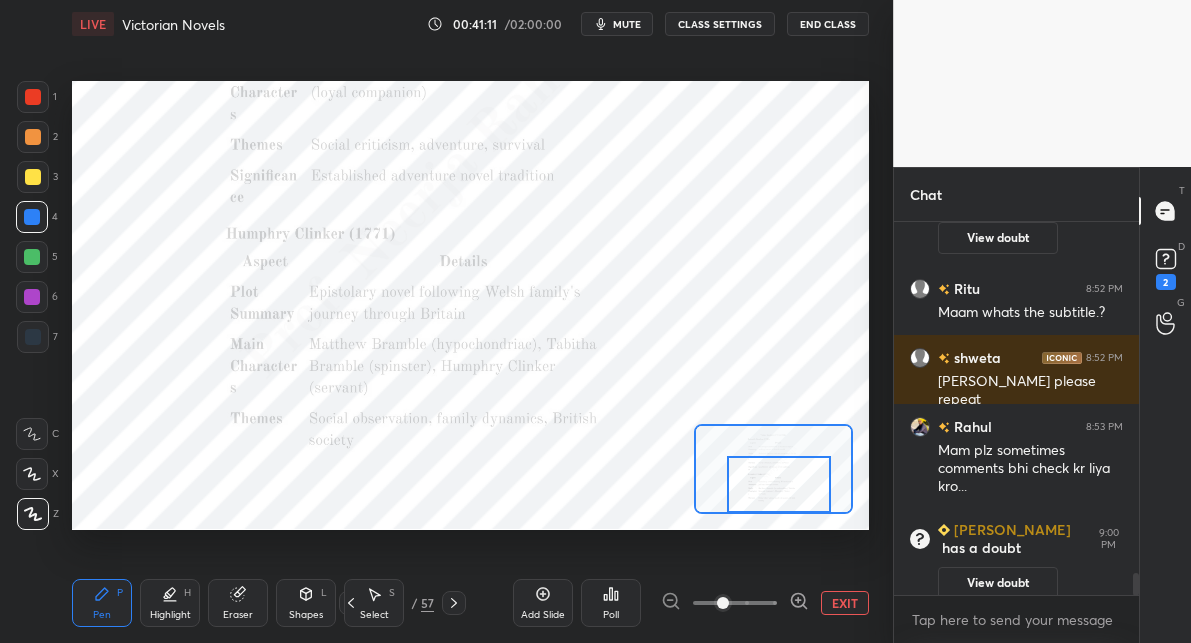 click 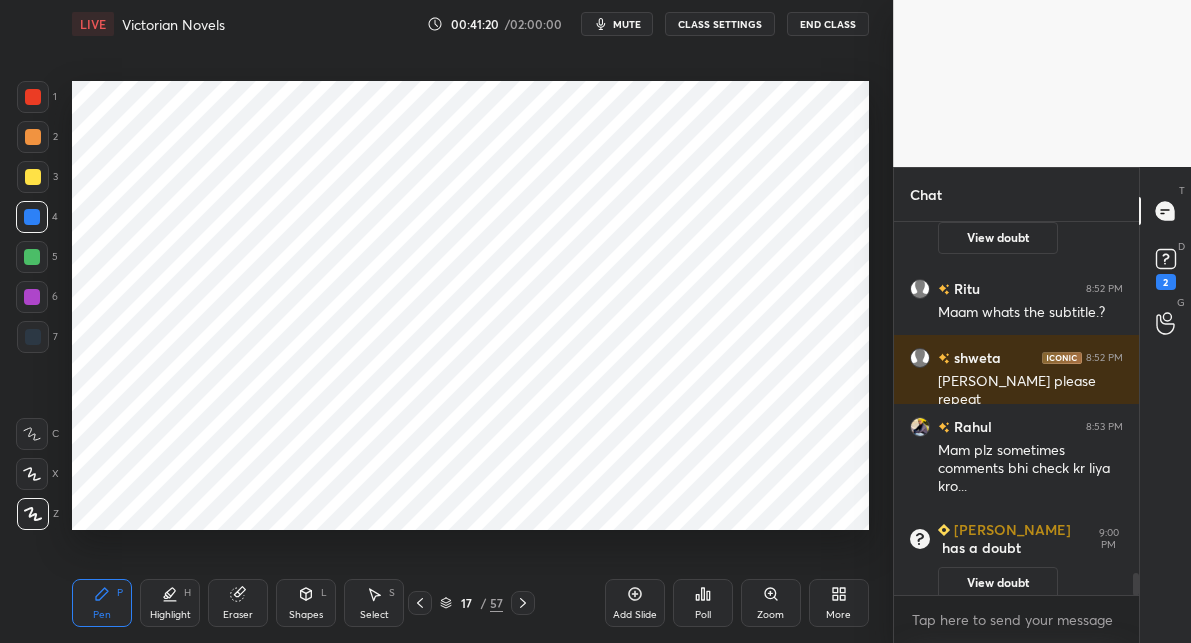 click 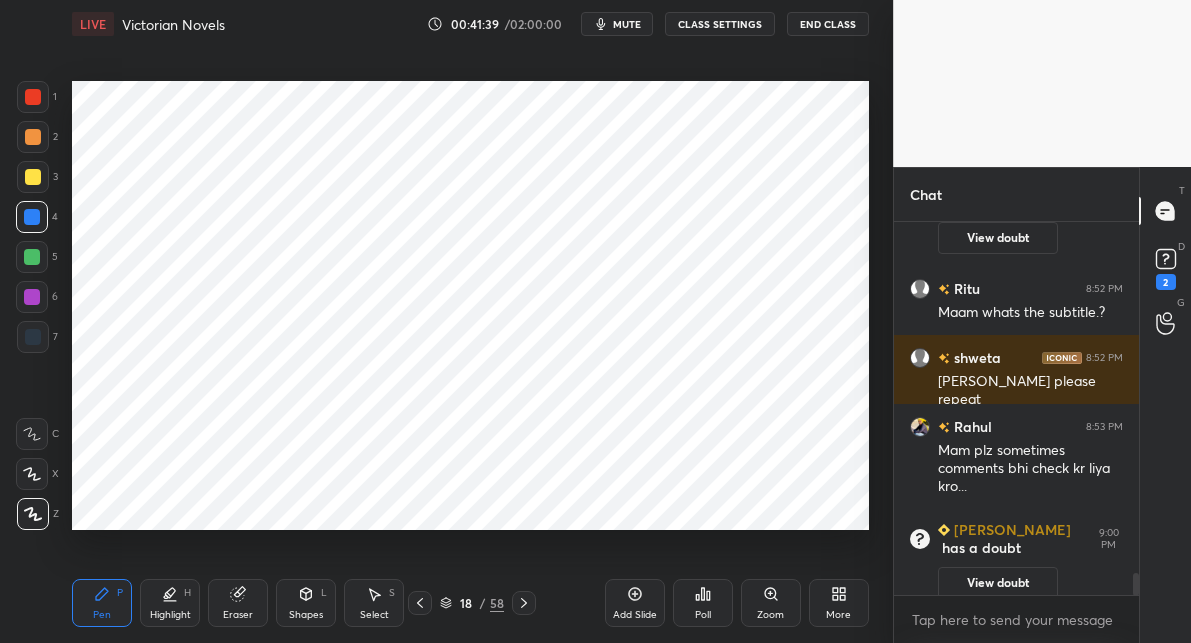 drag, startPoint x: 36, startPoint y: 297, endPoint x: 46, endPoint y: 274, distance: 25.079872 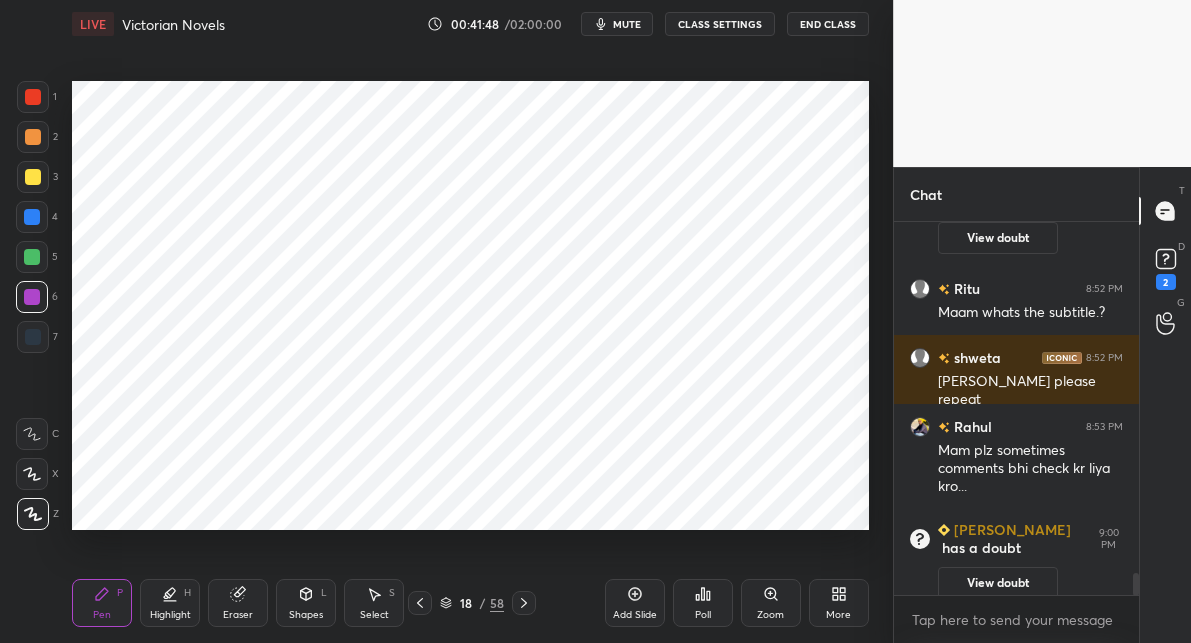 drag, startPoint x: 36, startPoint y: 343, endPoint x: 50, endPoint y: 344, distance: 14.035668 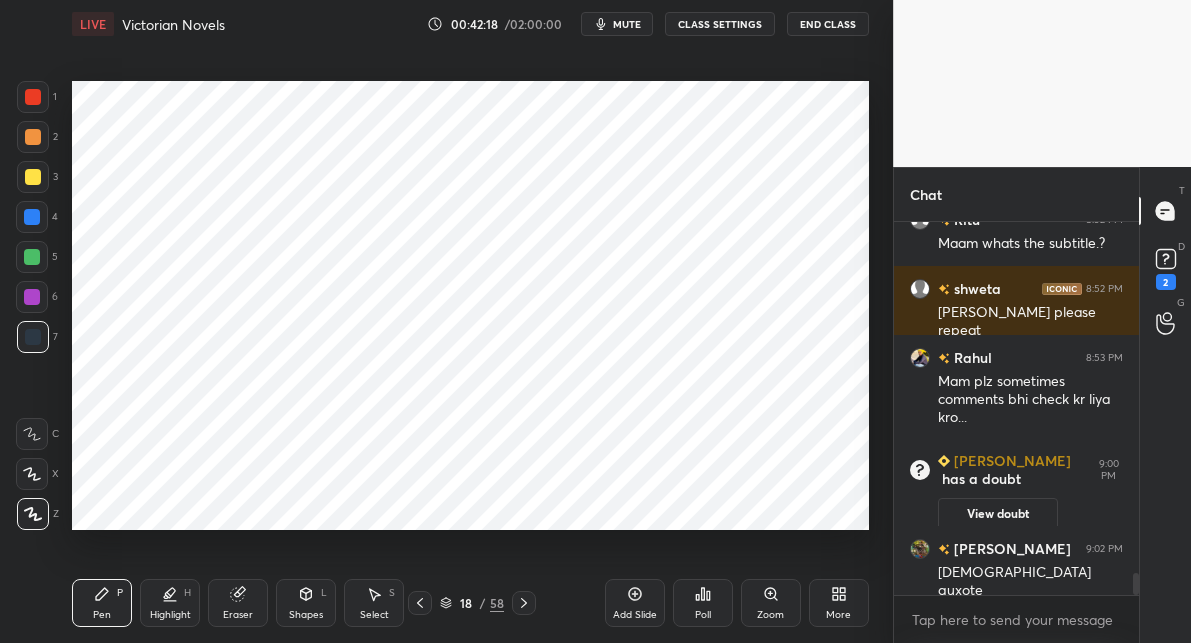 scroll, scrollTop: 5898, scrollLeft: 0, axis: vertical 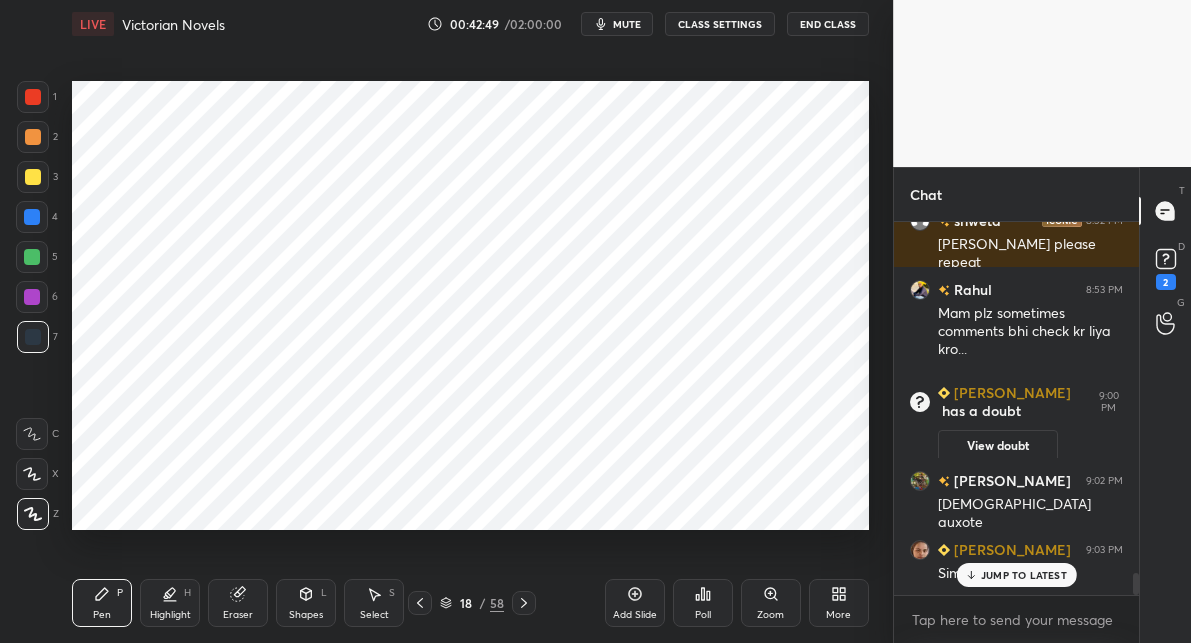 click at bounding box center (33, 97) 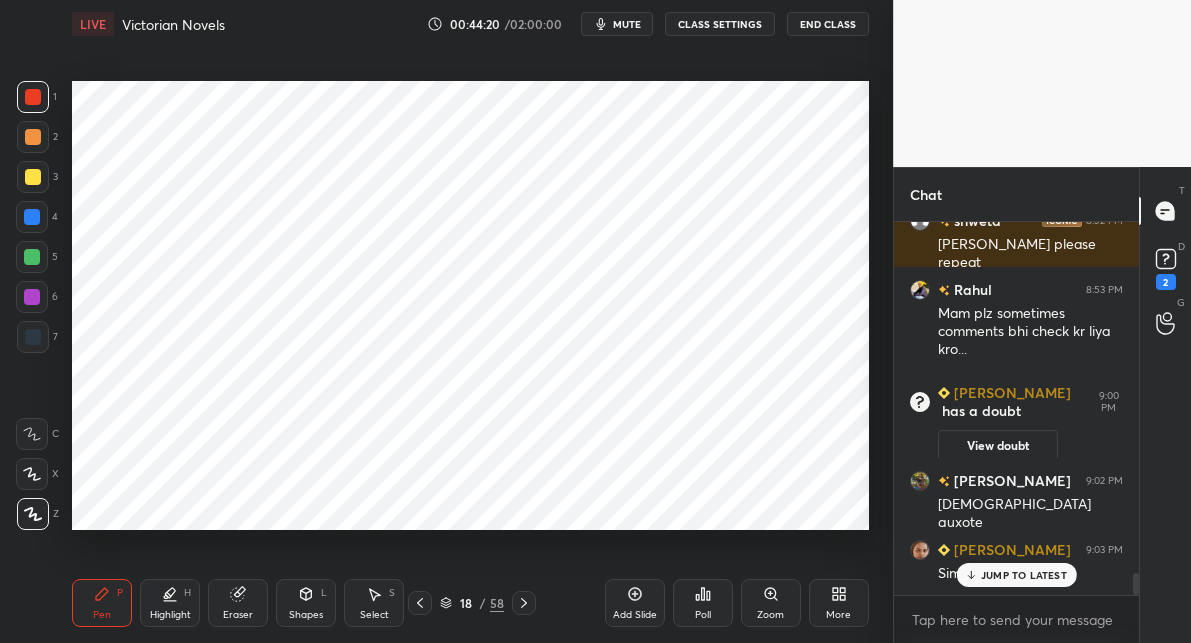 scroll, scrollTop: 5985, scrollLeft: 0, axis: vertical 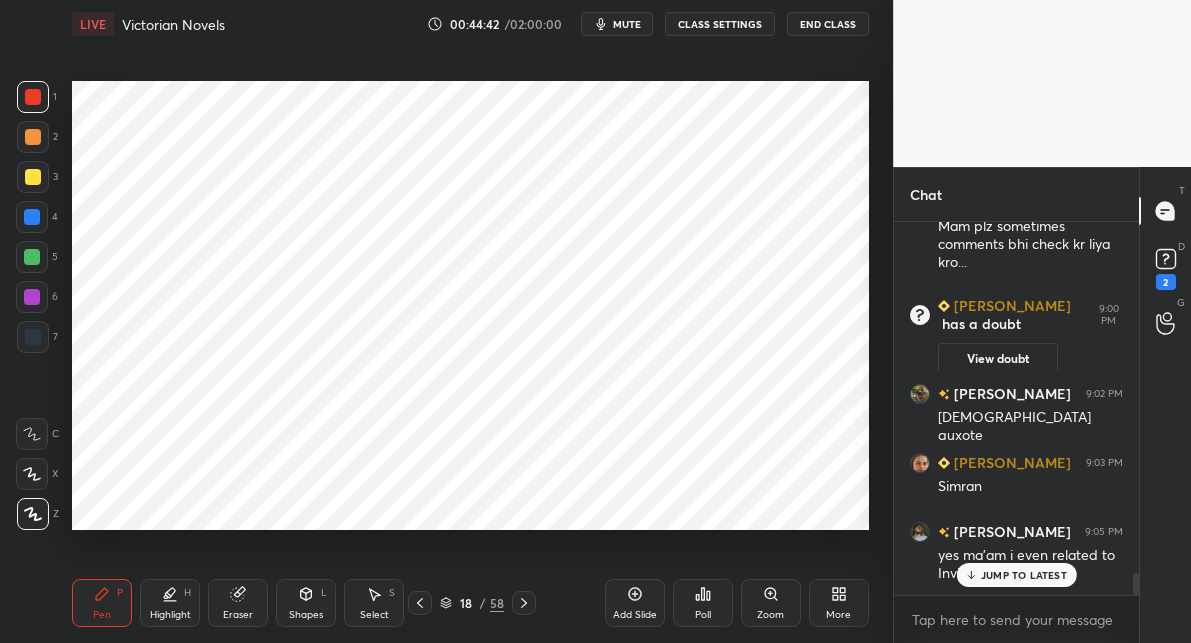 drag, startPoint x: 527, startPoint y: 599, endPoint x: 536, endPoint y: 590, distance: 12.727922 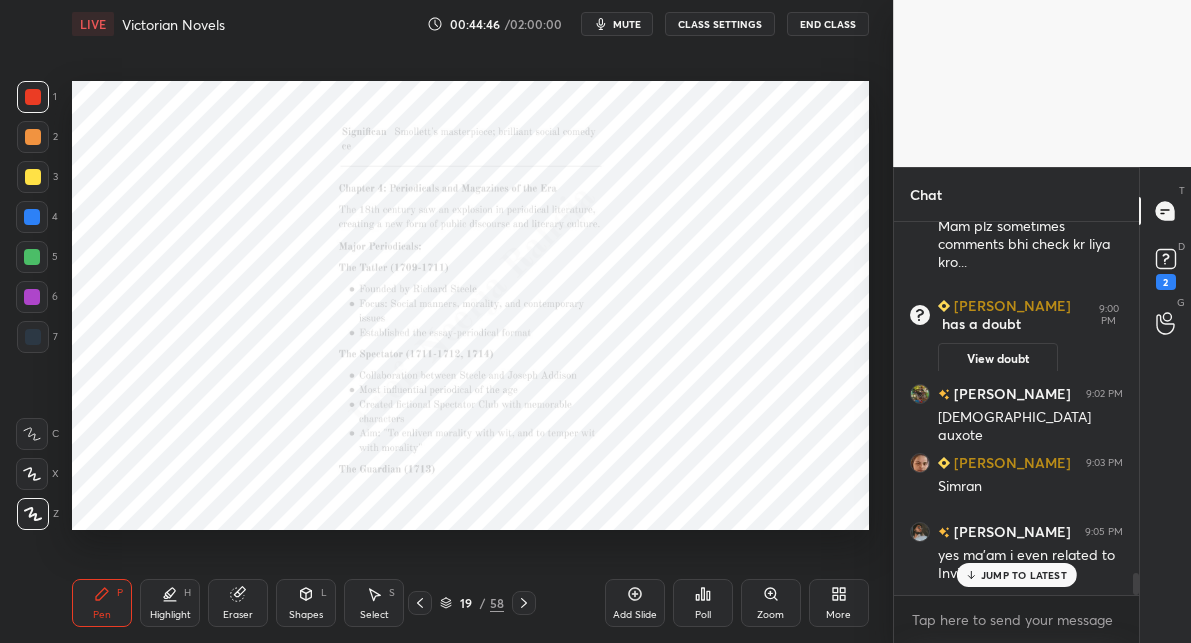 click 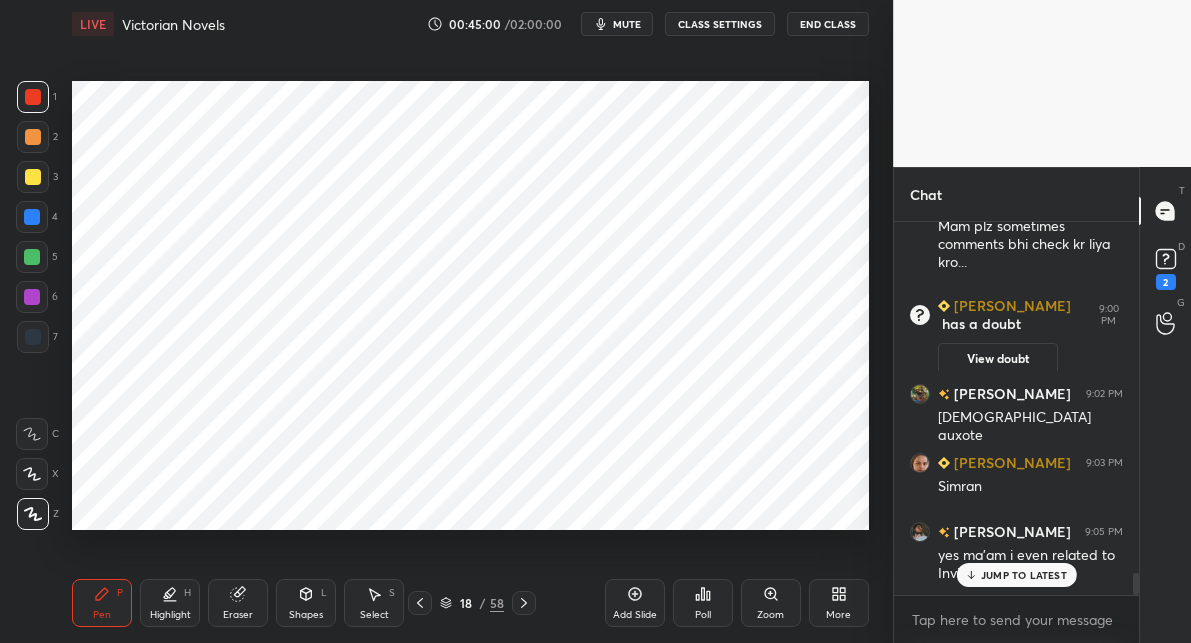 drag, startPoint x: 633, startPoint y: 603, endPoint x: 618, endPoint y: 549, distance: 56.044624 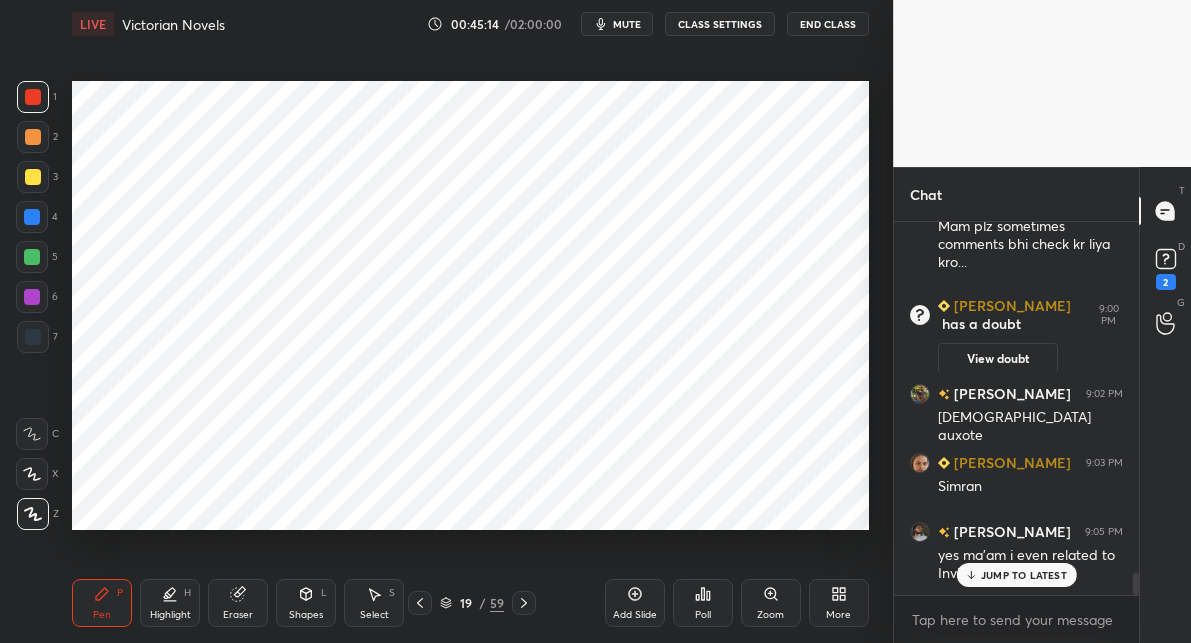 click at bounding box center (32, 297) 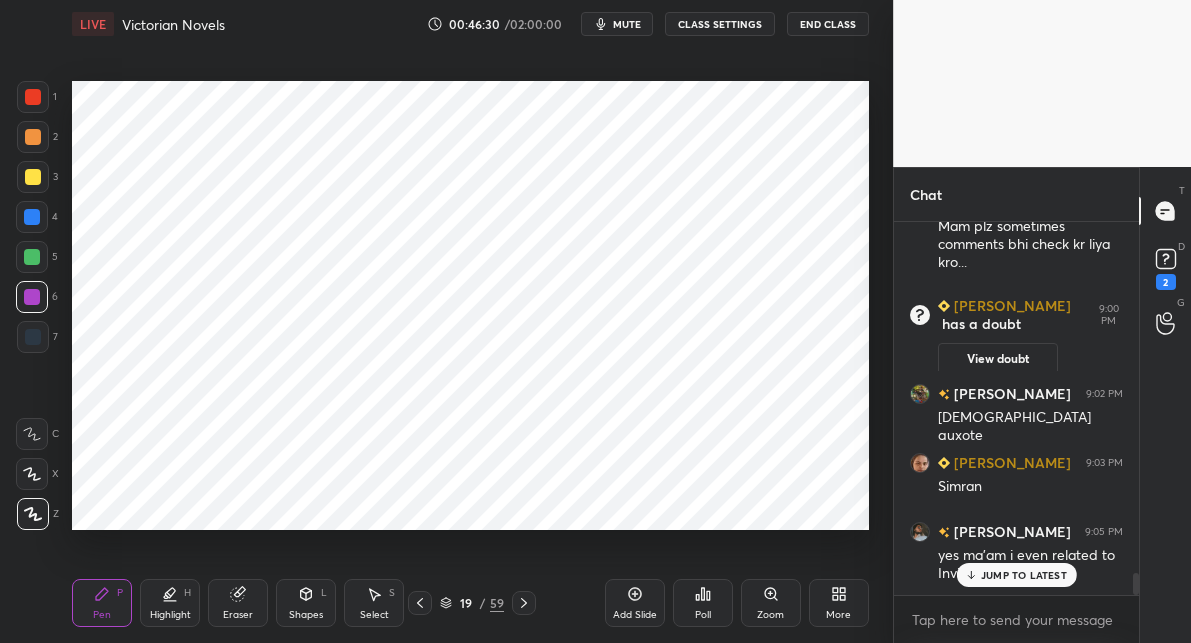 click on "Setting up your live class Poll for   secs No correct answer Start poll" at bounding box center [470, 305] 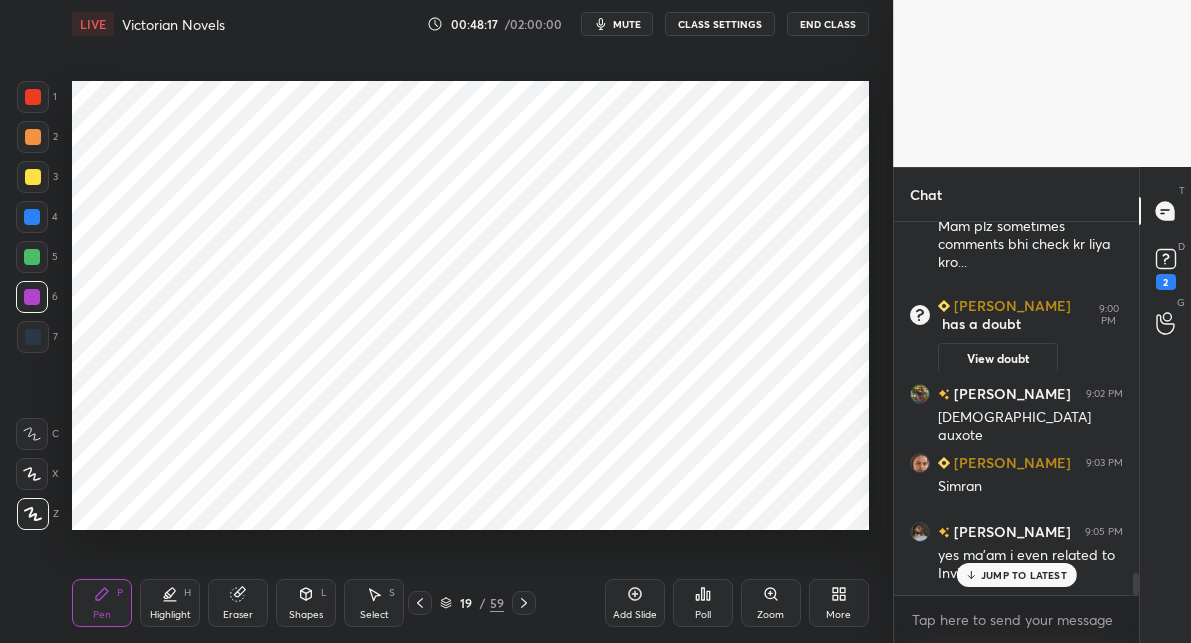 click at bounding box center [32, 217] 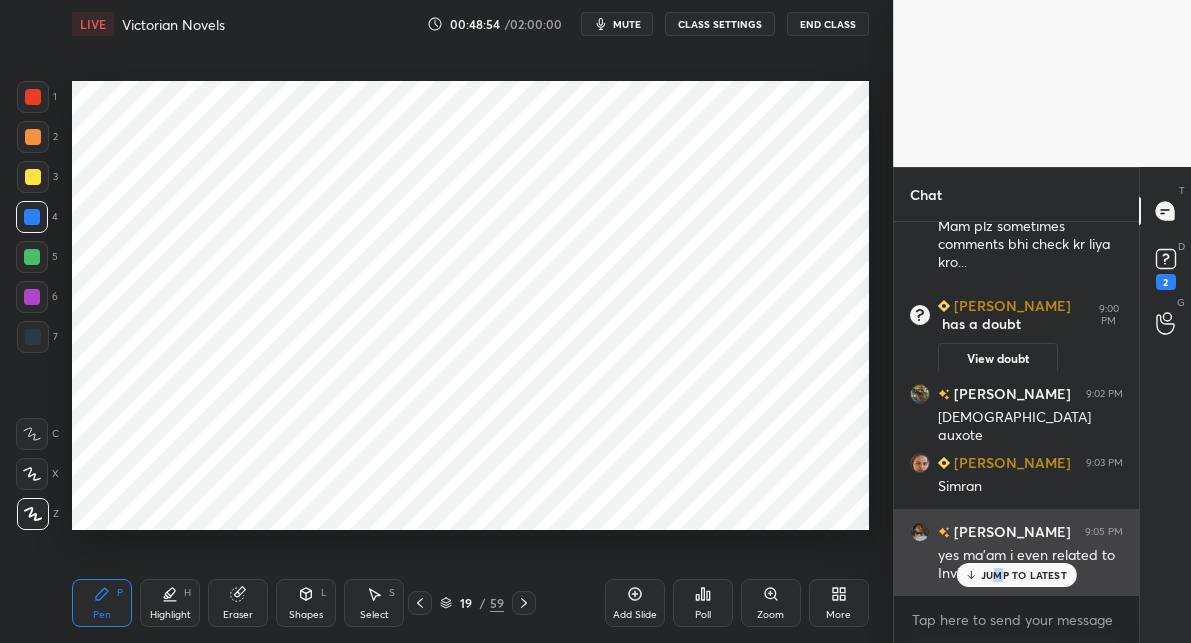 click on "JUMP TO LATEST" at bounding box center (1024, 575) 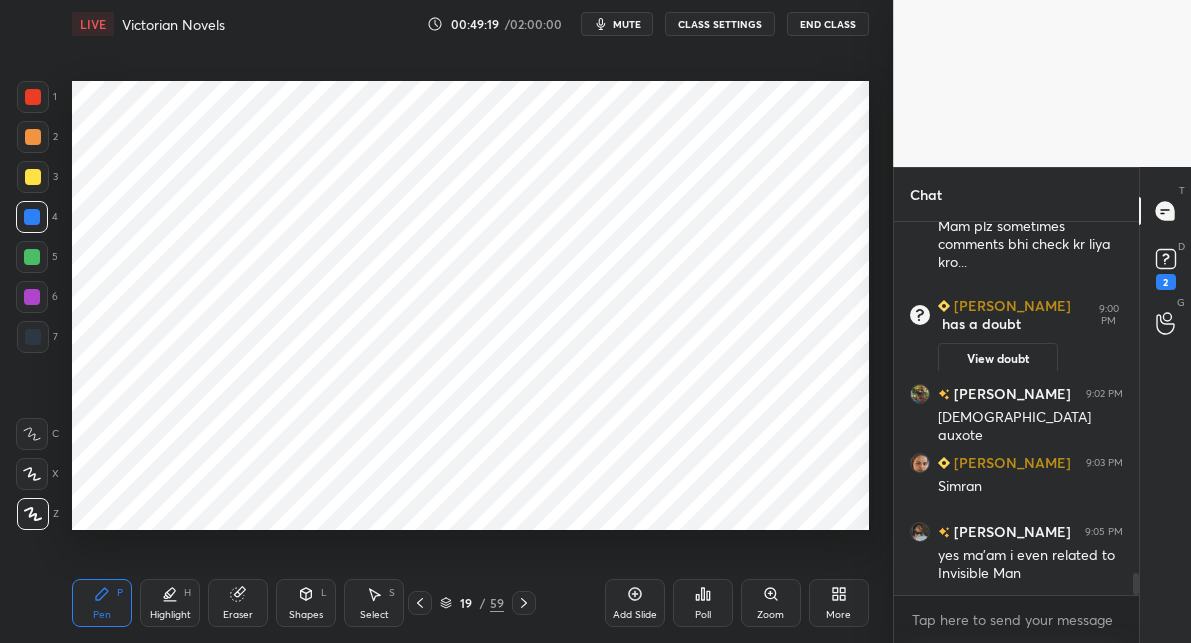 click 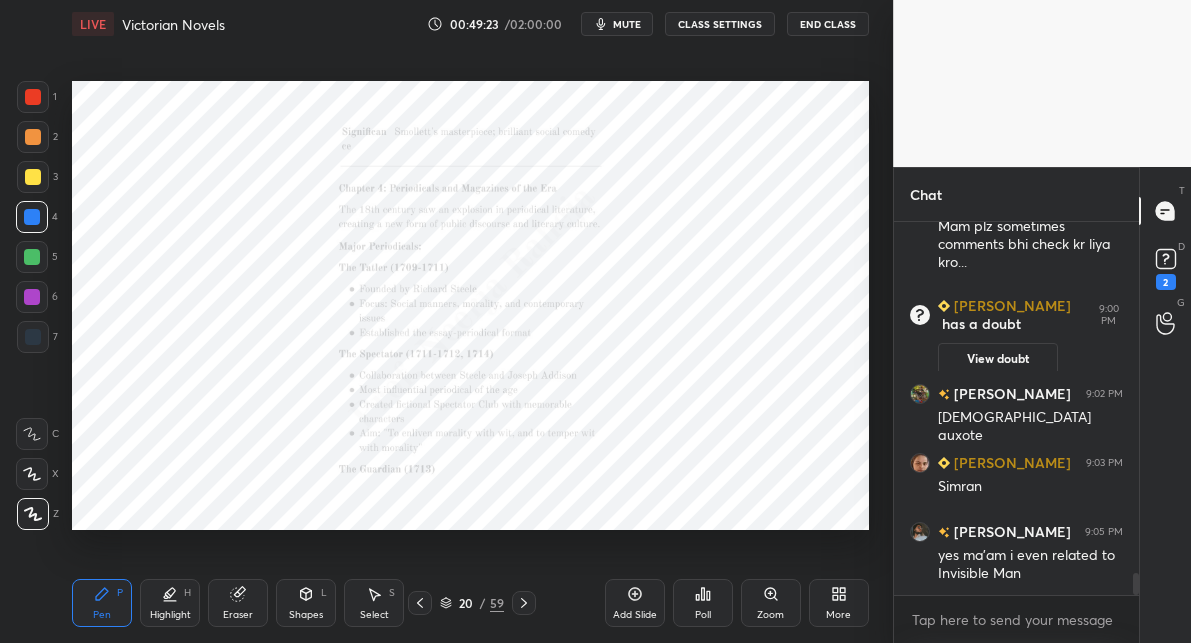 drag, startPoint x: 494, startPoint y: 601, endPoint x: 508, endPoint y: 572, distance: 32.202484 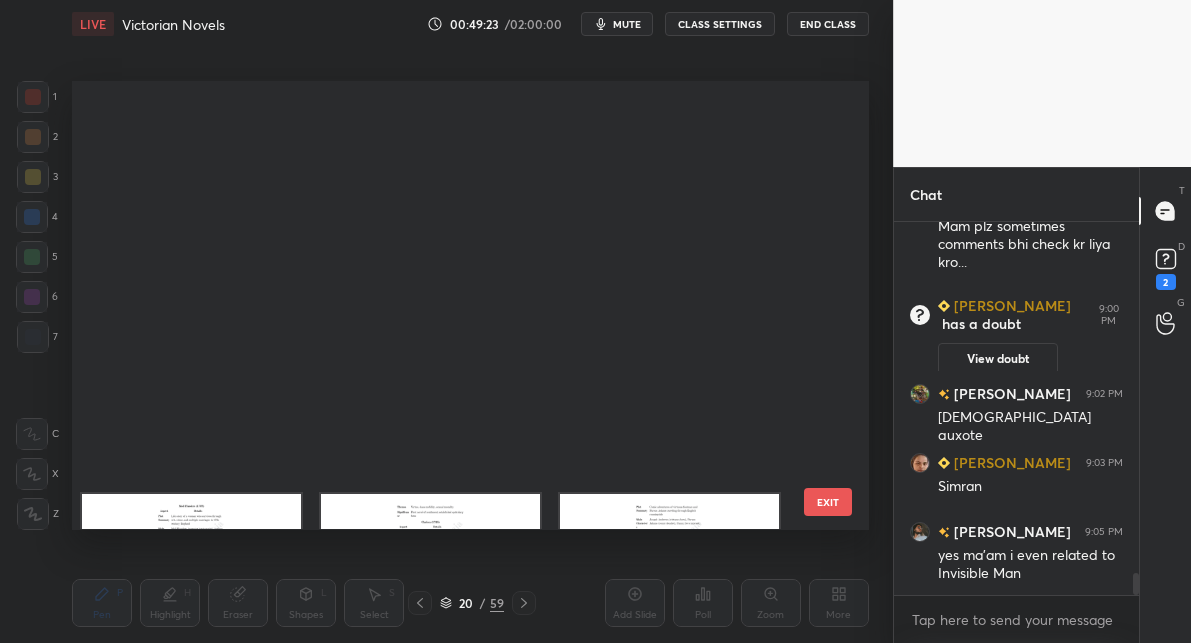 scroll, scrollTop: 493, scrollLeft: 0, axis: vertical 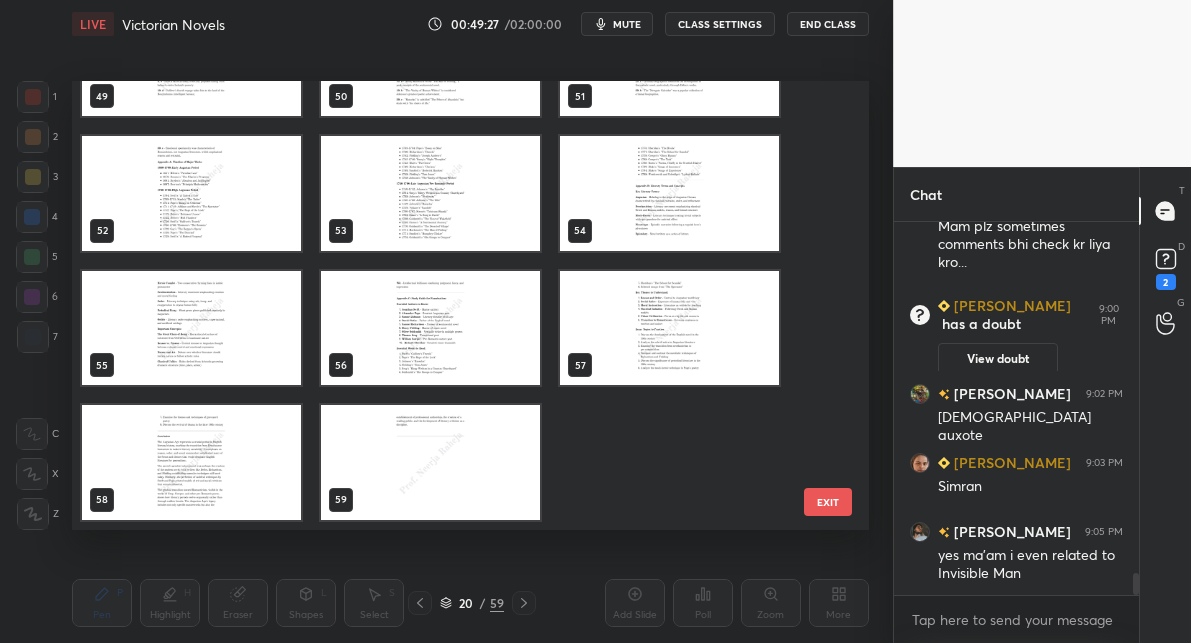 click at bounding box center (430, 463) 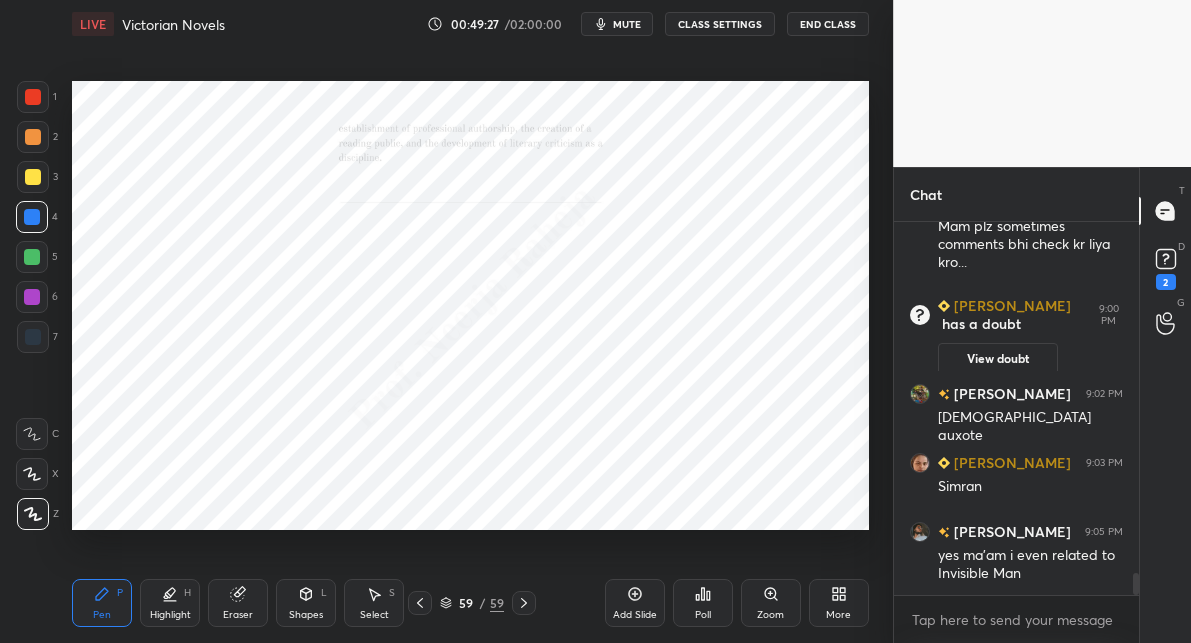drag, startPoint x: 437, startPoint y: 473, endPoint x: 449, endPoint y: 459, distance: 18.439089 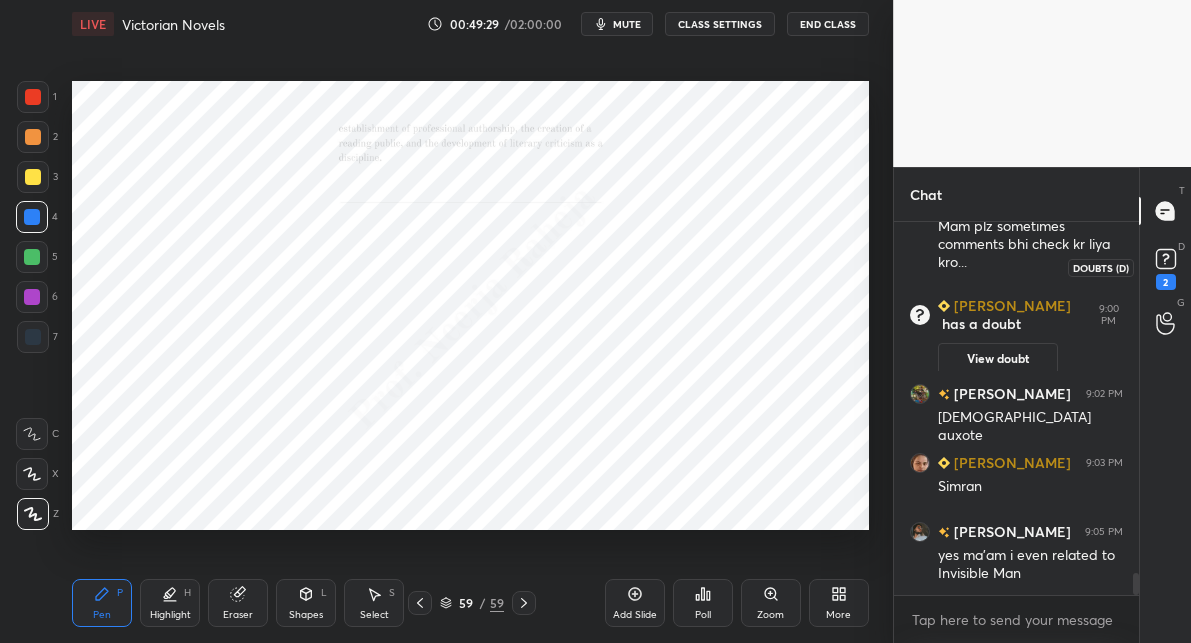 drag, startPoint x: 1169, startPoint y: 263, endPoint x: 1145, endPoint y: 269, distance: 24.738634 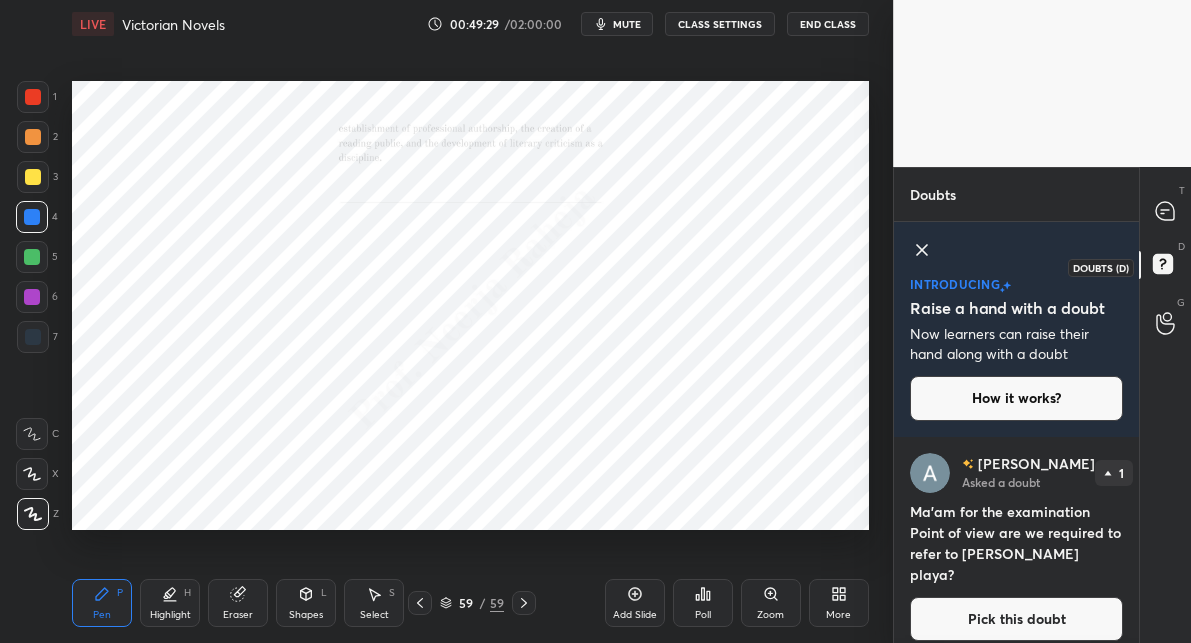 scroll, scrollTop: 14, scrollLeft: 0, axis: vertical 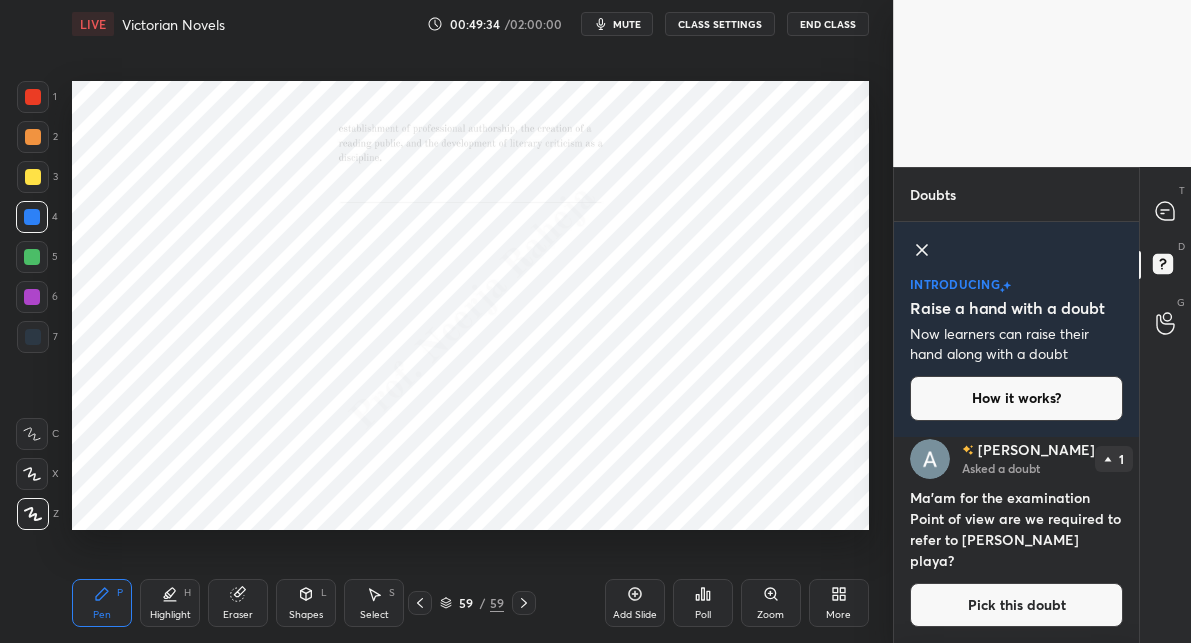 drag, startPoint x: 1139, startPoint y: 267, endPoint x: 1134, endPoint y: 280, distance: 13.928389 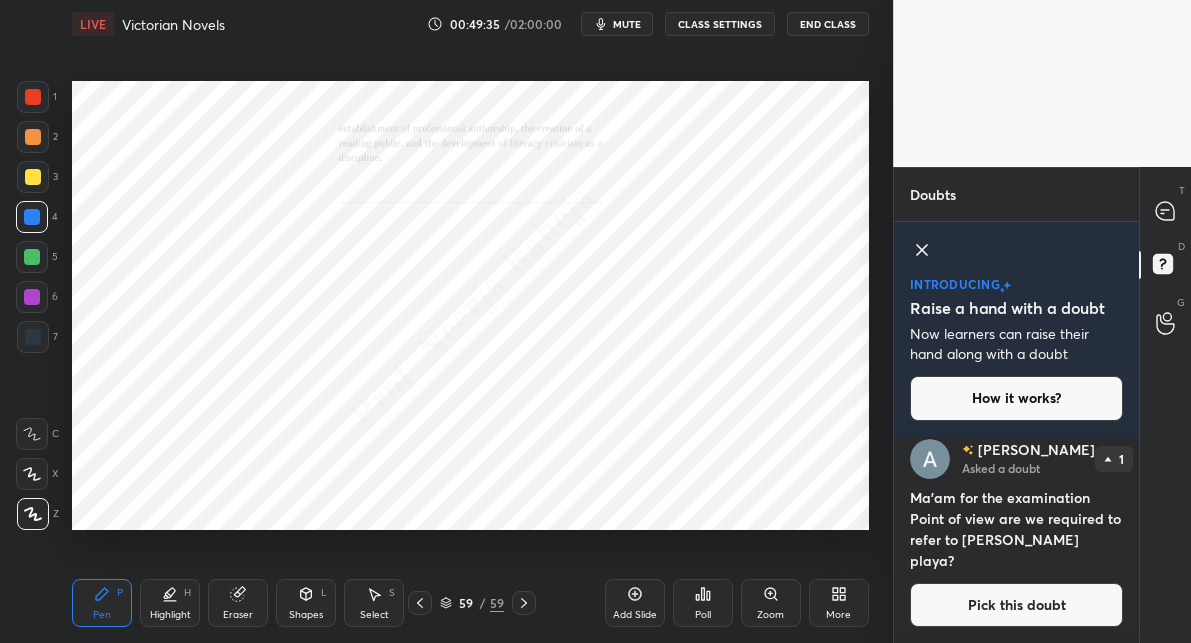 drag, startPoint x: 1141, startPoint y: 266, endPoint x: 1137, endPoint y: 291, distance: 25.317978 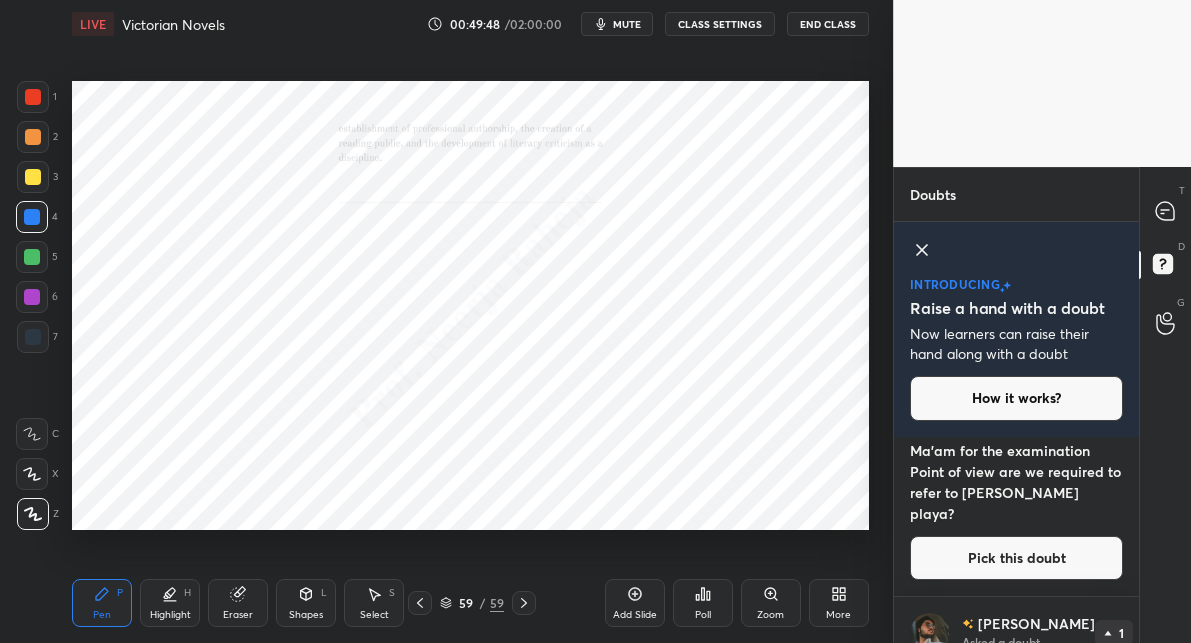 scroll, scrollTop: 0, scrollLeft: 0, axis: both 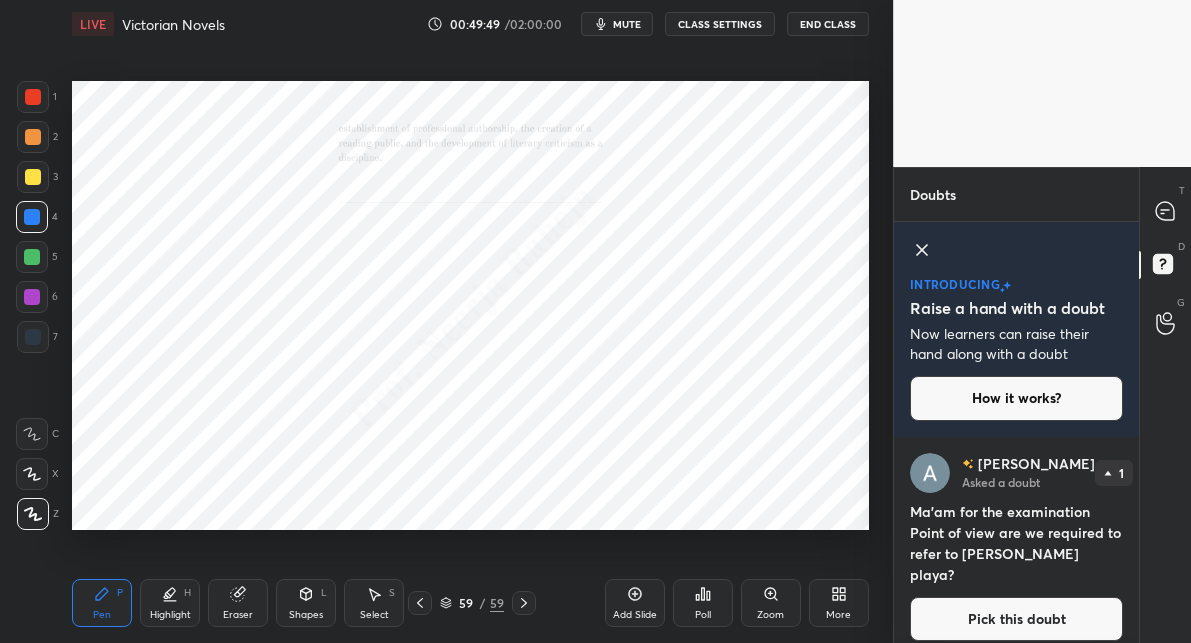 click on "Pick this doubt" at bounding box center [1016, 619] 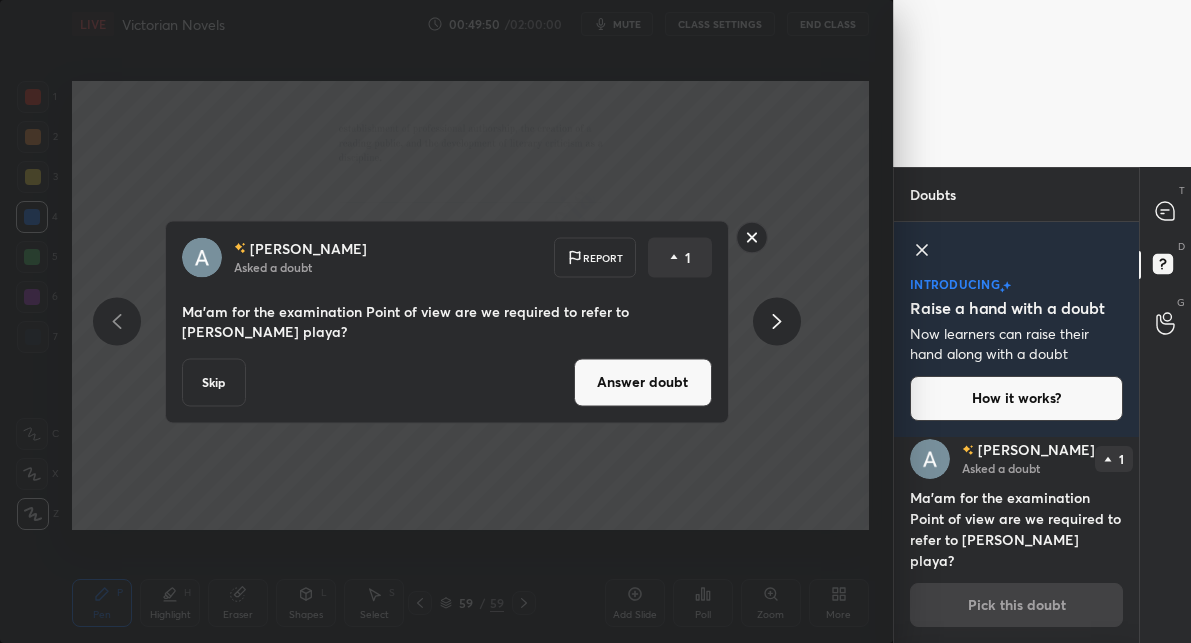 click on "Answer doubt" at bounding box center [643, 382] 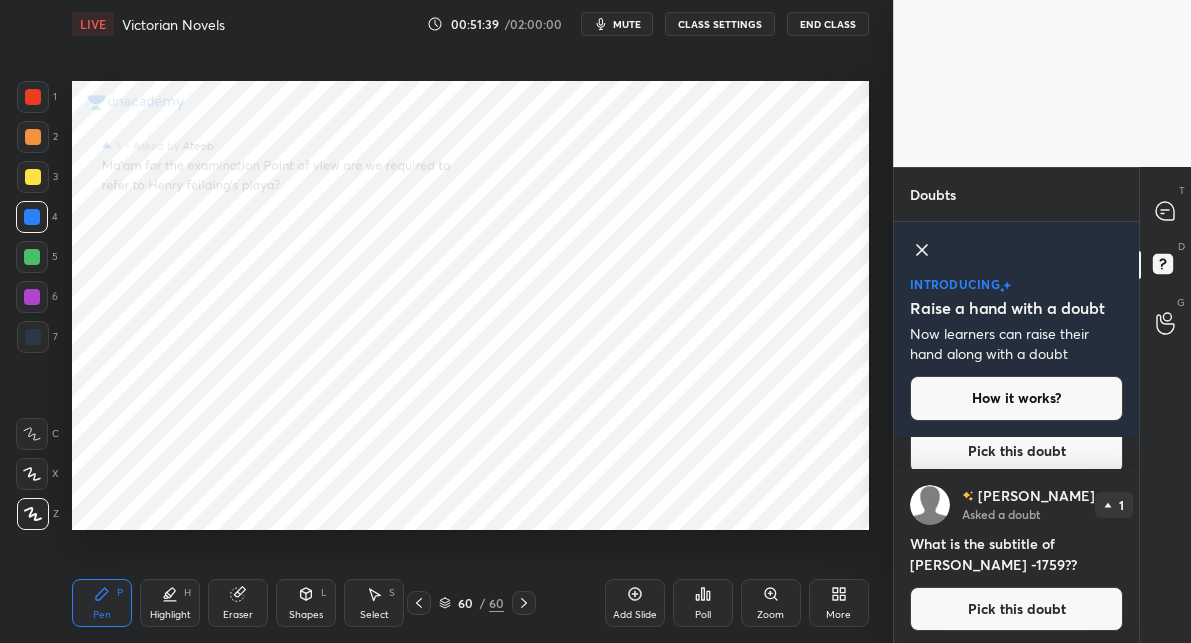 scroll, scrollTop: 151, scrollLeft: 0, axis: vertical 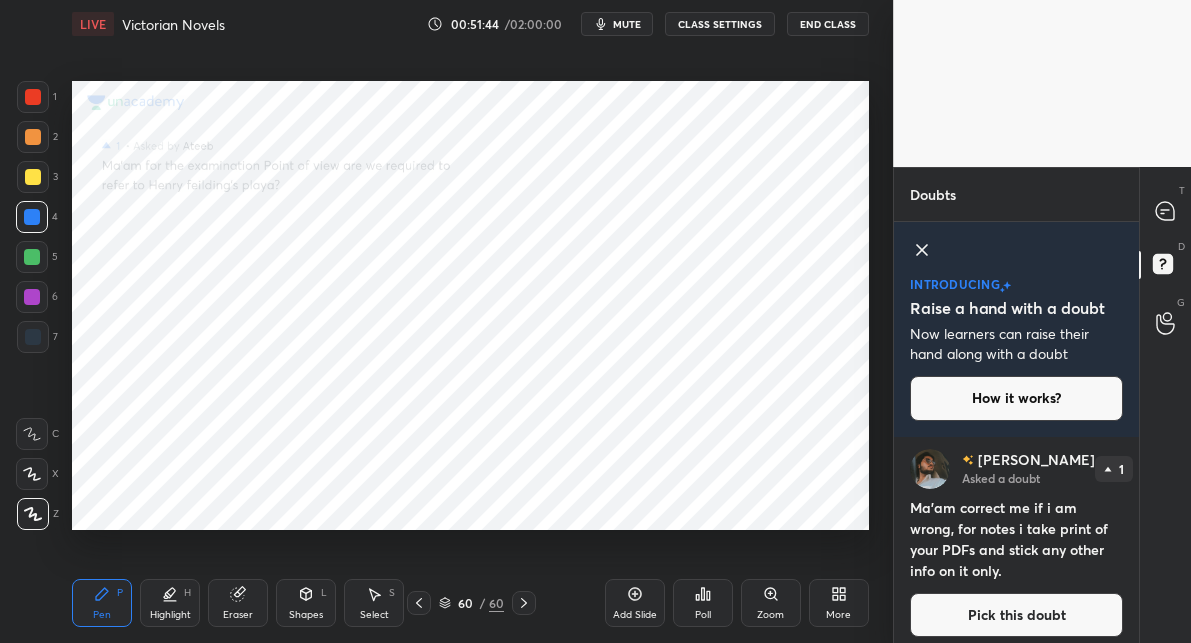 click on "Pick this doubt" at bounding box center [1016, 615] 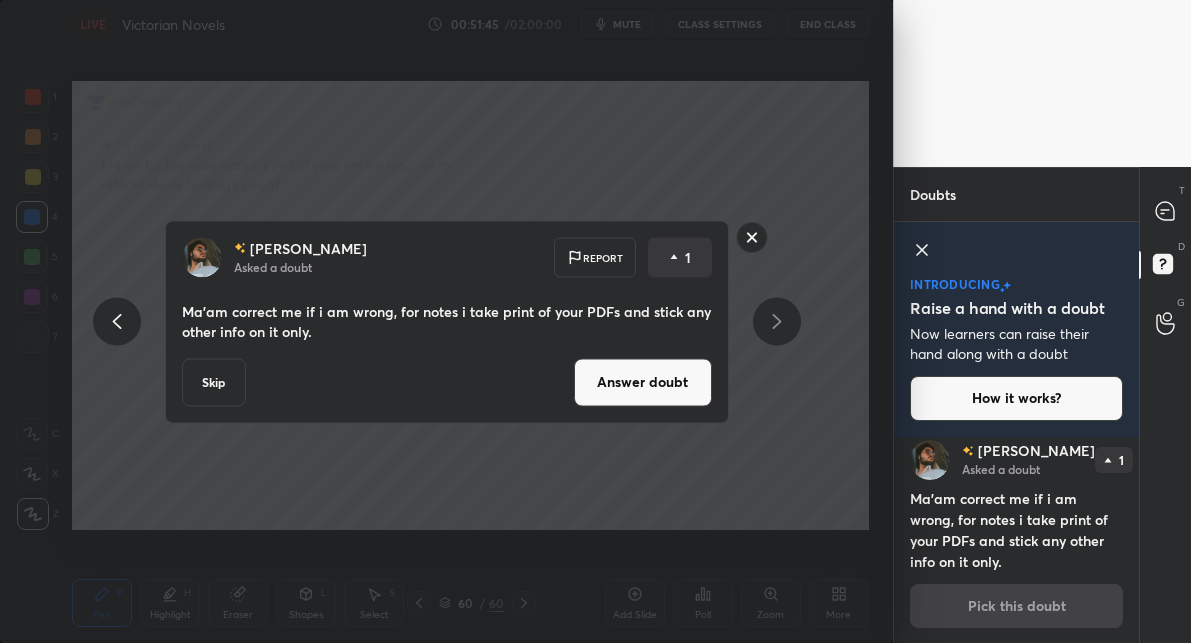 click on "Answer doubt" at bounding box center (643, 382) 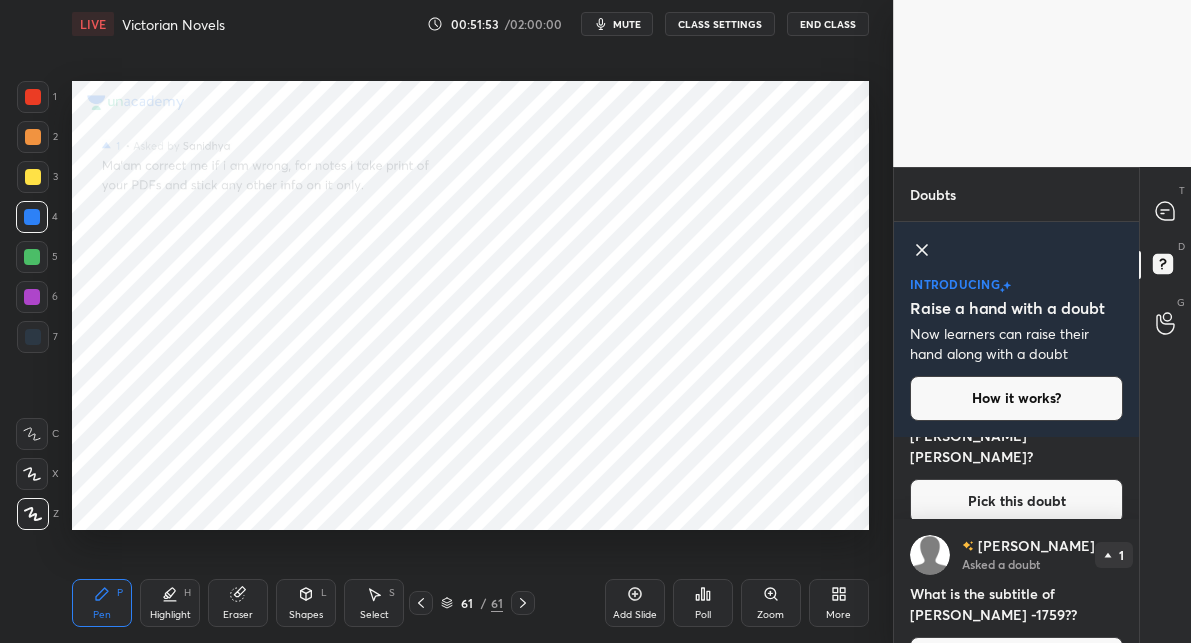 scroll, scrollTop: 151, scrollLeft: 0, axis: vertical 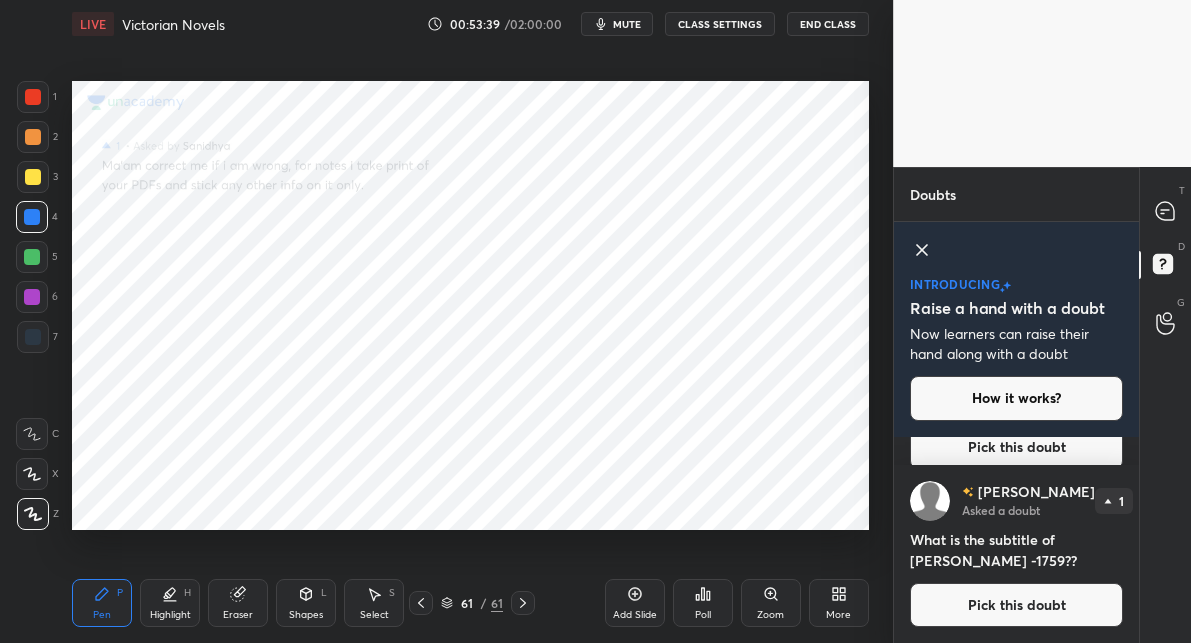 click on "Pick this doubt" at bounding box center [1016, 605] 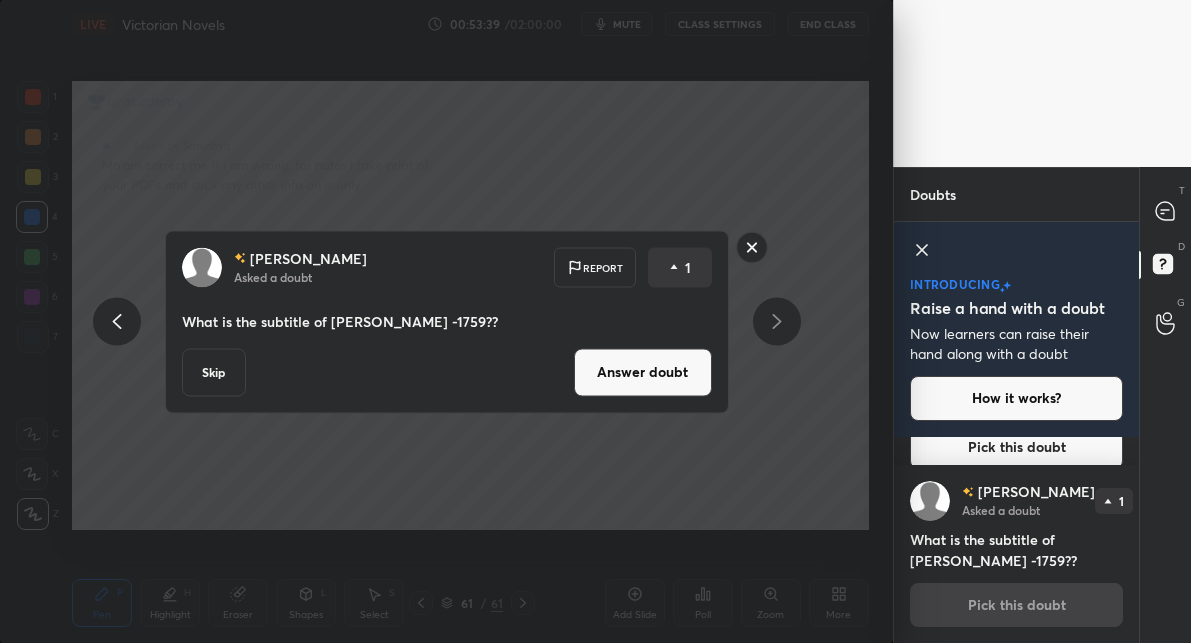 scroll, scrollTop: 150, scrollLeft: 0, axis: vertical 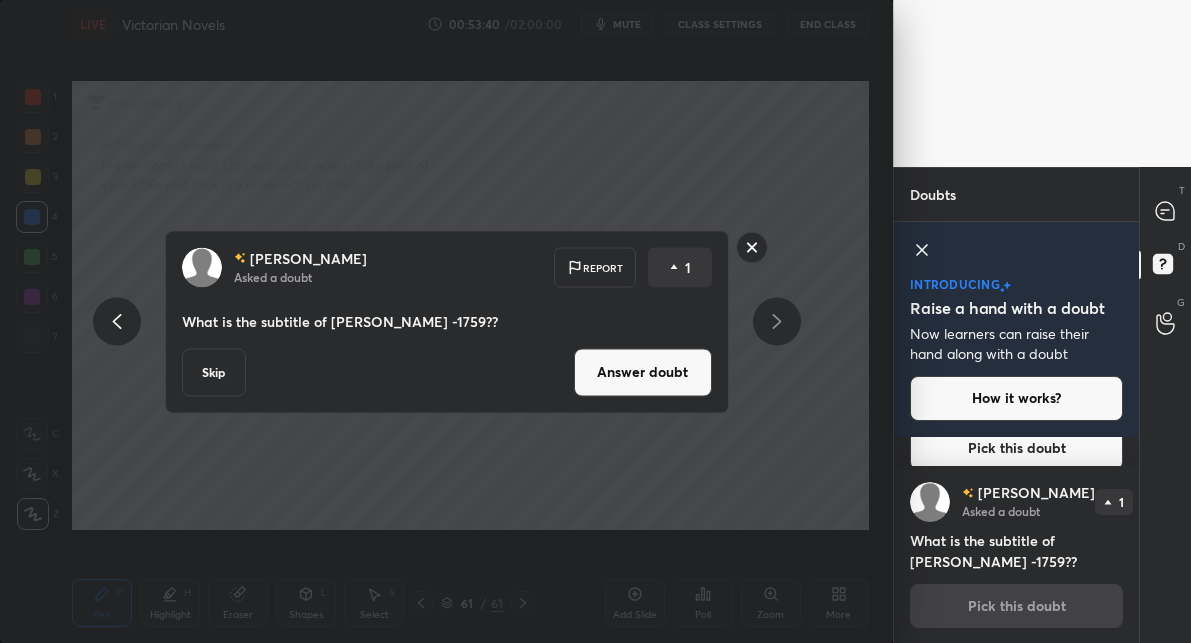 click on "Answer doubt" at bounding box center (643, 372) 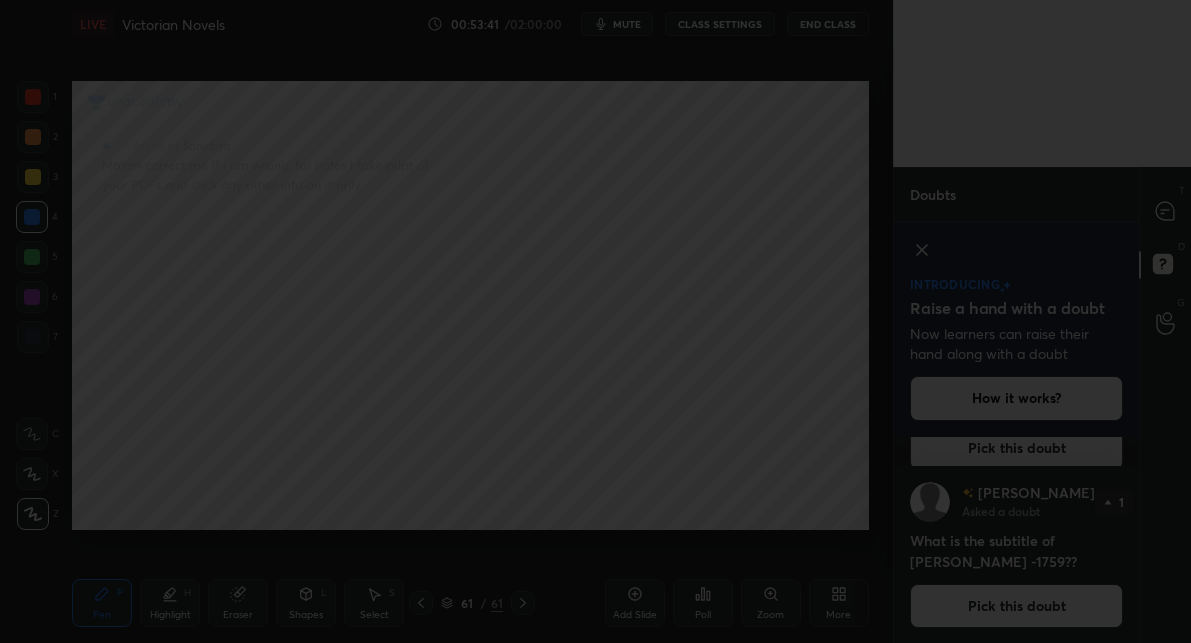 scroll, scrollTop: 0, scrollLeft: 0, axis: both 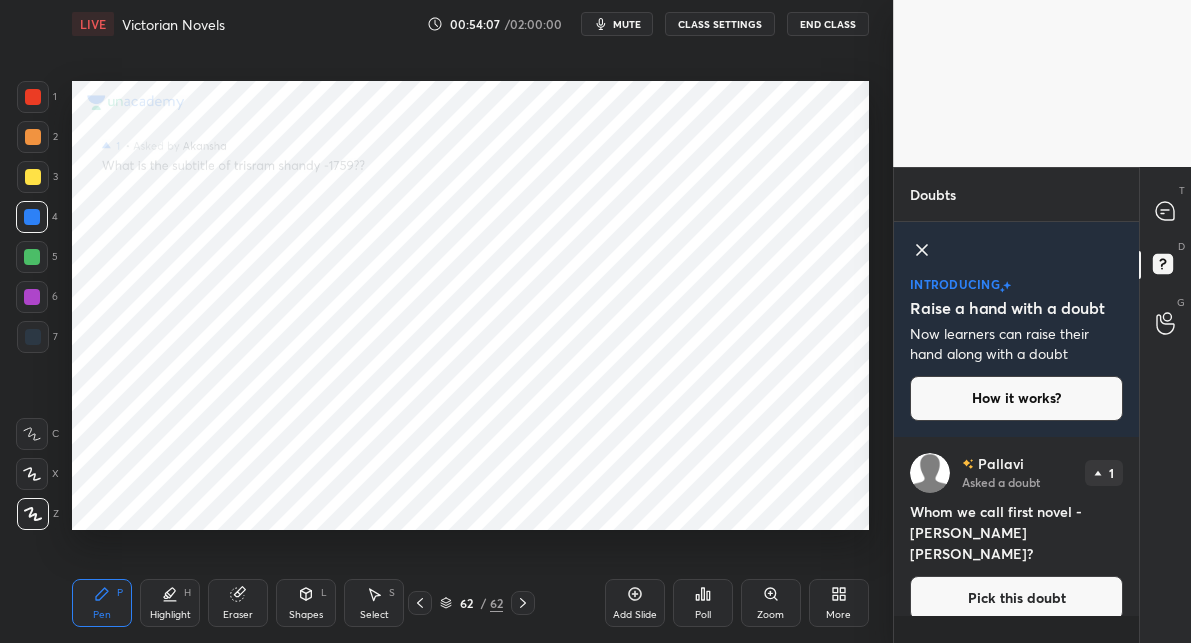 click on "Asked a doubt" at bounding box center [1001, 482] 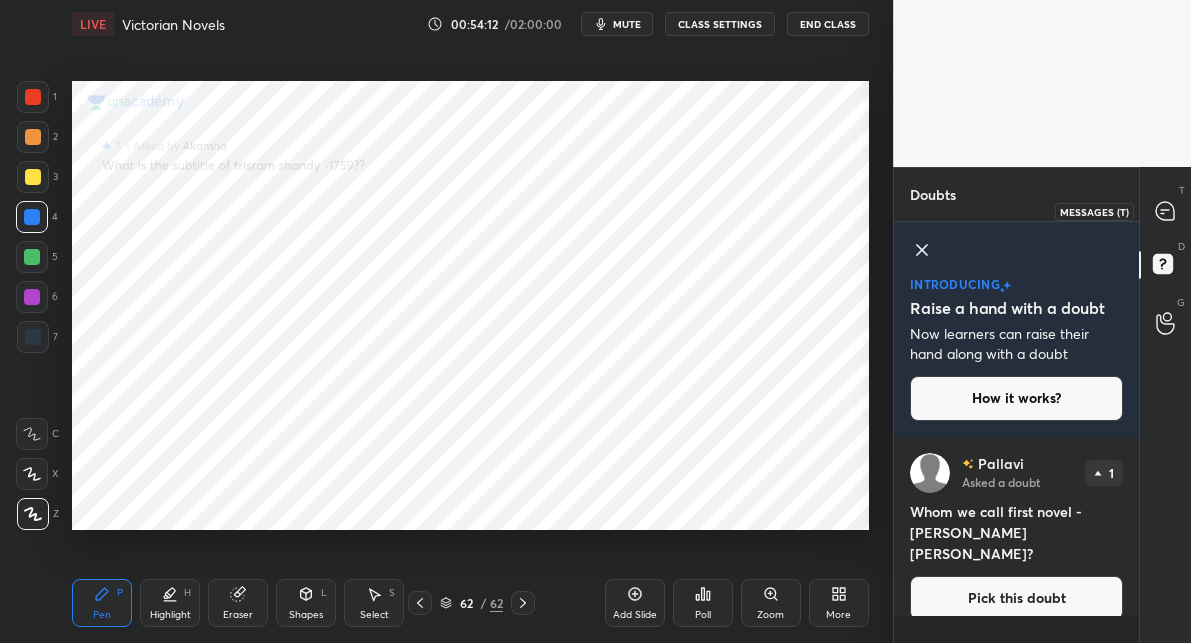 click 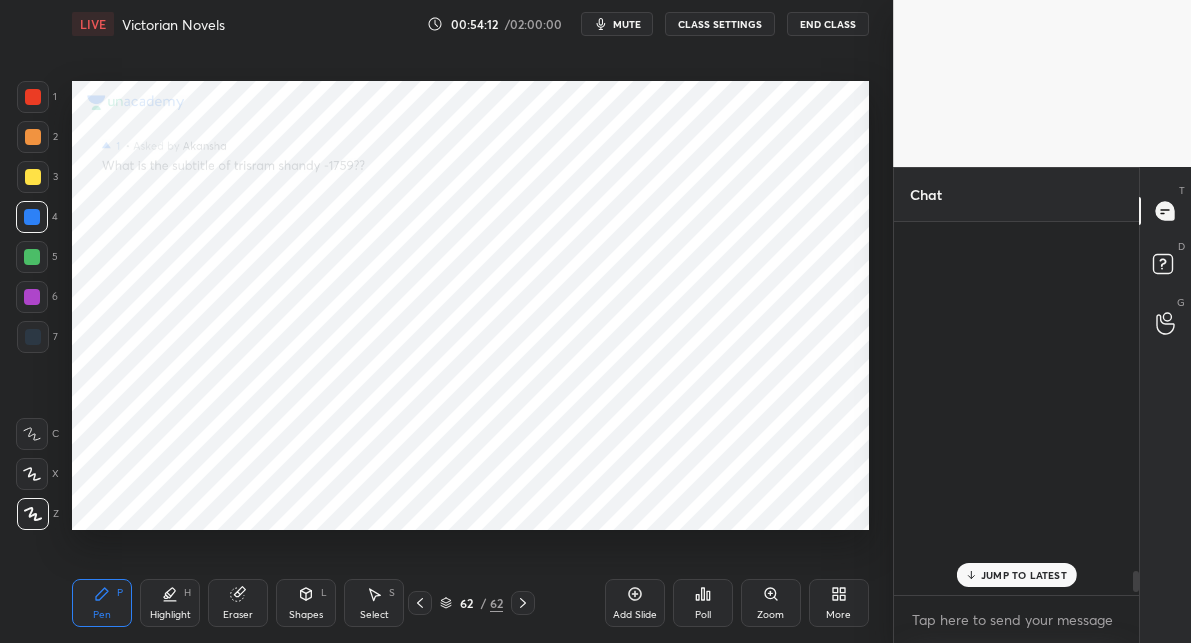 scroll, scrollTop: 6181, scrollLeft: 0, axis: vertical 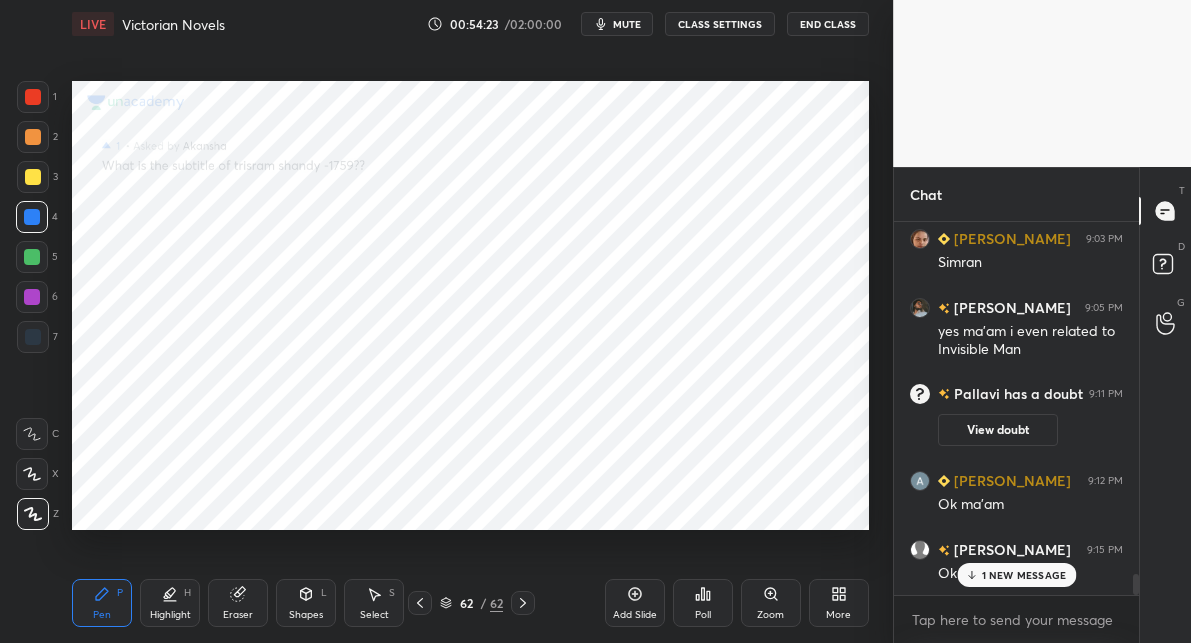 click on "62" at bounding box center (466, 603) 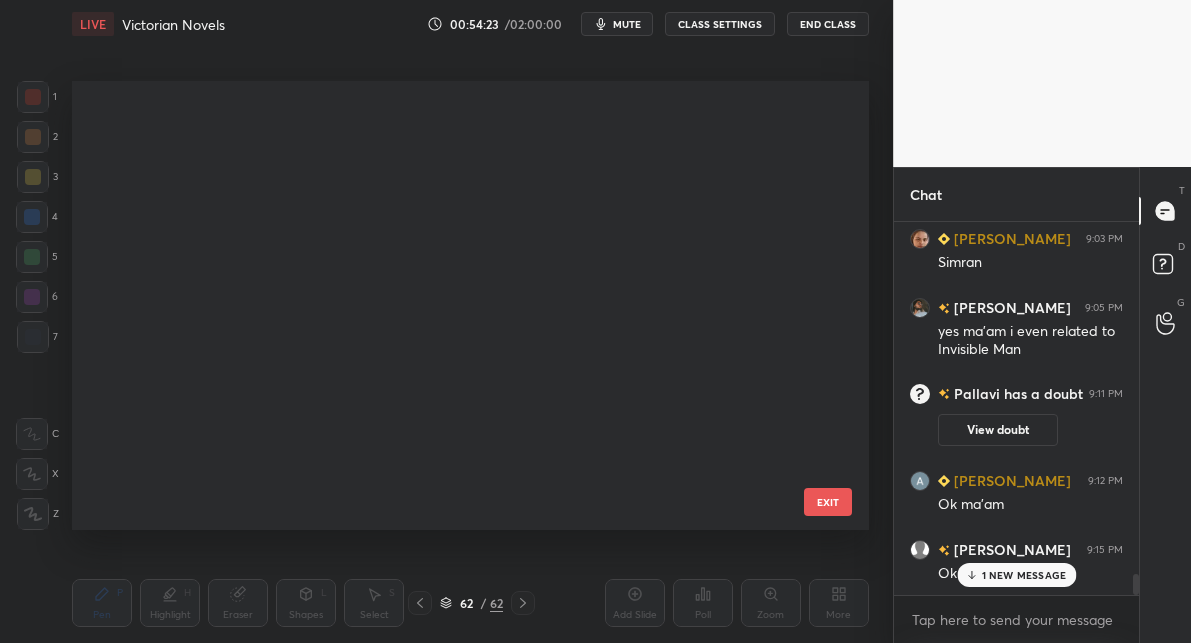 scroll, scrollTop: 2375, scrollLeft: 0, axis: vertical 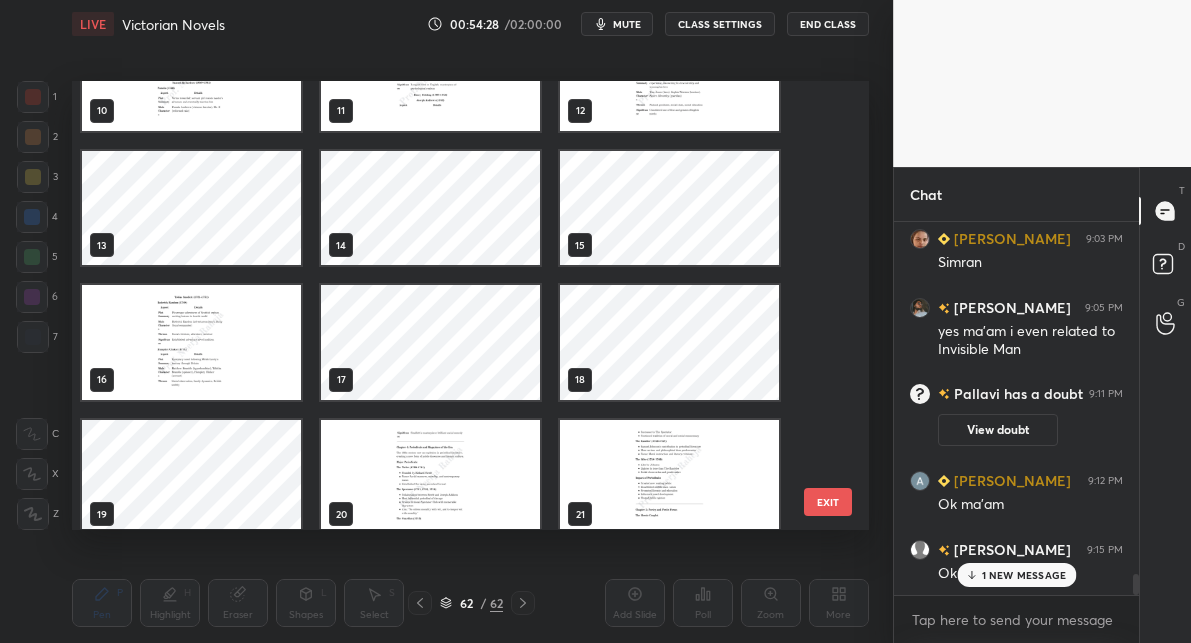 click at bounding box center [430, 477] 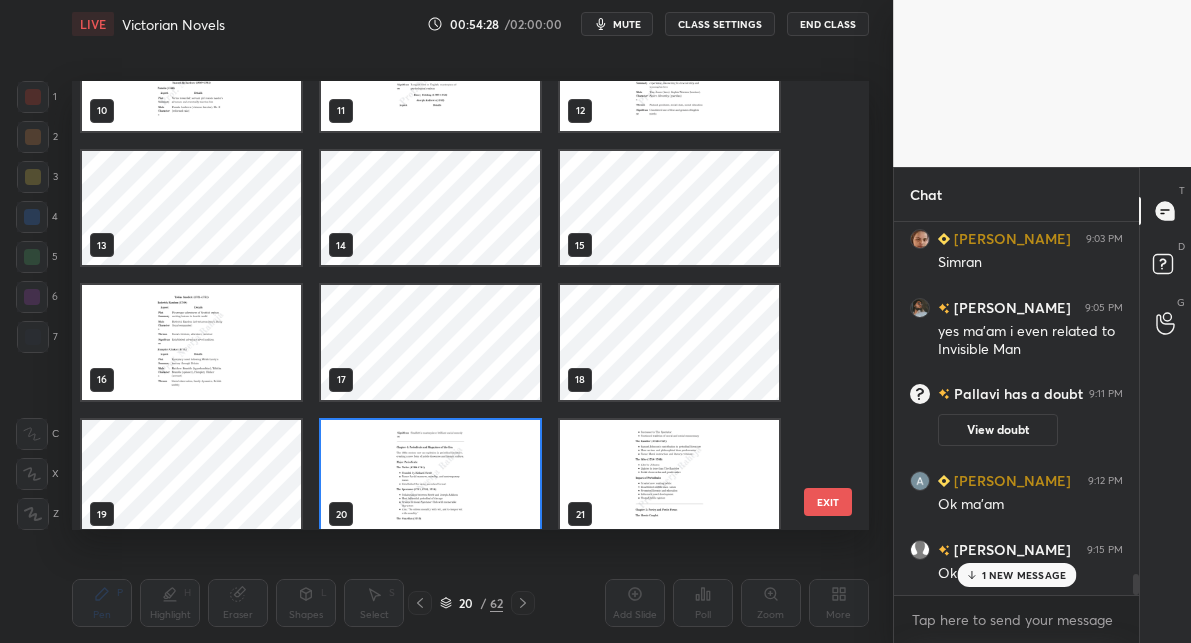 scroll, scrollTop: 493, scrollLeft: 0, axis: vertical 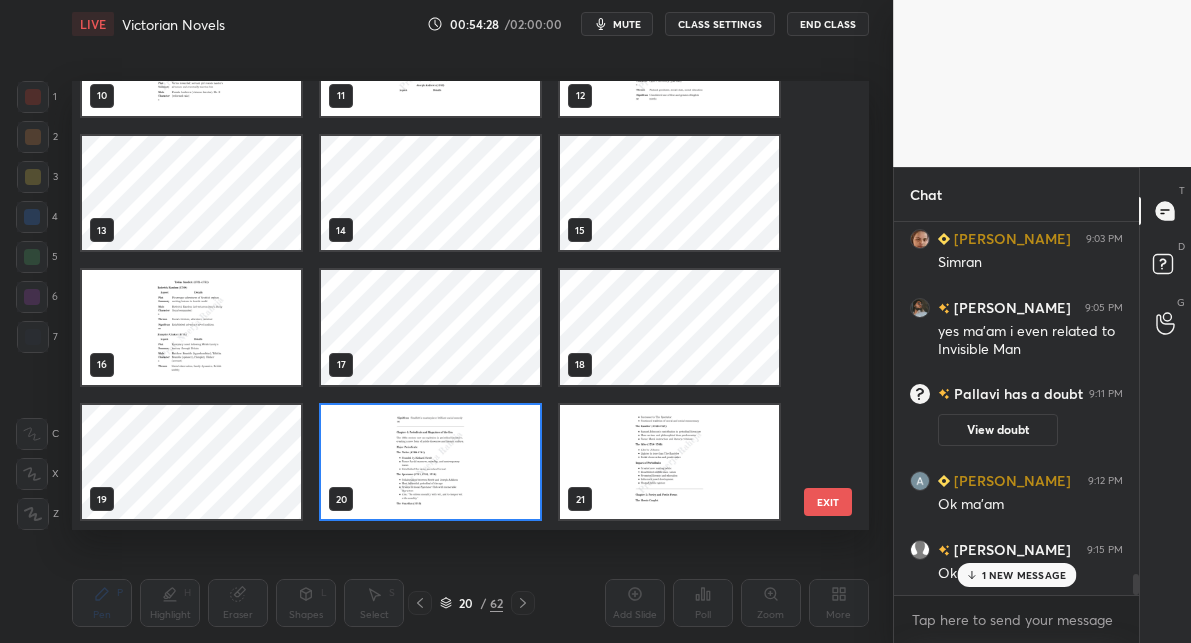 click on "10 11 12 13 14 15 16 17 18 19 20 21 22 23 24 25 26 27" at bounding box center (453, 305) 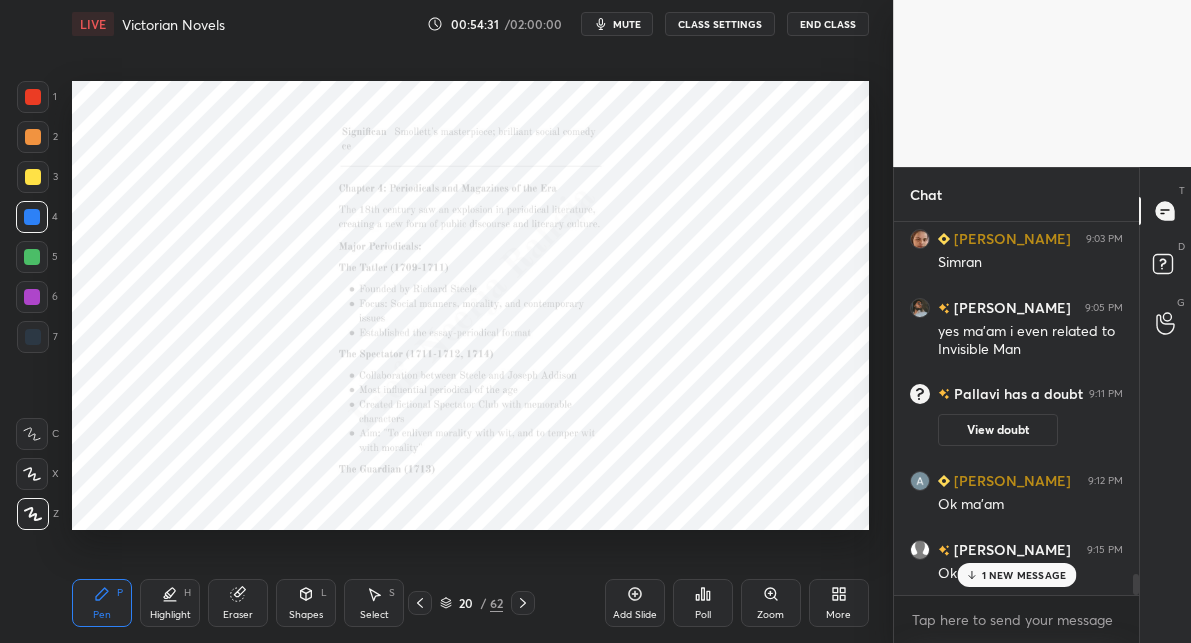 click 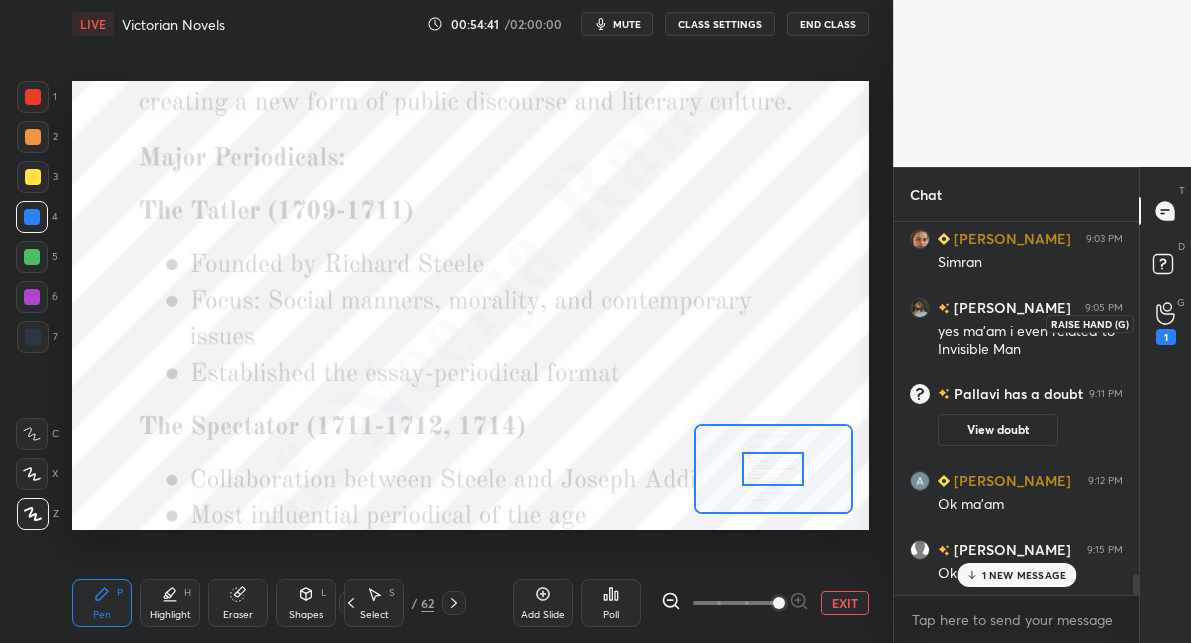 click 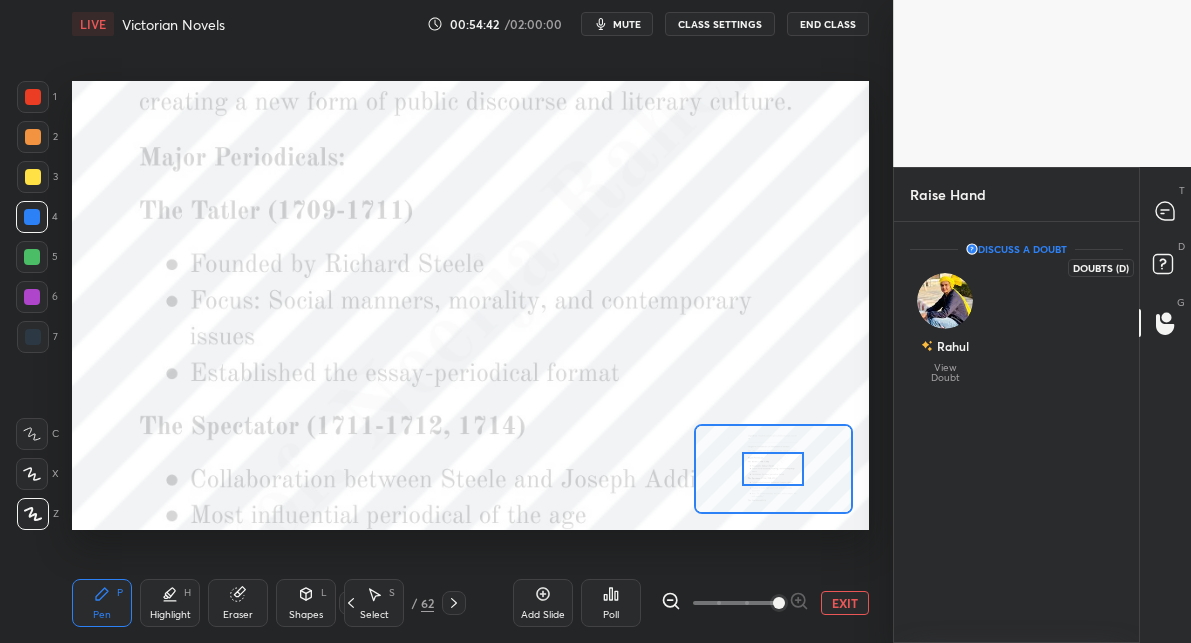 click 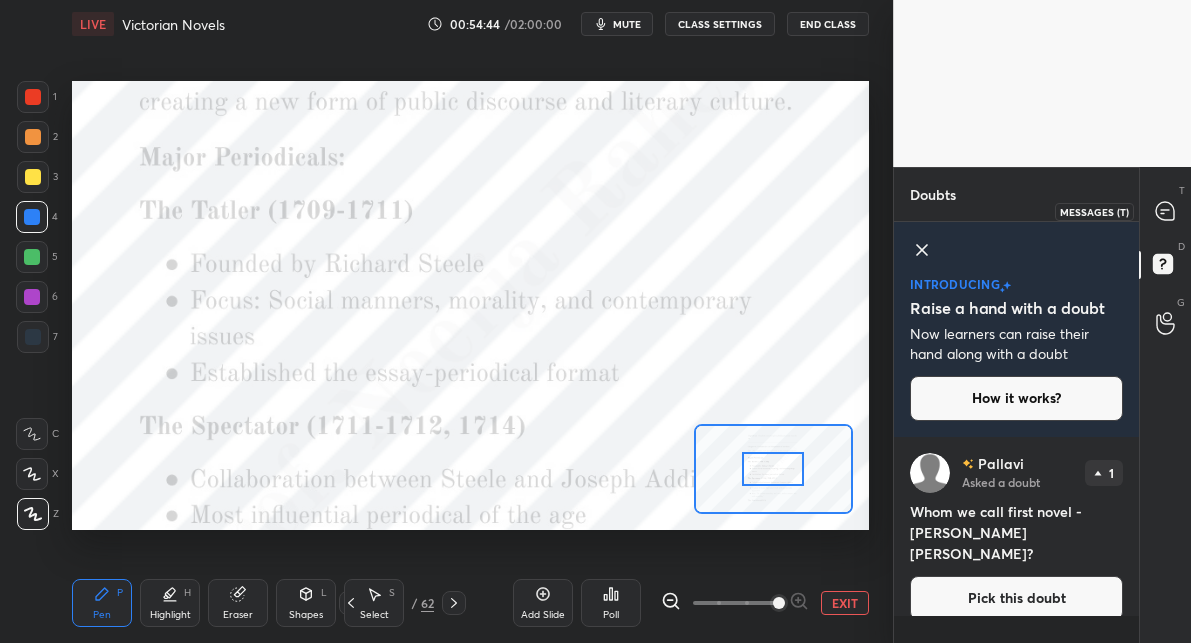 click 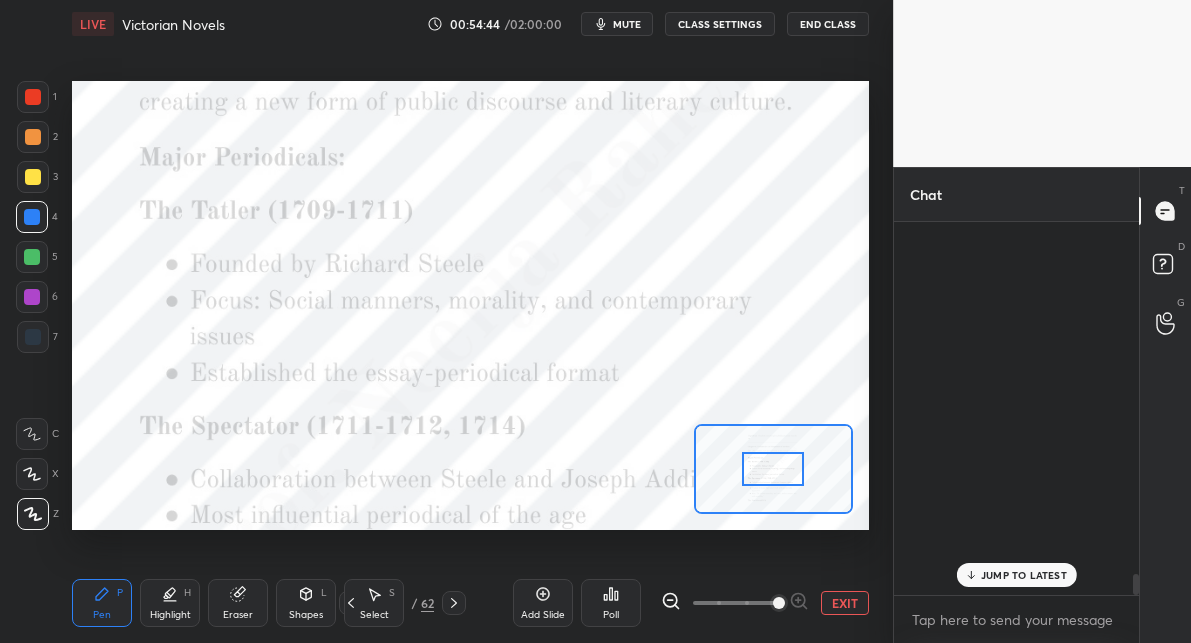 scroll, scrollTop: 6305, scrollLeft: 0, axis: vertical 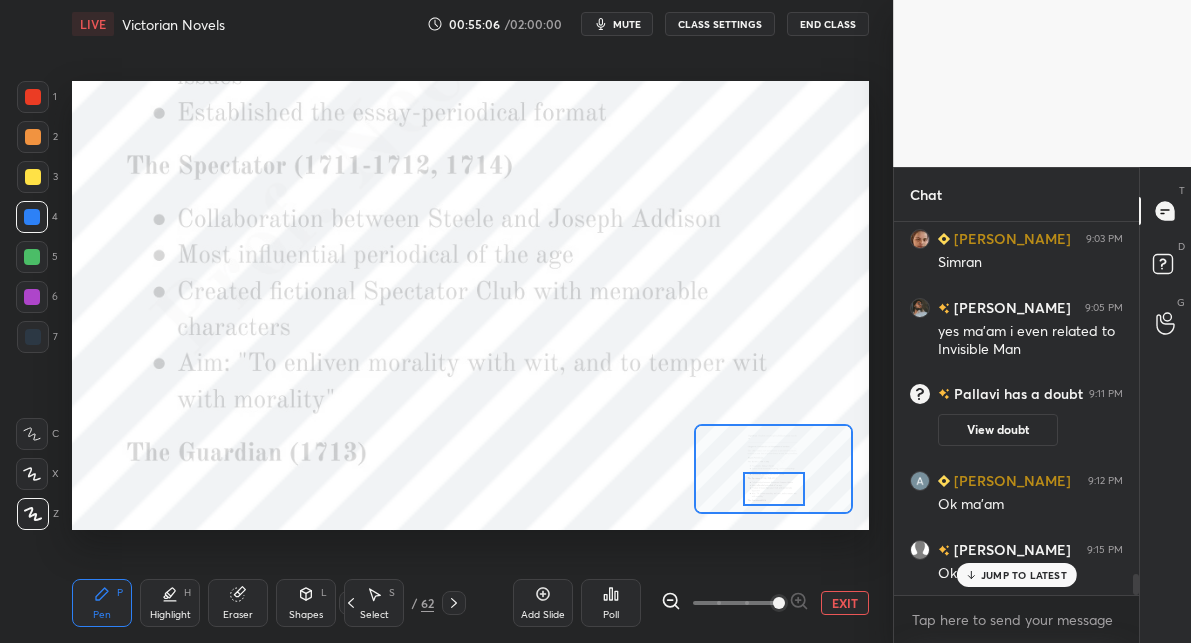 drag, startPoint x: 771, startPoint y: 468, endPoint x: 772, endPoint y: 488, distance: 20.024984 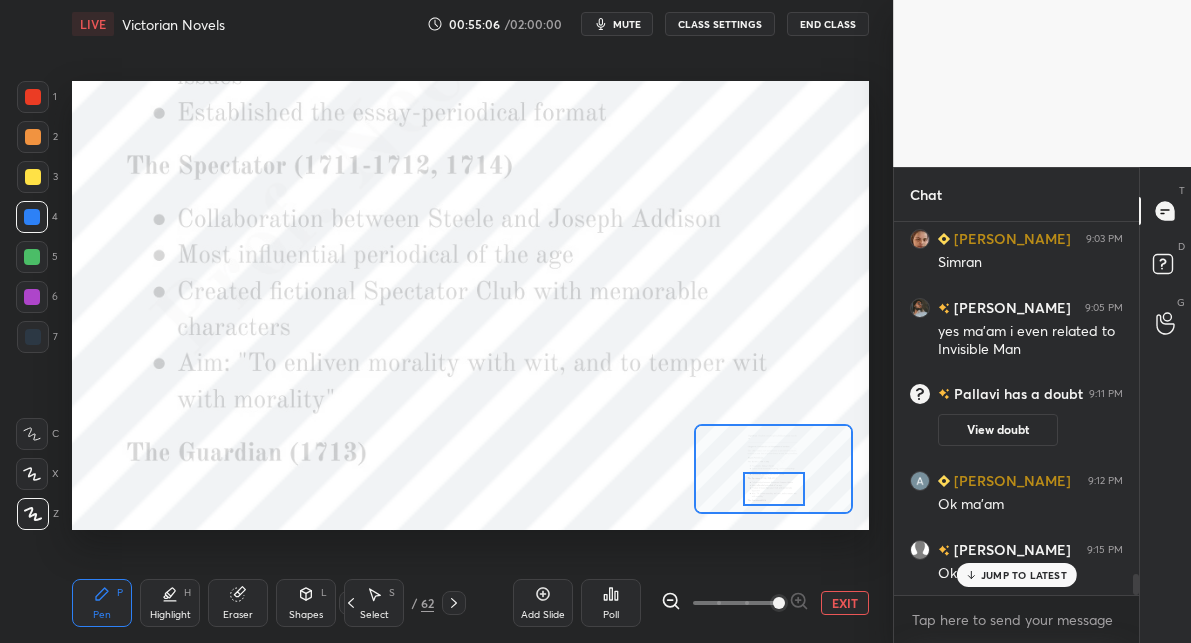 click at bounding box center (774, 489) 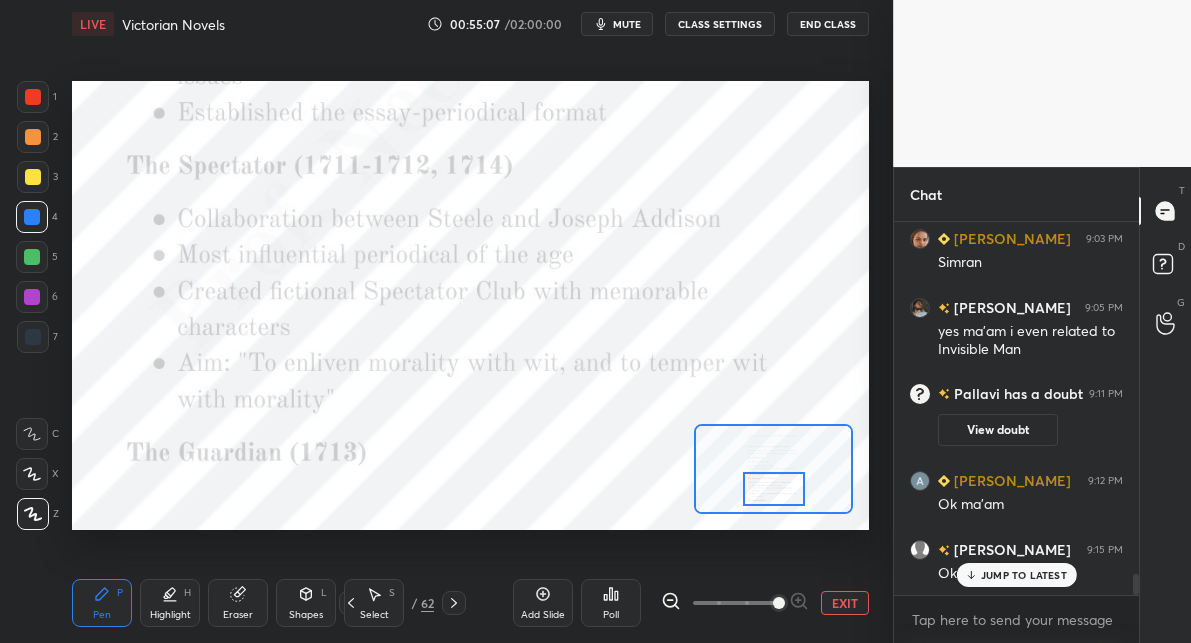 click at bounding box center (33, 97) 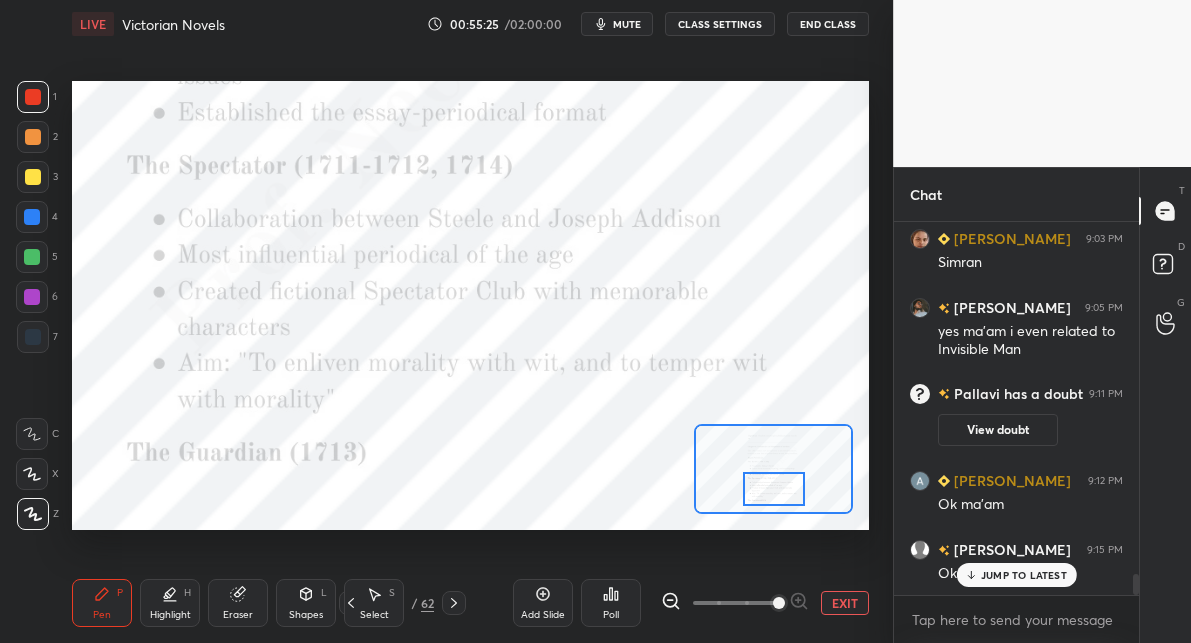 click on "EXIT" at bounding box center (845, 603) 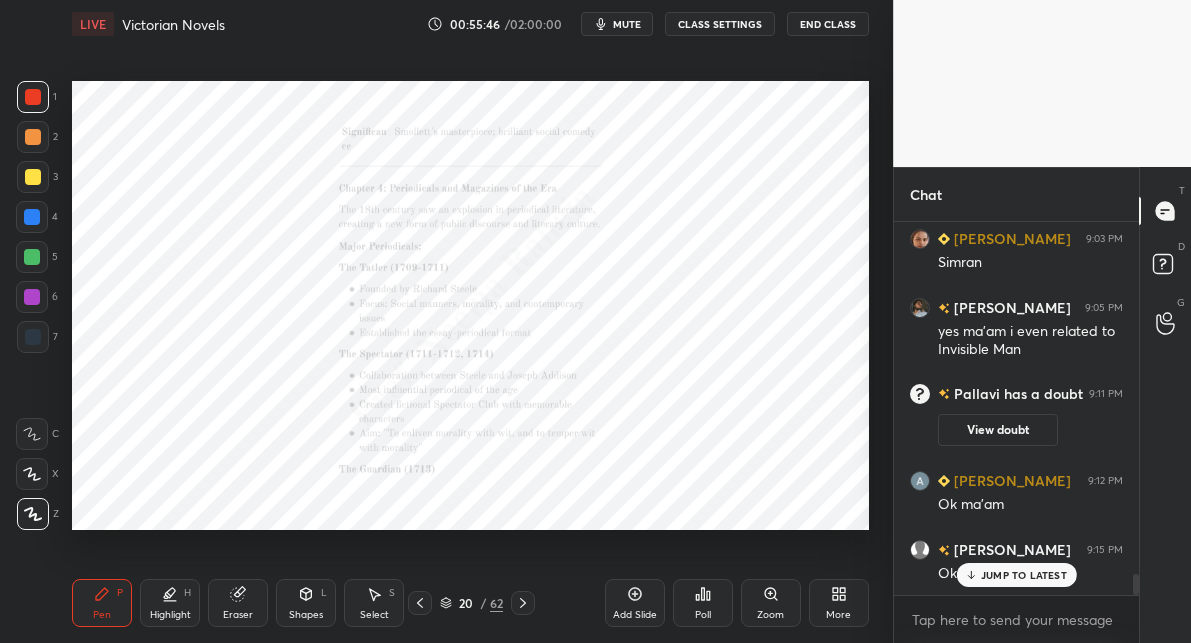 click 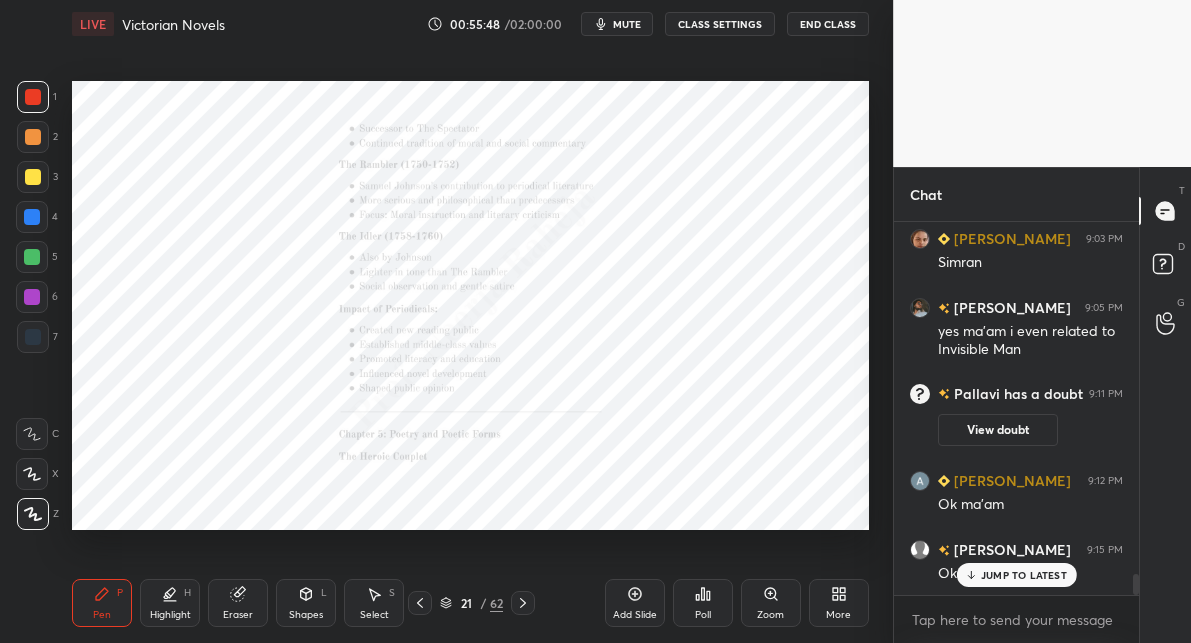 click 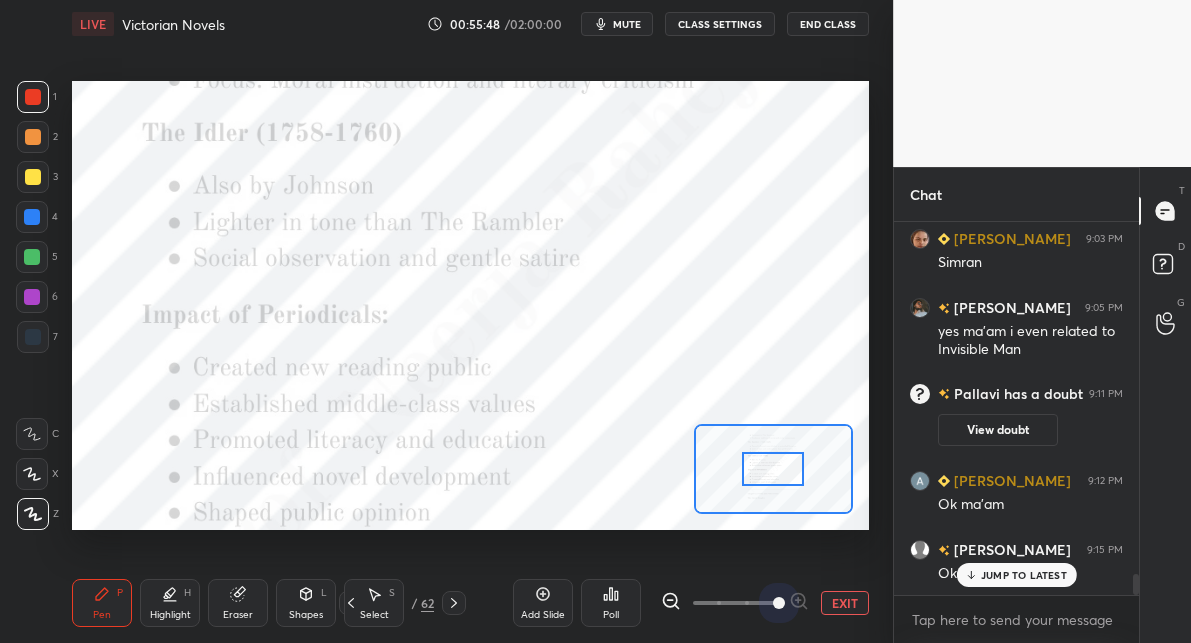 click at bounding box center [735, 603] 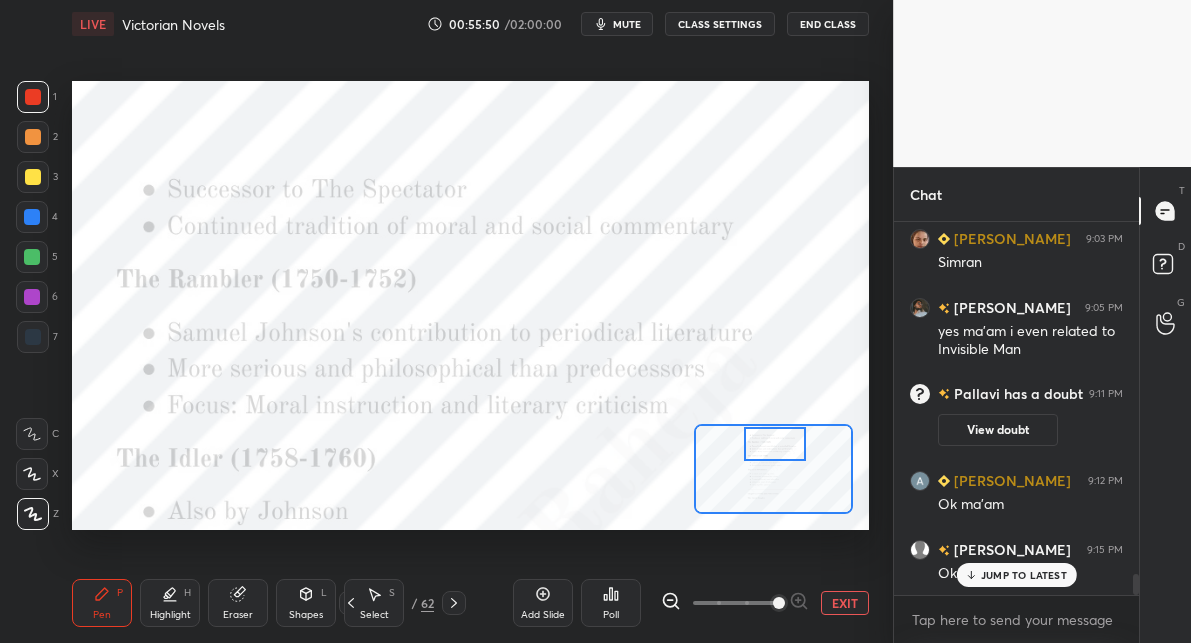 drag, startPoint x: 766, startPoint y: 469, endPoint x: 779, endPoint y: 431, distance: 40.16217 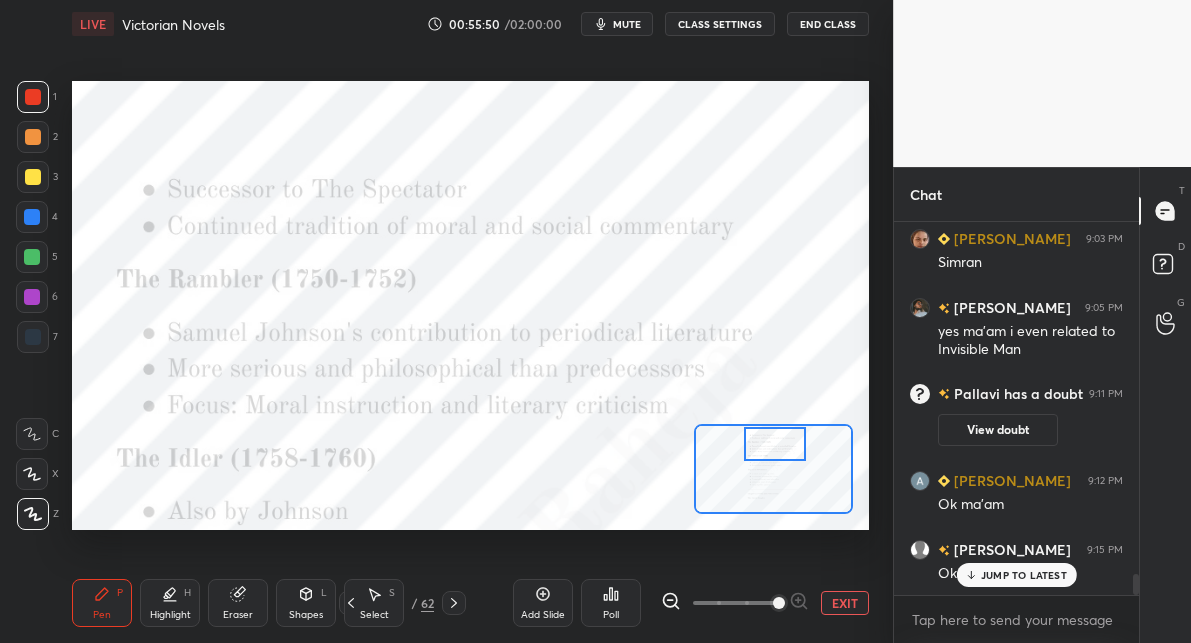 click at bounding box center (775, 444) 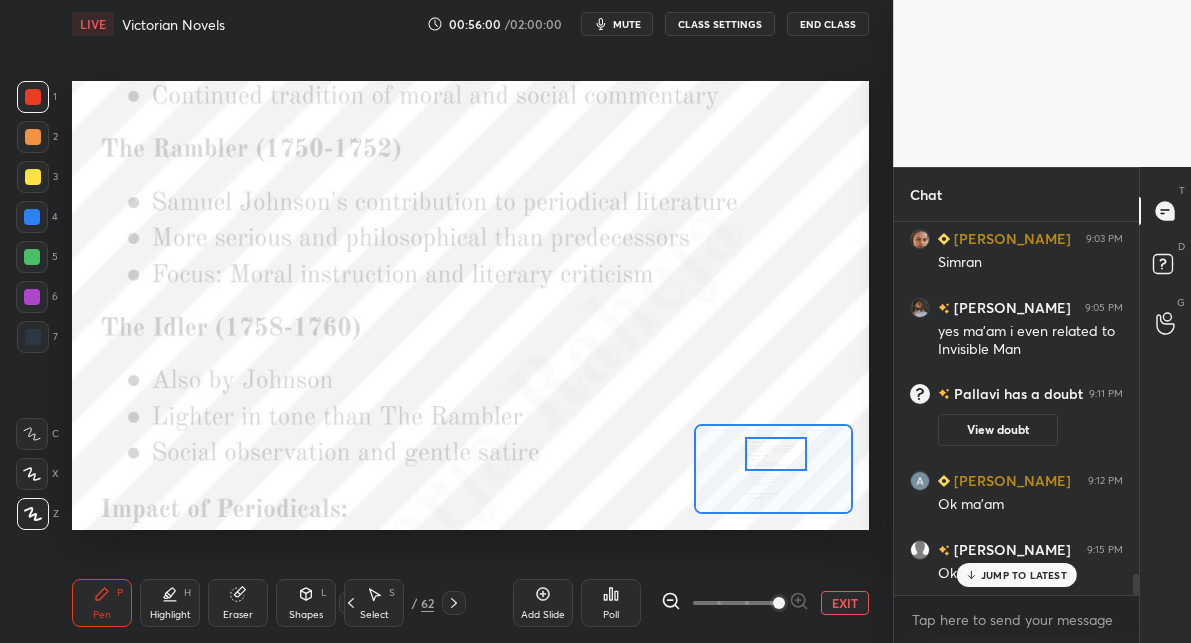click at bounding box center (776, 454) 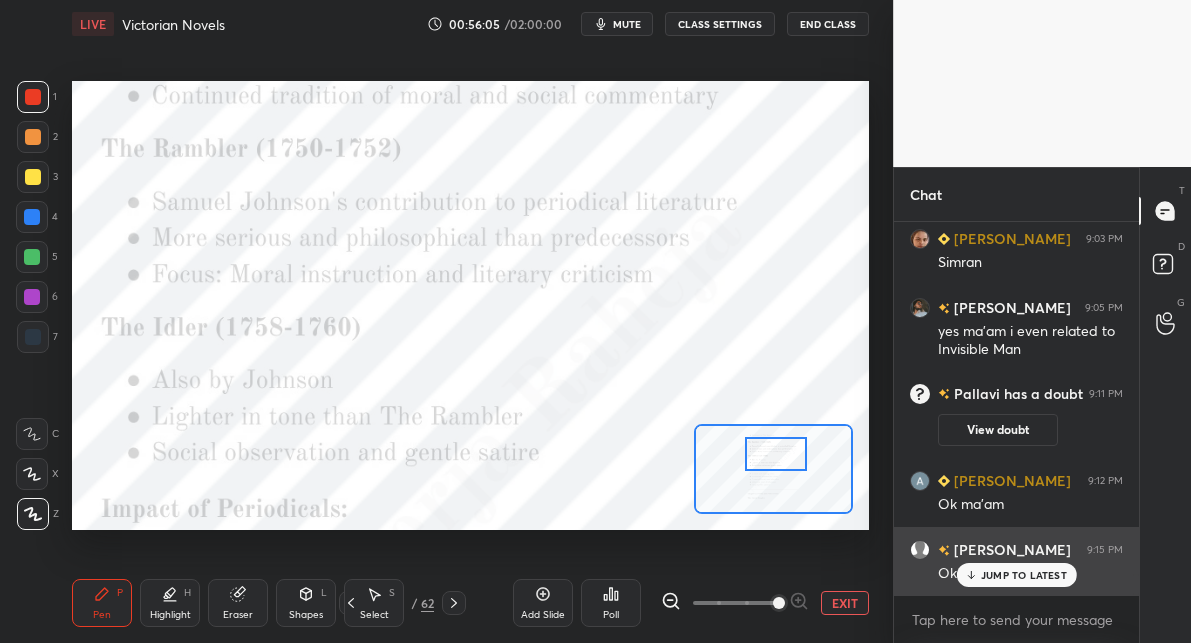 click on "JUMP TO LATEST" at bounding box center (1024, 575) 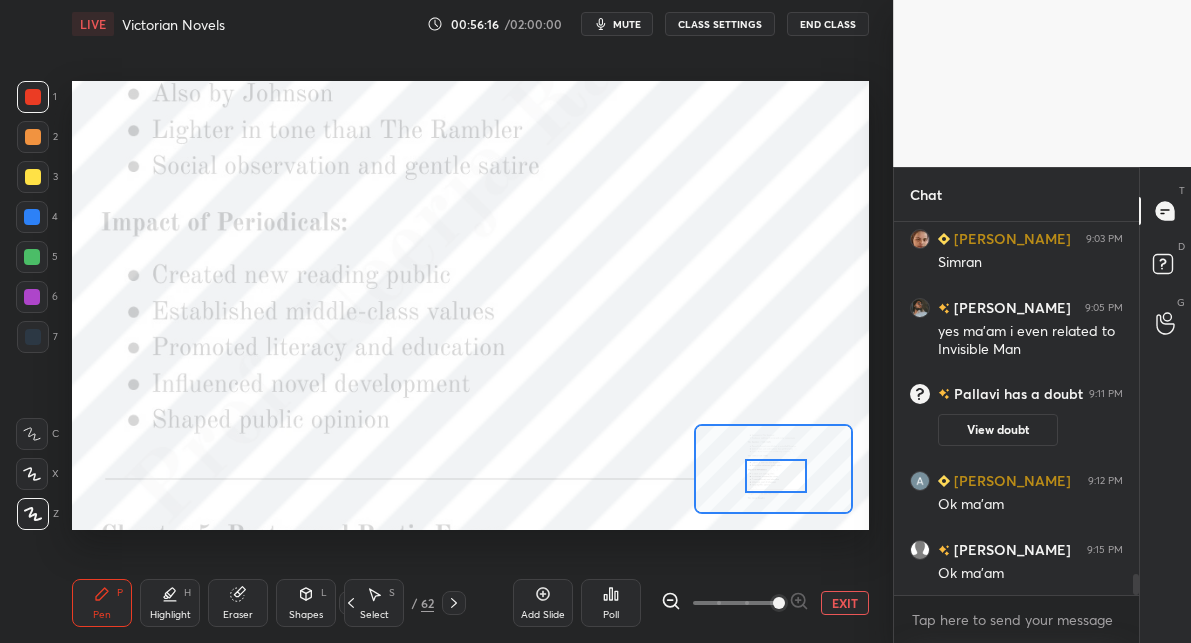 drag, startPoint x: 781, startPoint y: 457, endPoint x: 781, endPoint y: 476, distance: 19 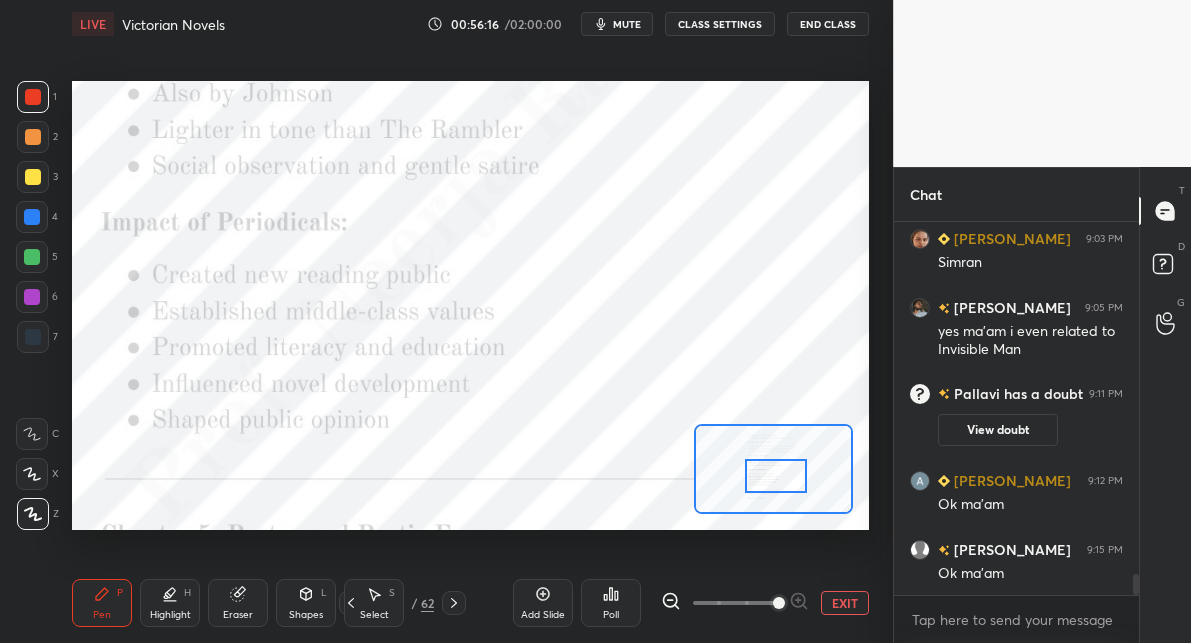 click at bounding box center (776, 476) 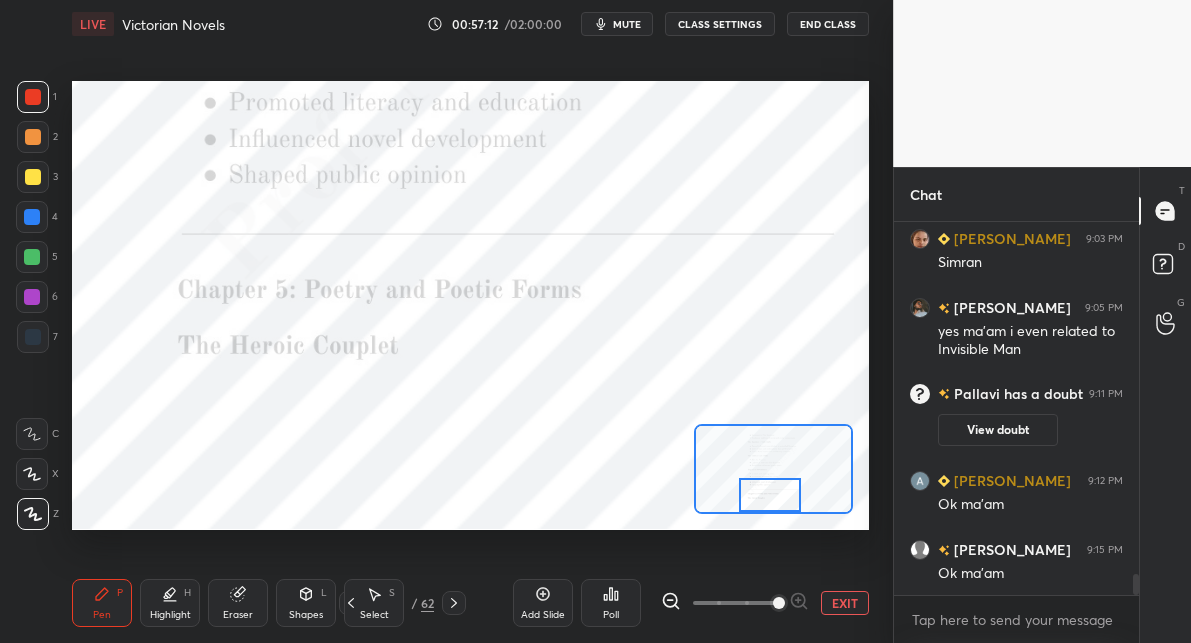 drag, startPoint x: 780, startPoint y: 475, endPoint x: 770, endPoint y: 495, distance: 22.36068 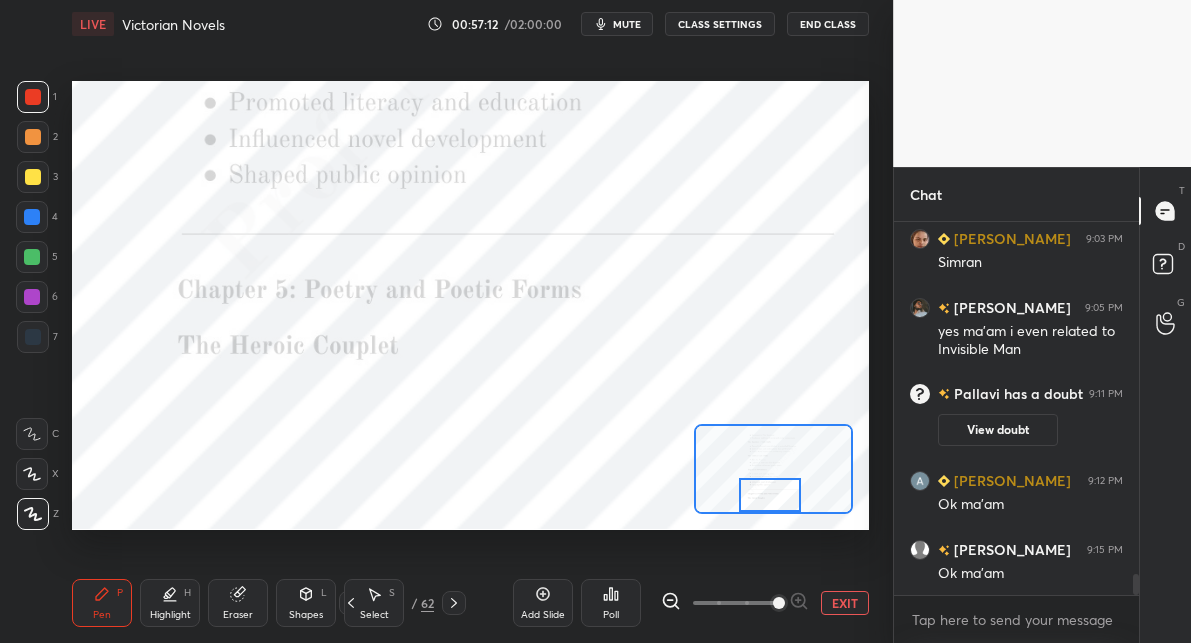 click at bounding box center (770, 495) 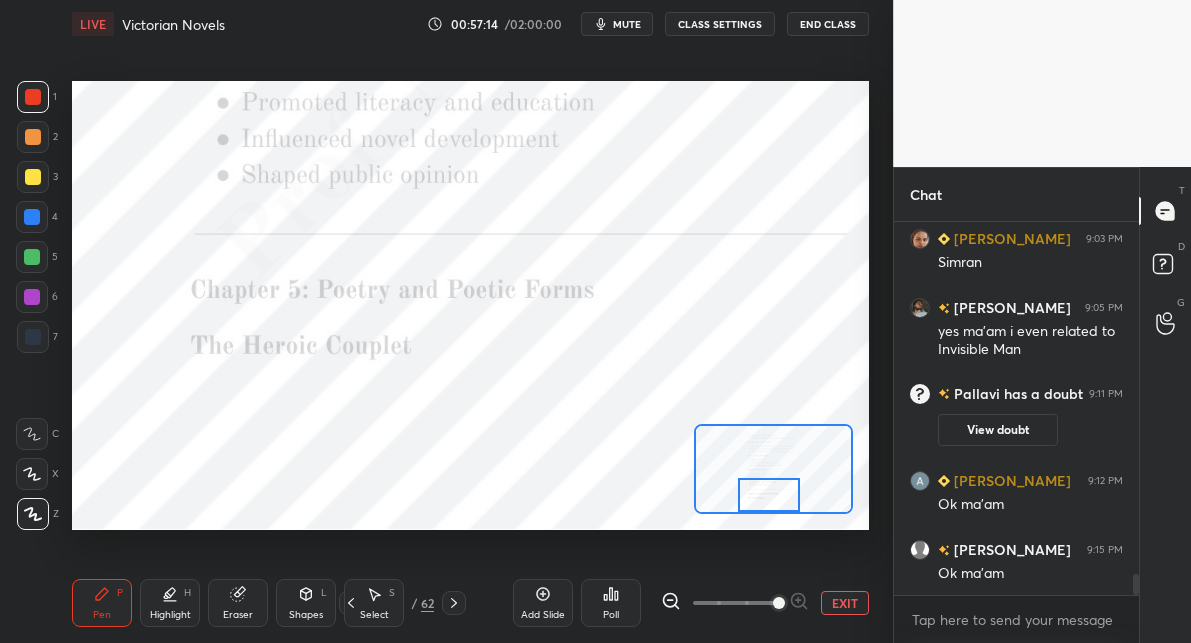 click on "62" at bounding box center (427, 603) 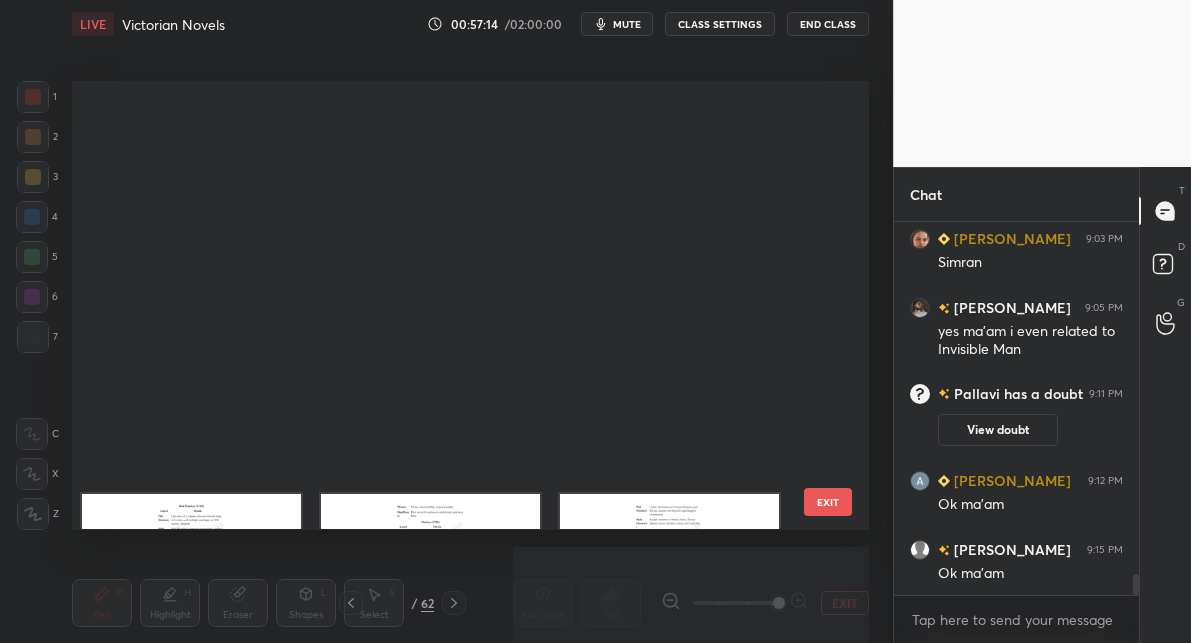 scroll, scrollTop: 493, scrollLeft: 0, axis: vertical 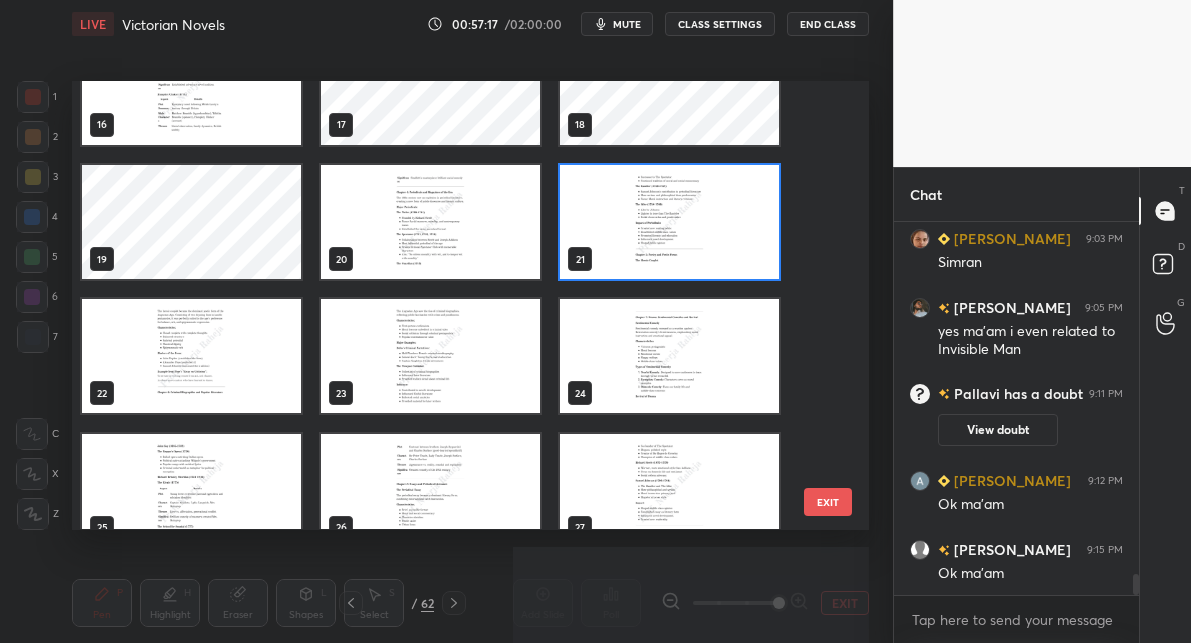 click at bounding box center [430, 222] 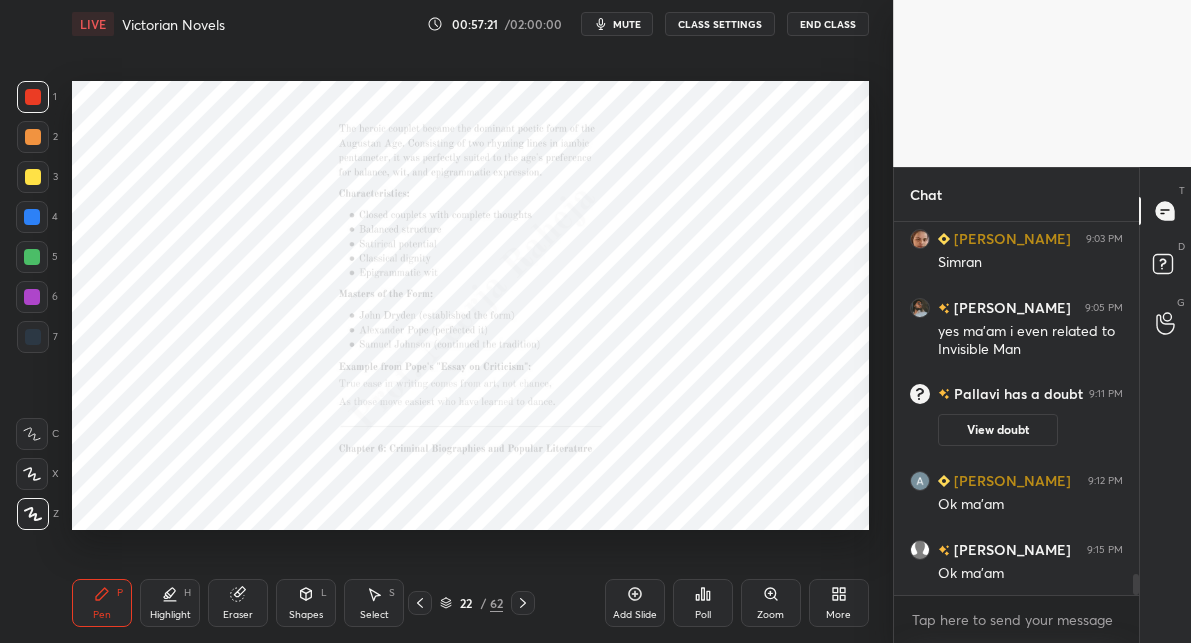 scroll, scrollTop: 6353, scrollLeft: 0, axis: vertical 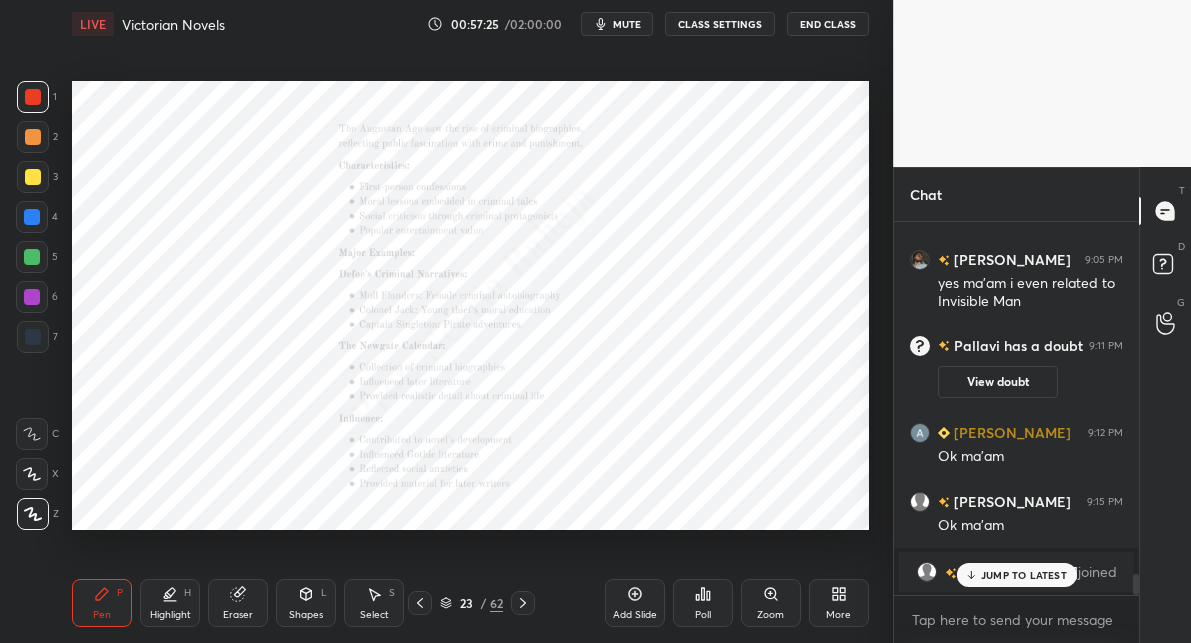 click on "62" at bounding box center (496, 603) 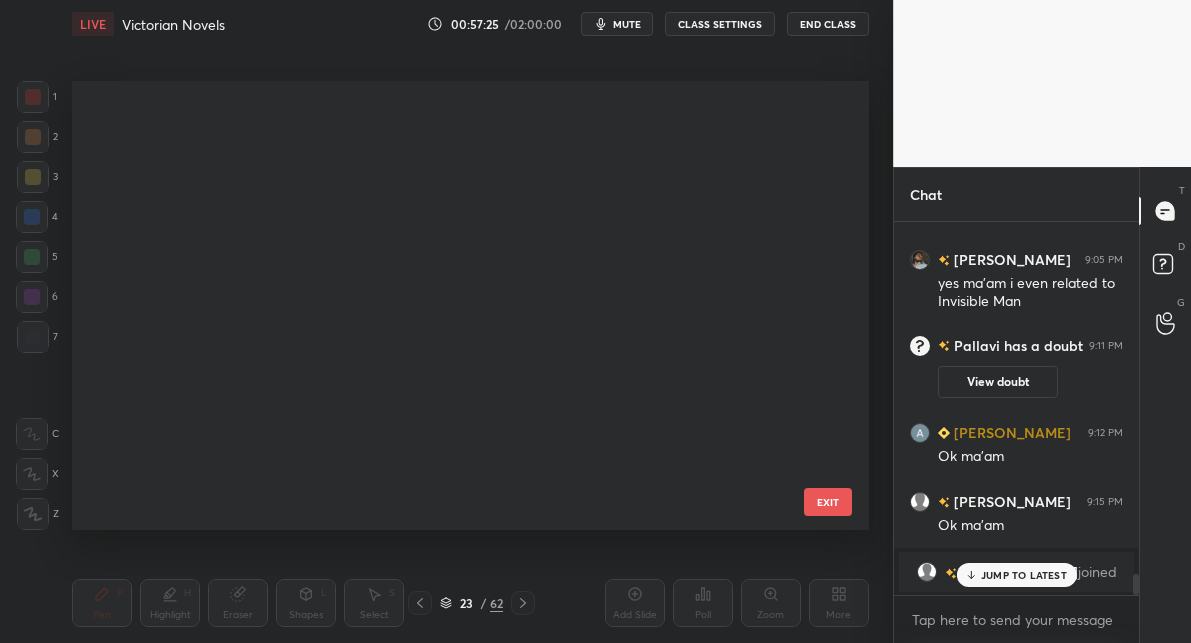 scroll, scrollTop: 627, scrollLeft: 0, axis: vertical 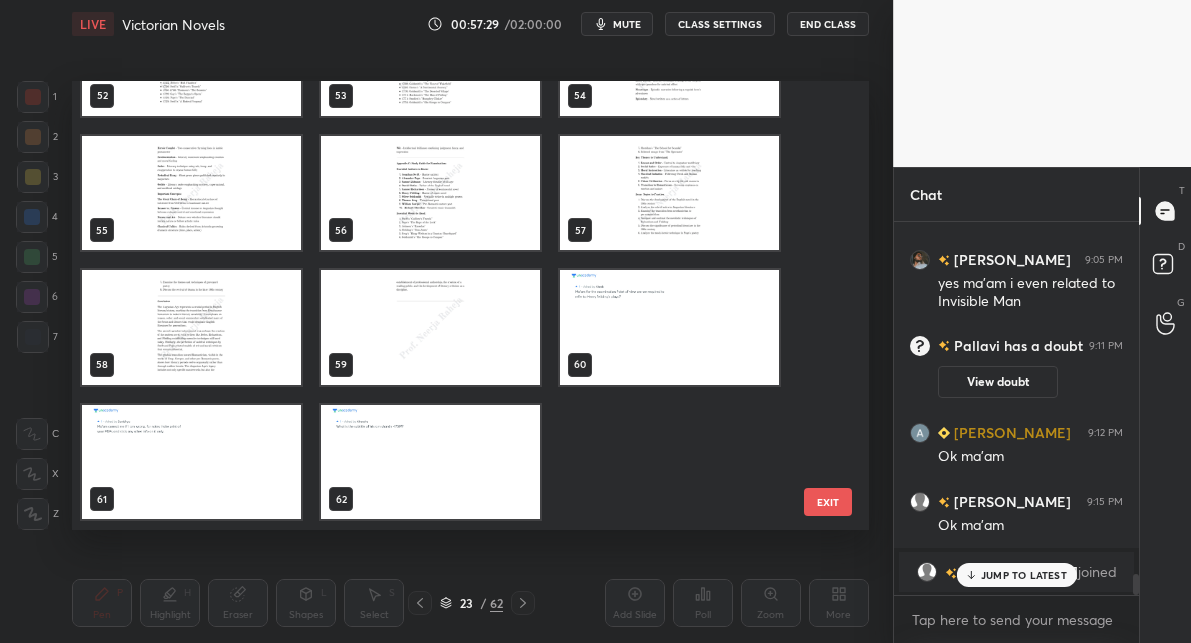 click at bounding box center (430, 328) 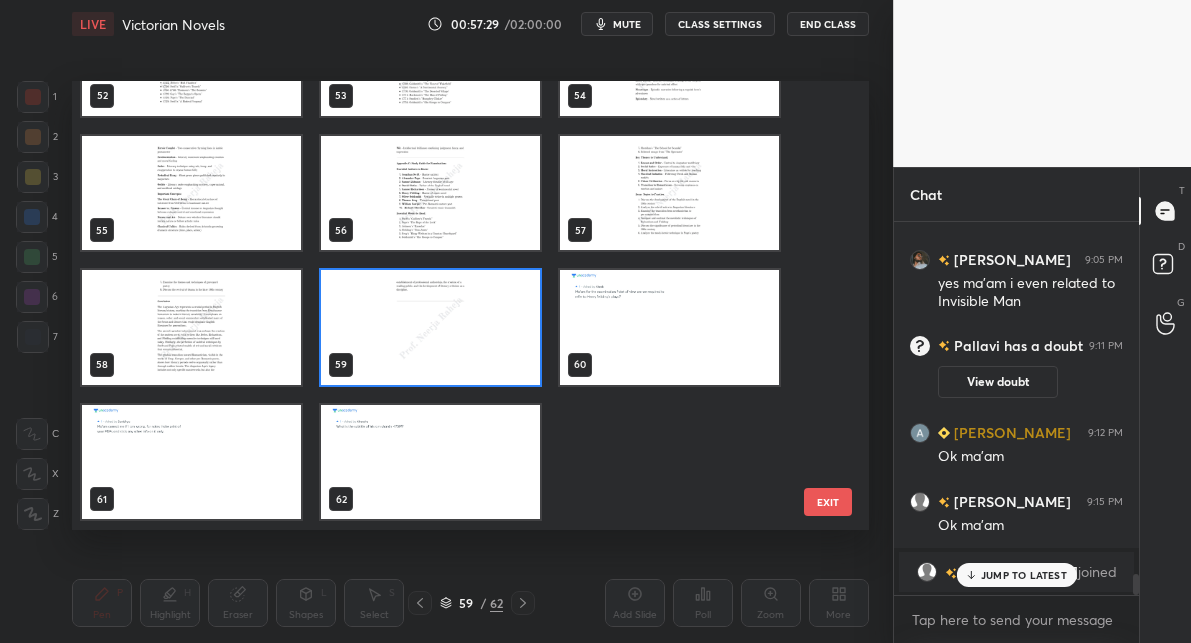 click at bounding box center (430, 328) 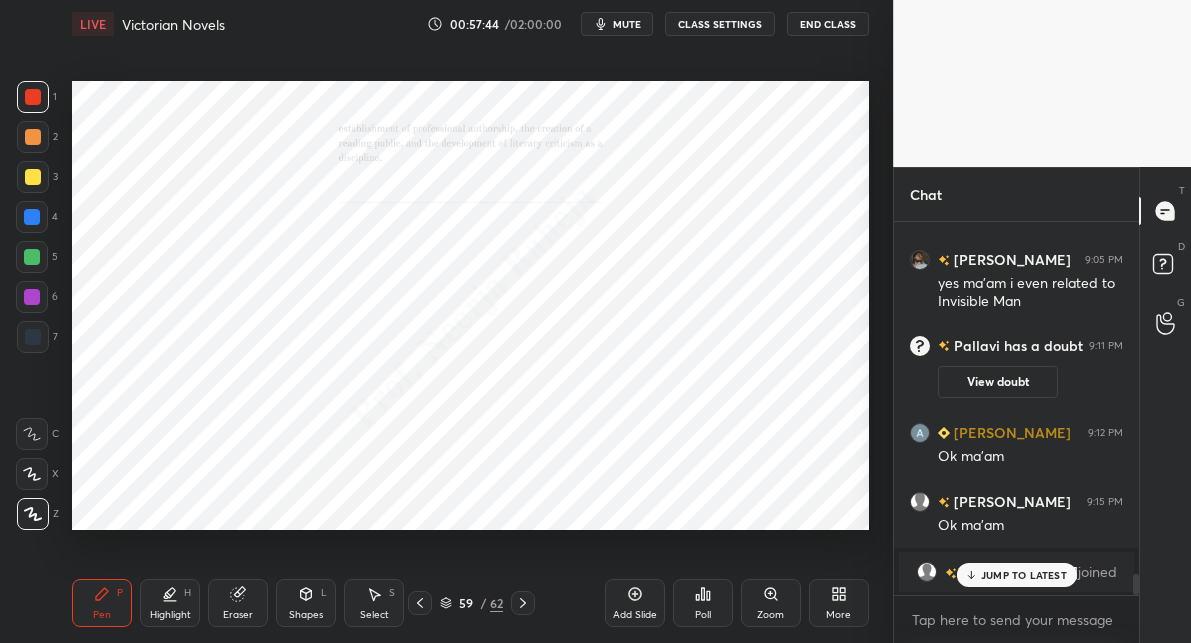 click 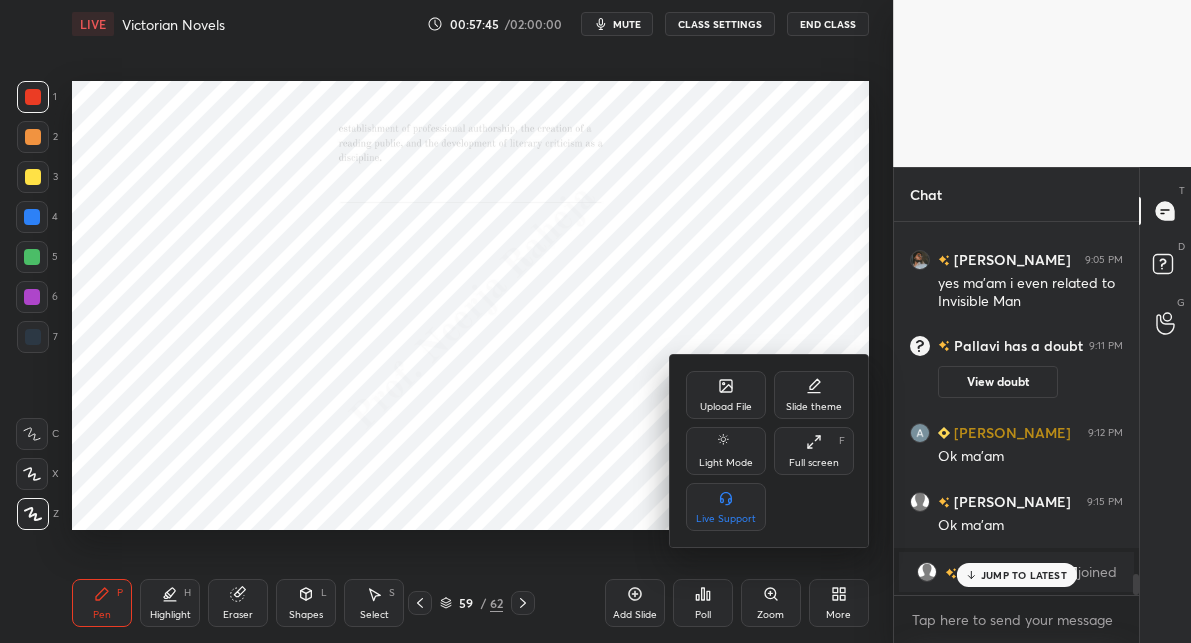 click on "Upload File" at bounding box center (726, 407) 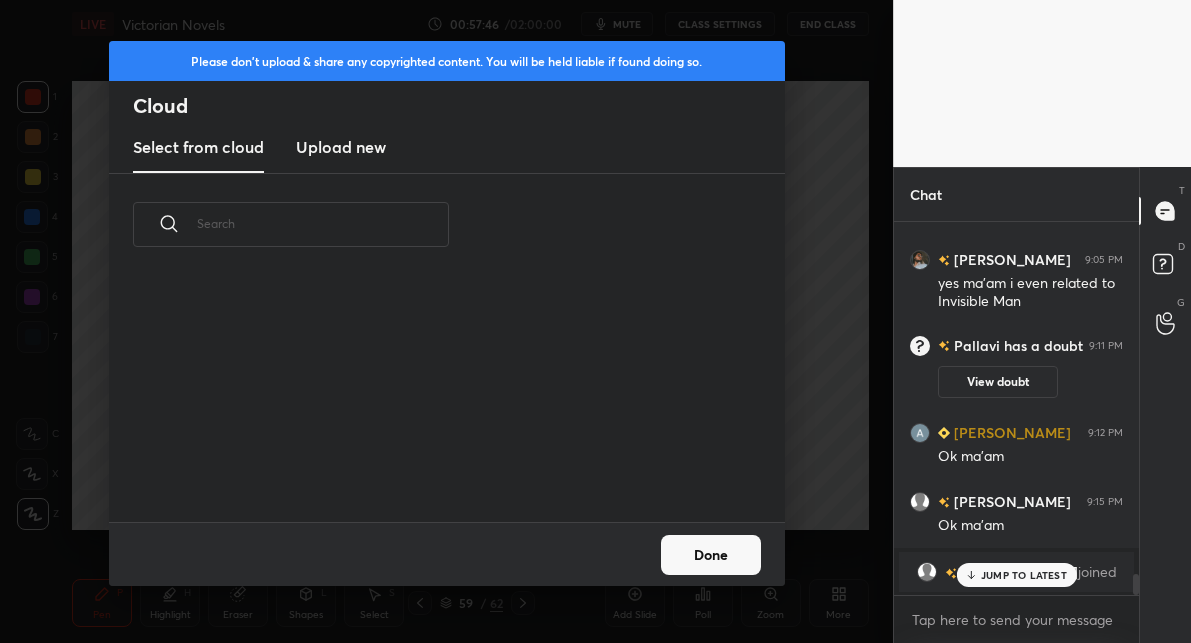 scroll, scrollTop: 6, scrollLeft: 11, axis: both 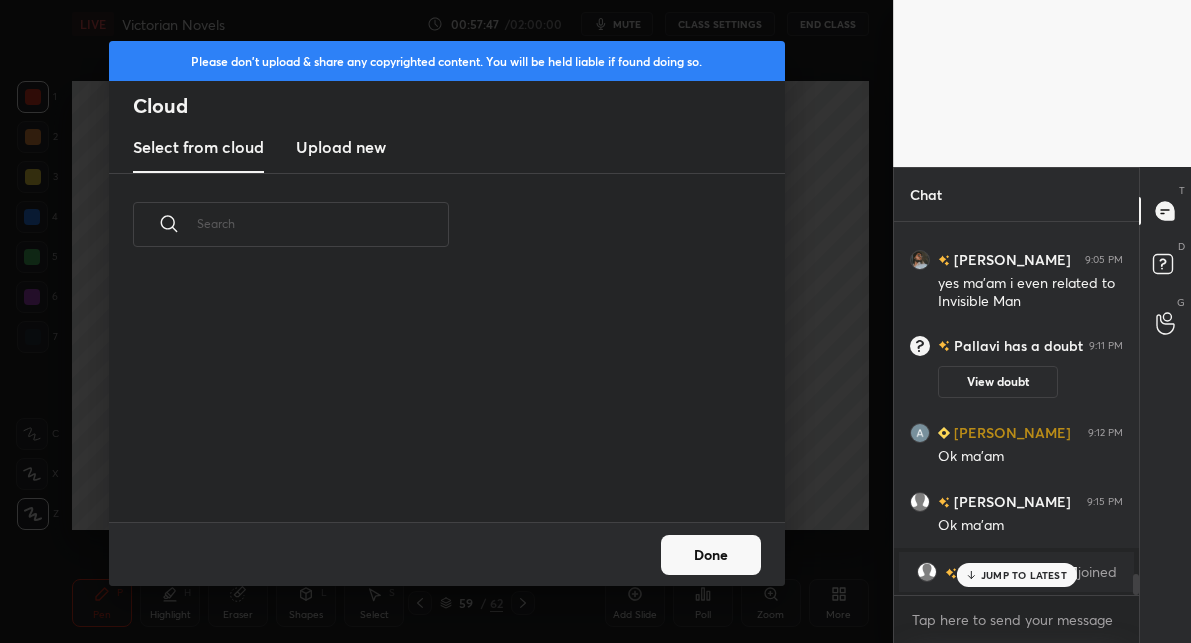 click on "Upload new" at bounding box center [341, 147] 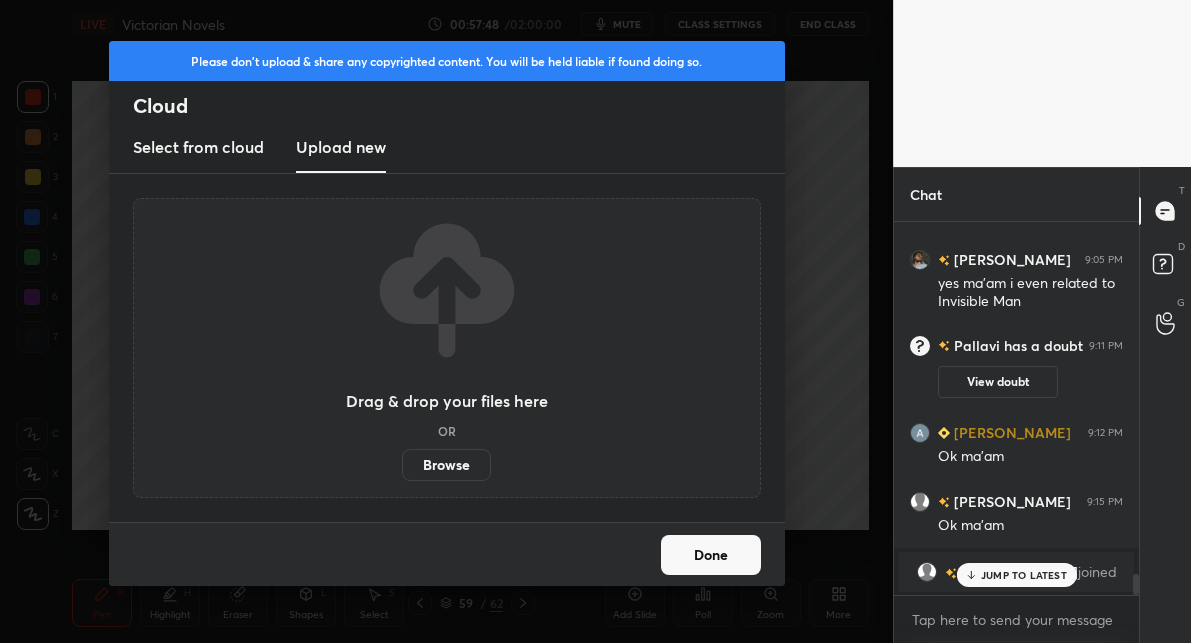 click on "Browse" at bounding box center (446, 465) 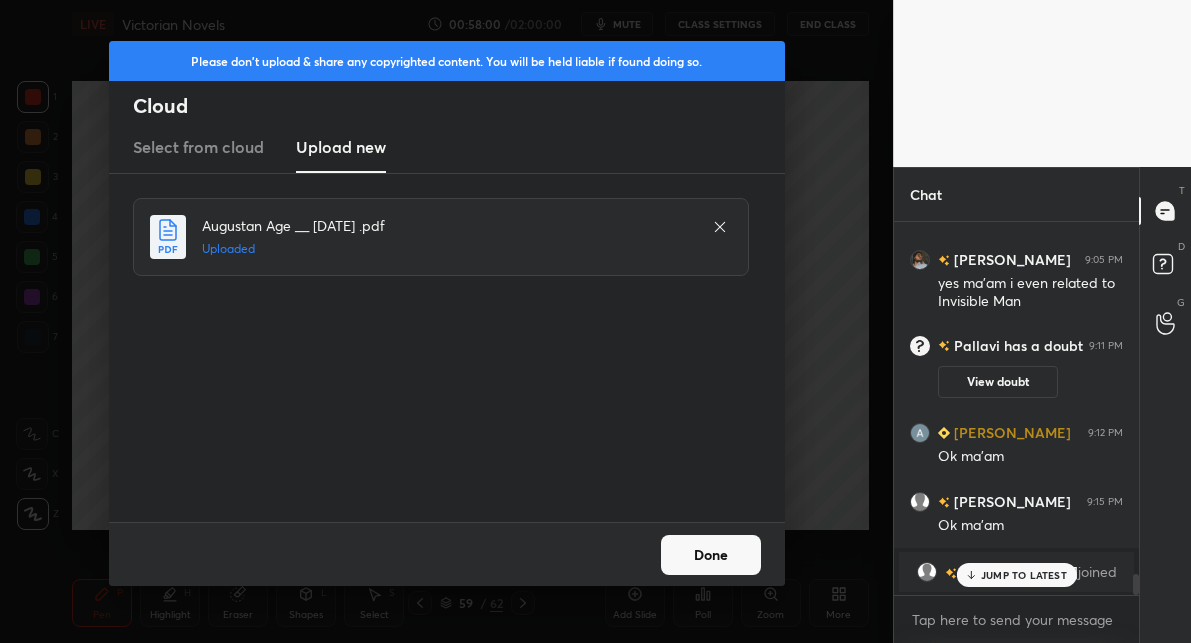click on "Done" at bounding box center [711, 555] 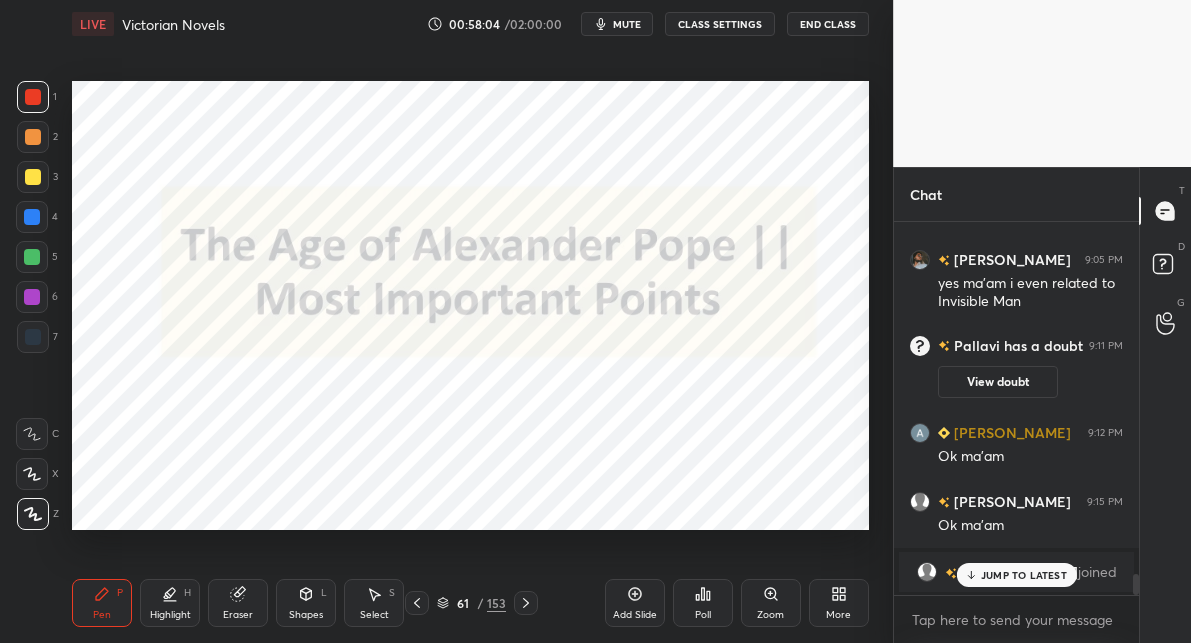 scroll, scrollTop: 6065, scrollLeft: 0, axis: vertical 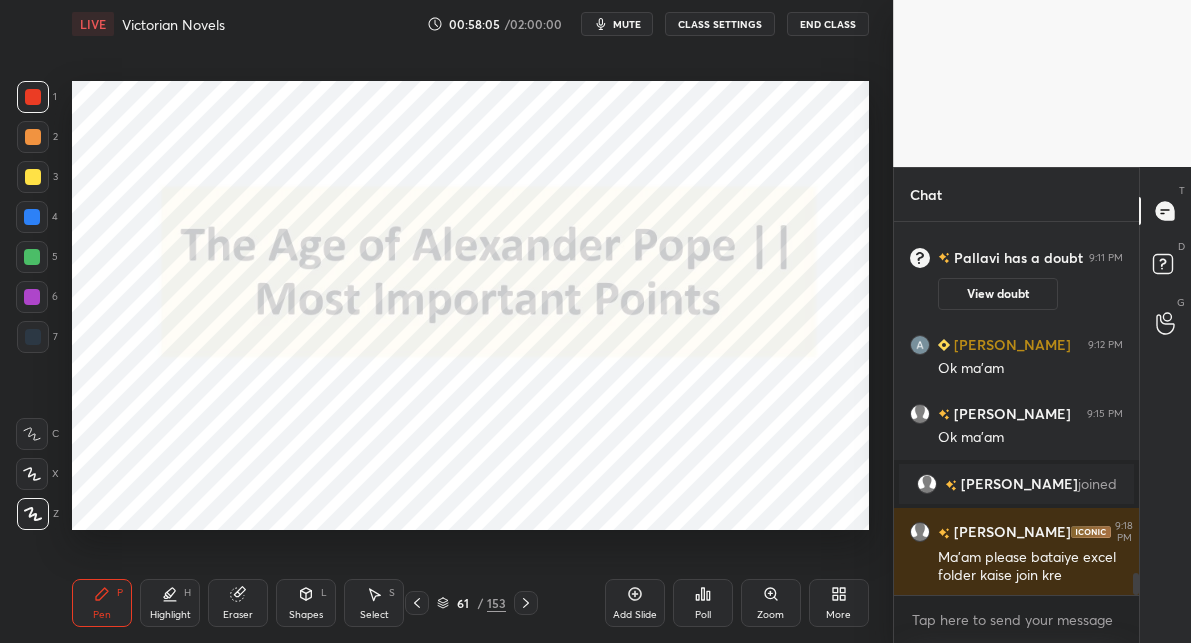 click on "153" at bounding box center [496, 603] 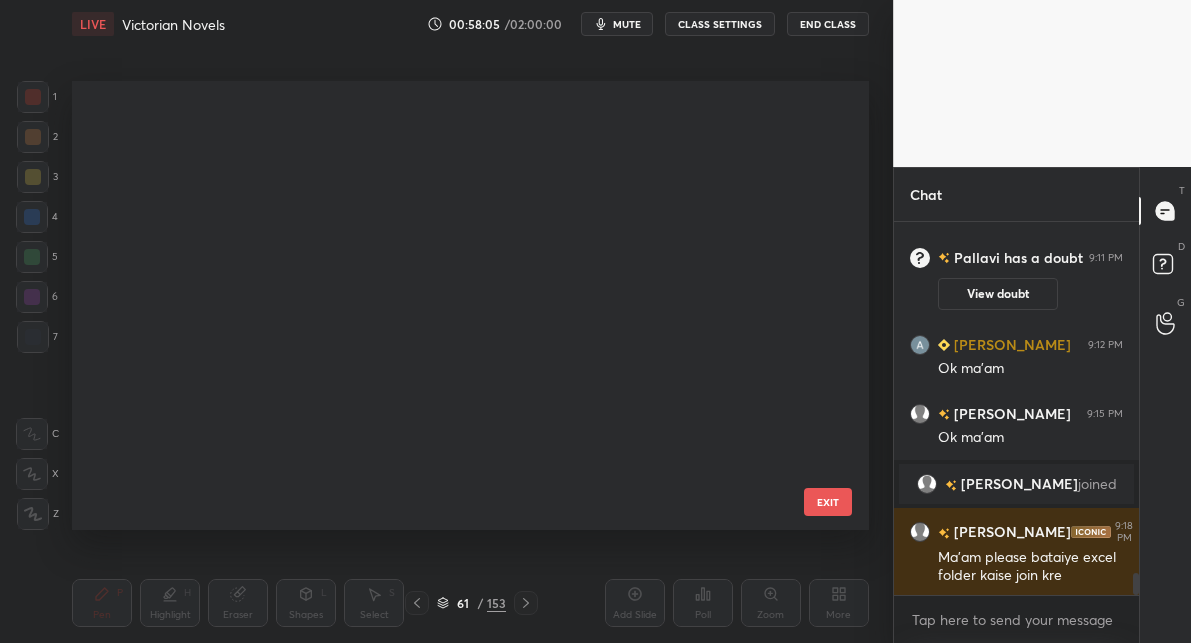 scroll, scrollTop: 2375, scrollLeft: 0, axis: vertical 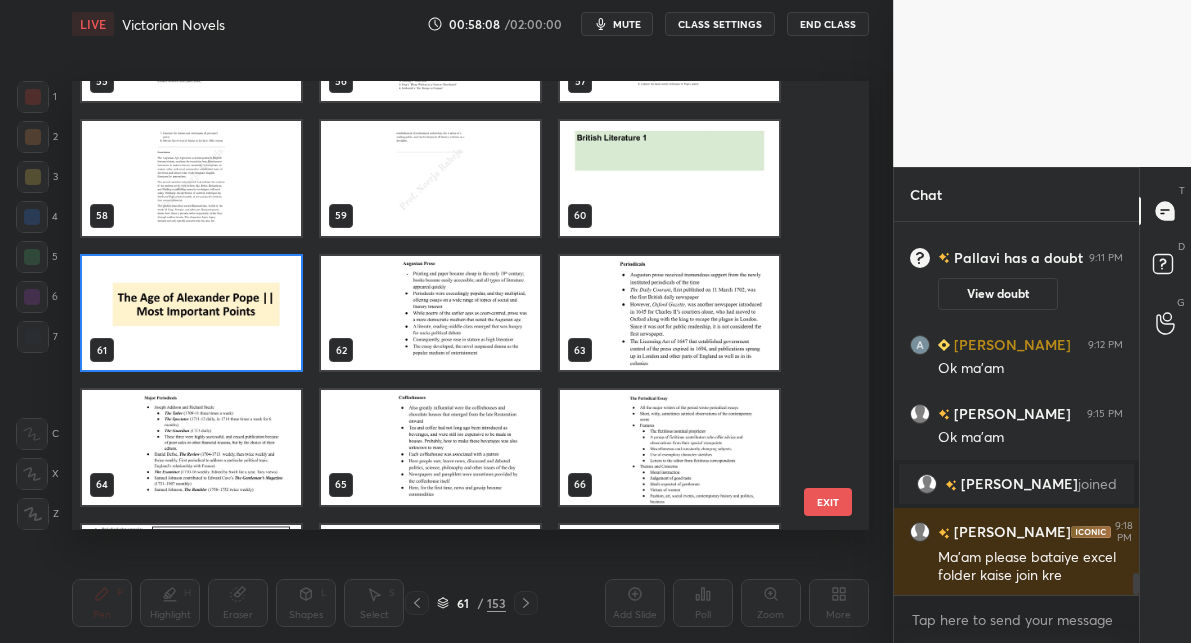 click at bounding box center (430, 313) 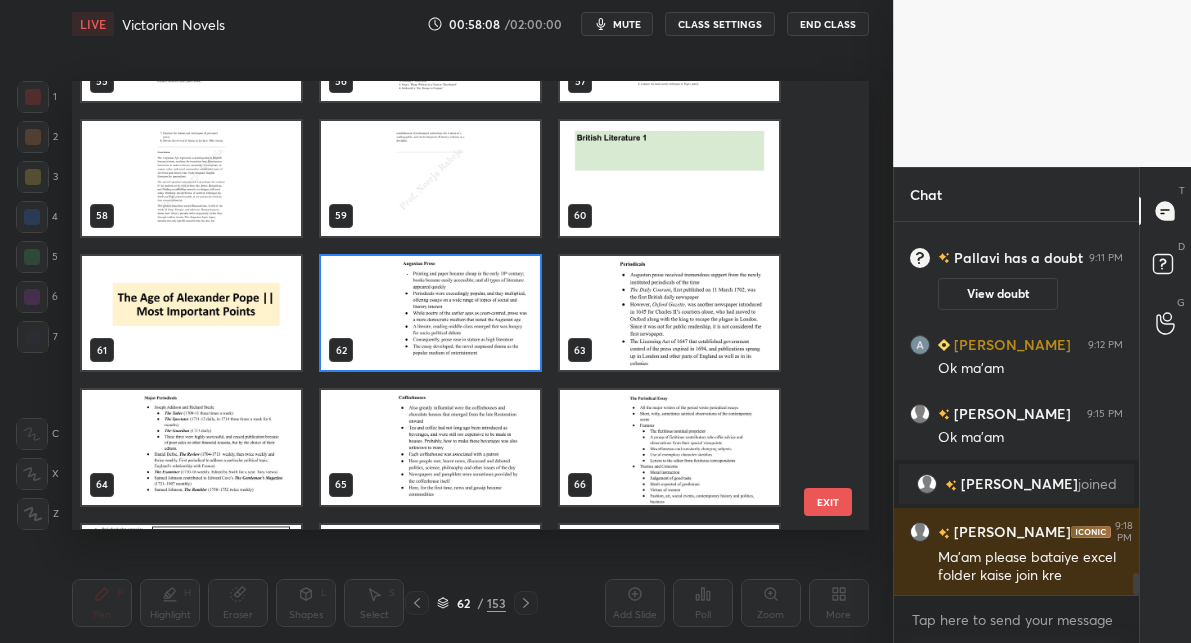 click at bounding box center [430, 313] 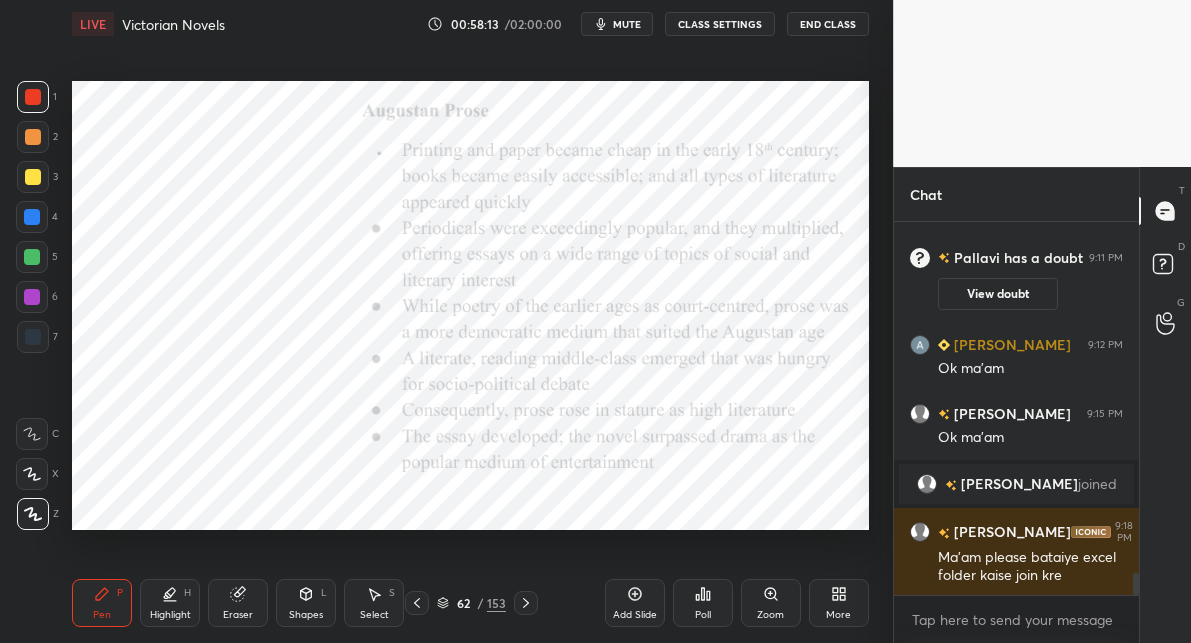 drag, startPoint x: 494, startPoint y: 605, endPoint x: 489, endPoint y: 554, distance: 51.24451 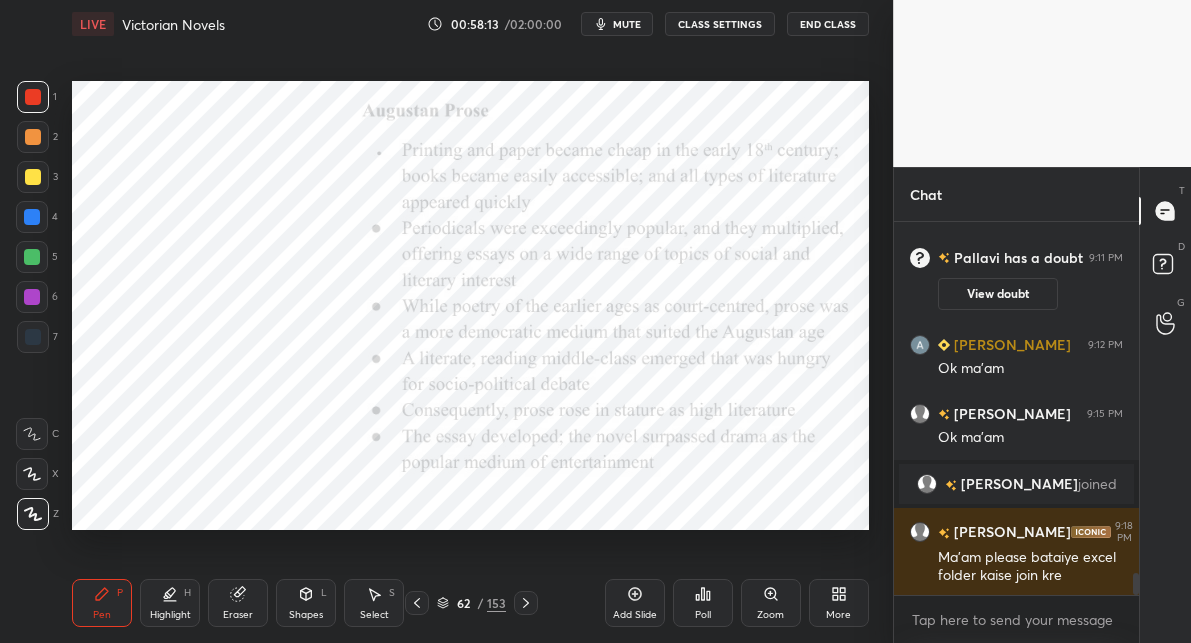 click on "153" at bounding box center (496, 603) 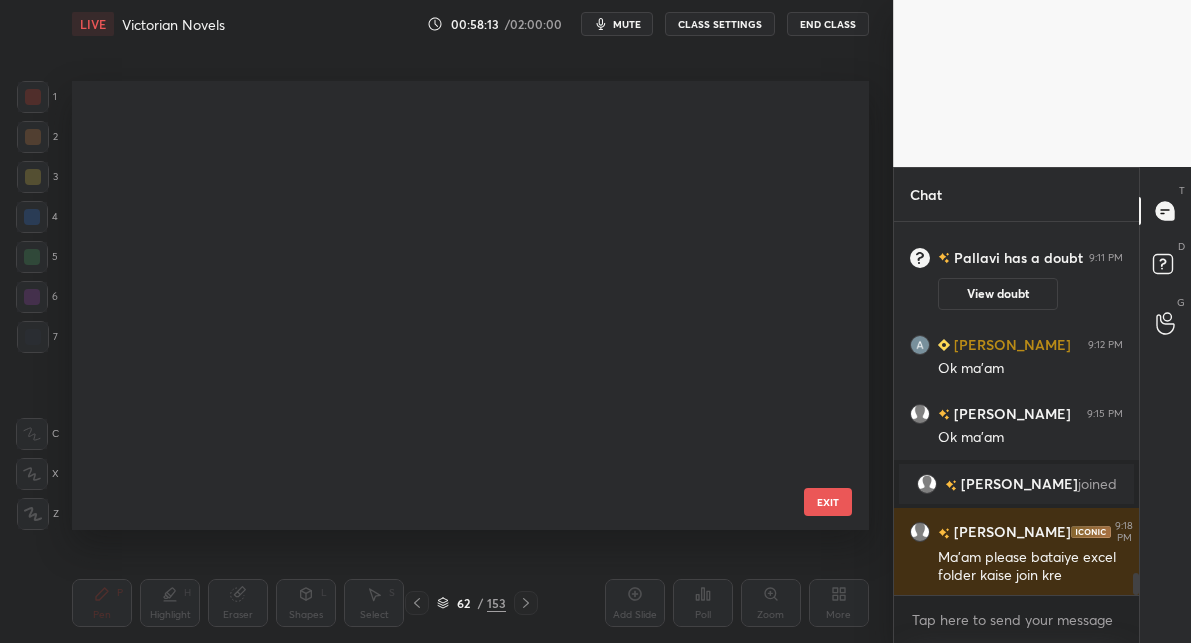 scroll, scrollTop: 2375, scrollLeft: 0, axis: vertical 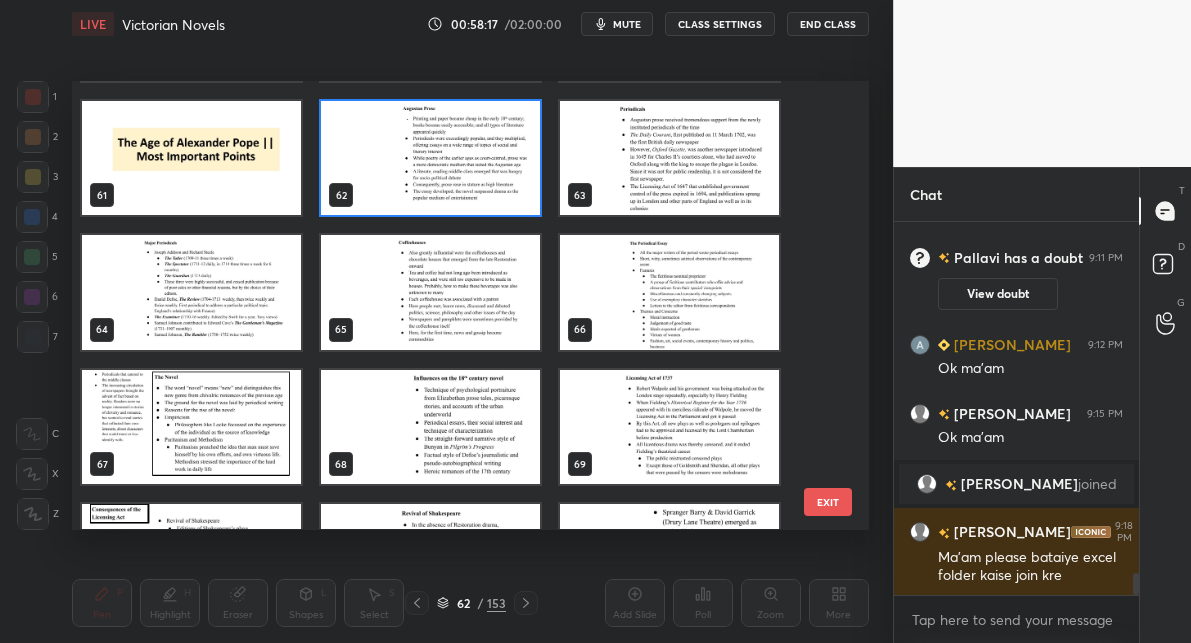 click at bounding box center (191, 293) 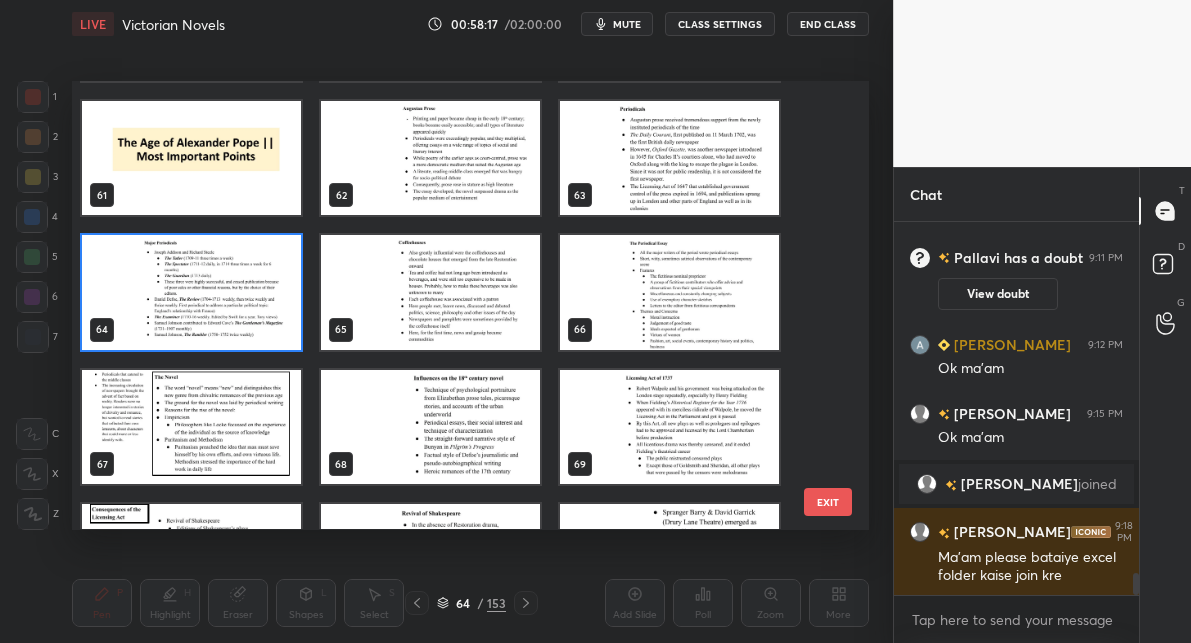 click at bounding box center [191, 293] 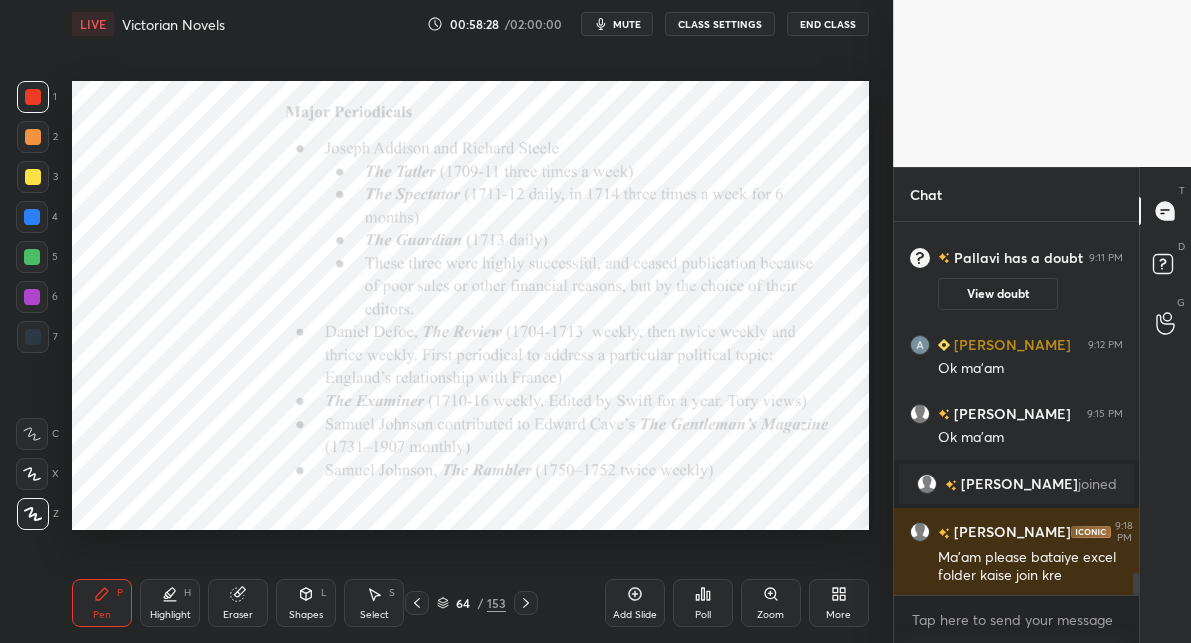 drag, startPoint x: 524, startPoint y: 601, endPoint x: 525, endPoint y: 590, distance: 11.045361 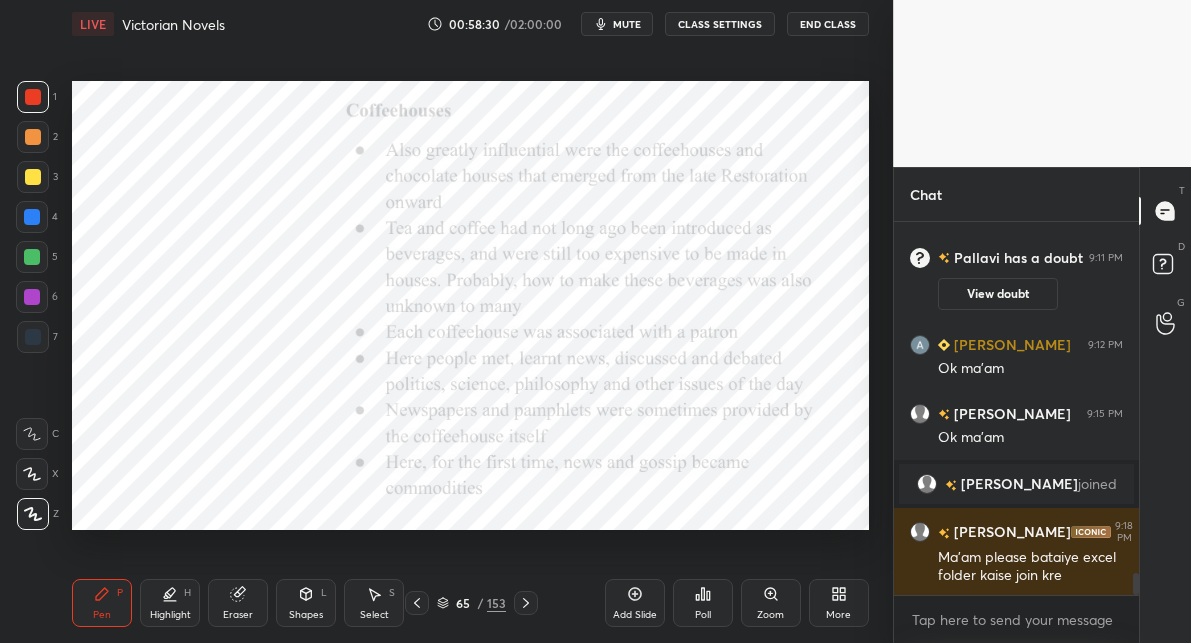 drag, startPoint x: 526, startPoint y: 600, endPoint x: 529, endPoint y: 590, distance: 10.440307 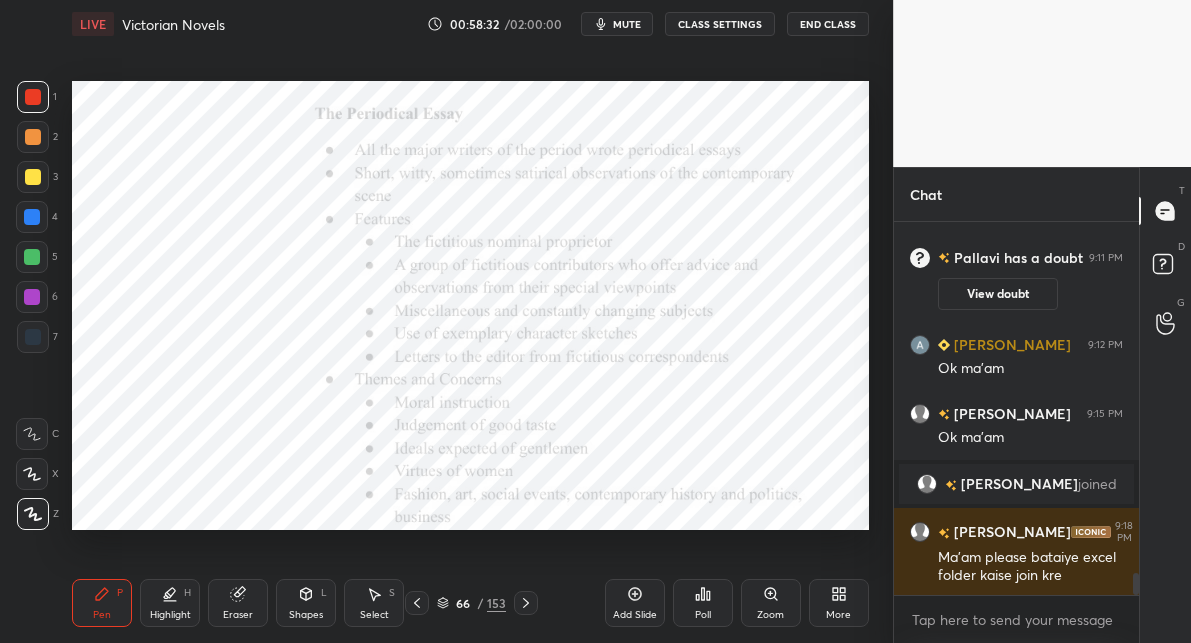 drag, startPoint x: 494, startPoint y: 604, endPoint x: 492, endPoint y: 579, distance: 25.079872 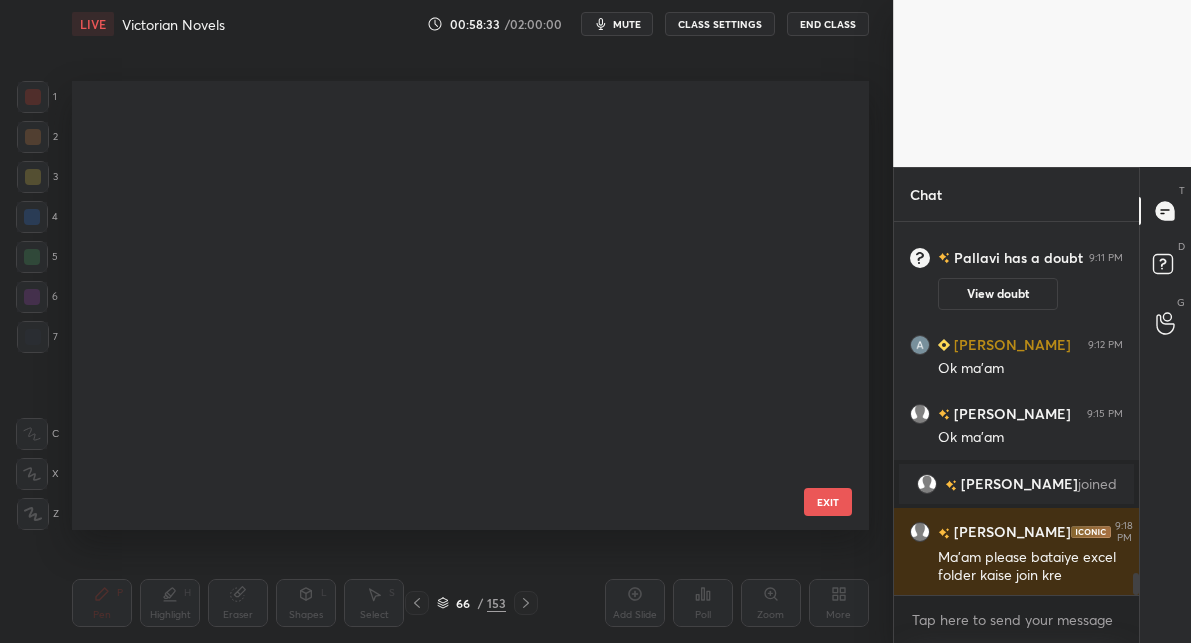 scroll, scrollTop: 2509, scrollLeft: 0, axis: vertical 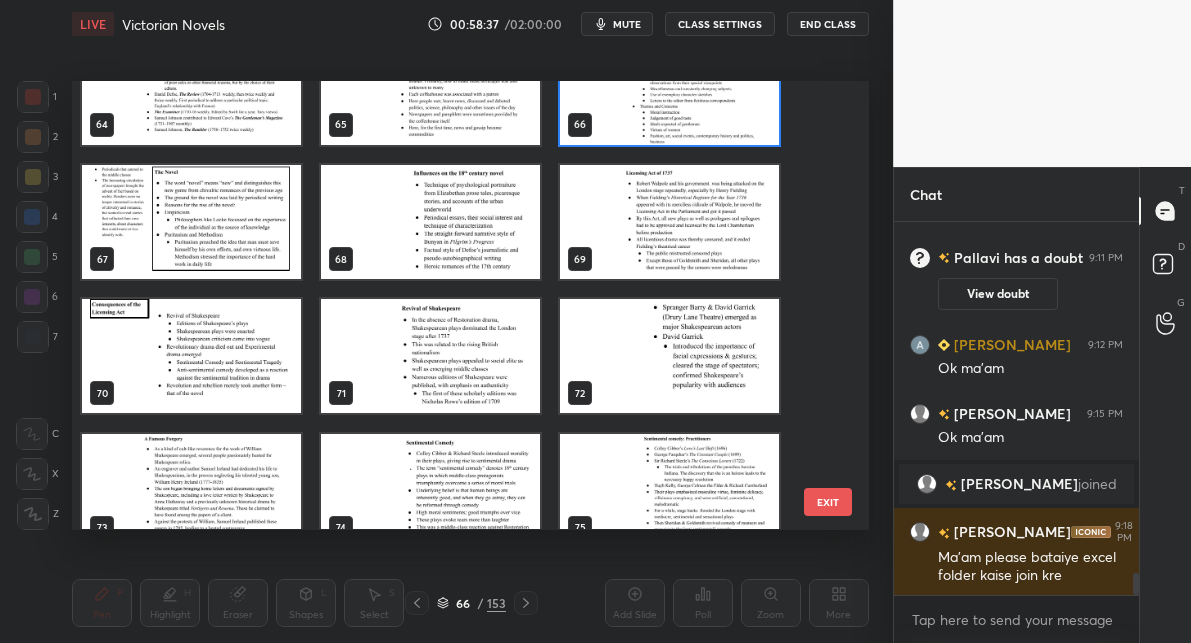 click at bounding box center (191, 222) 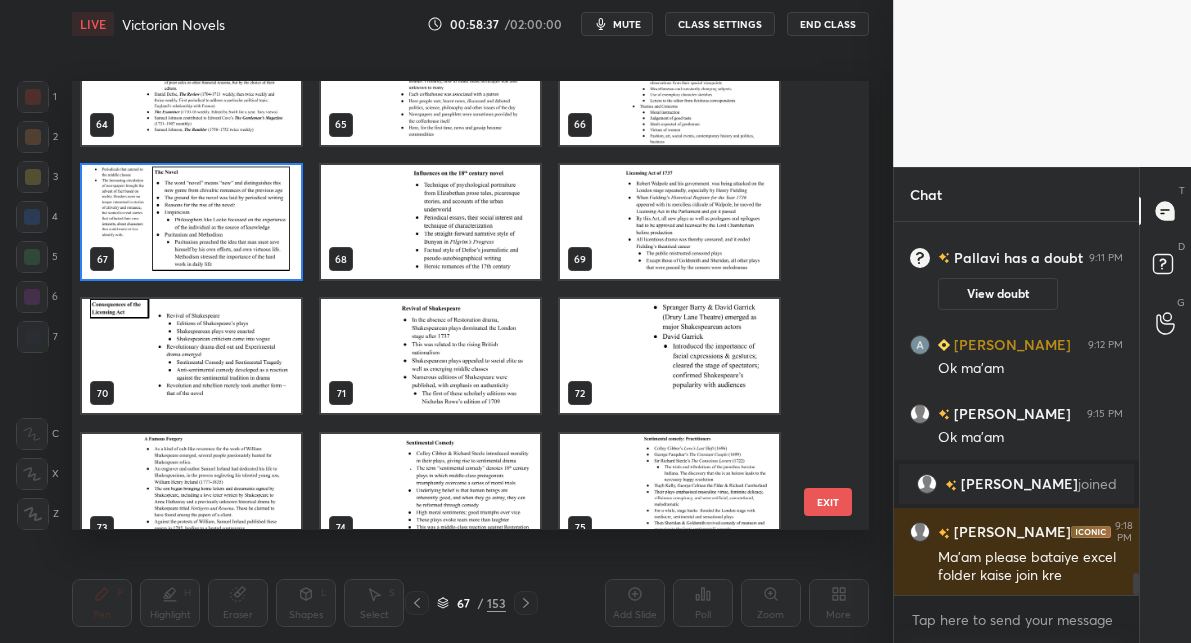 click at bounding box center (191, 222) 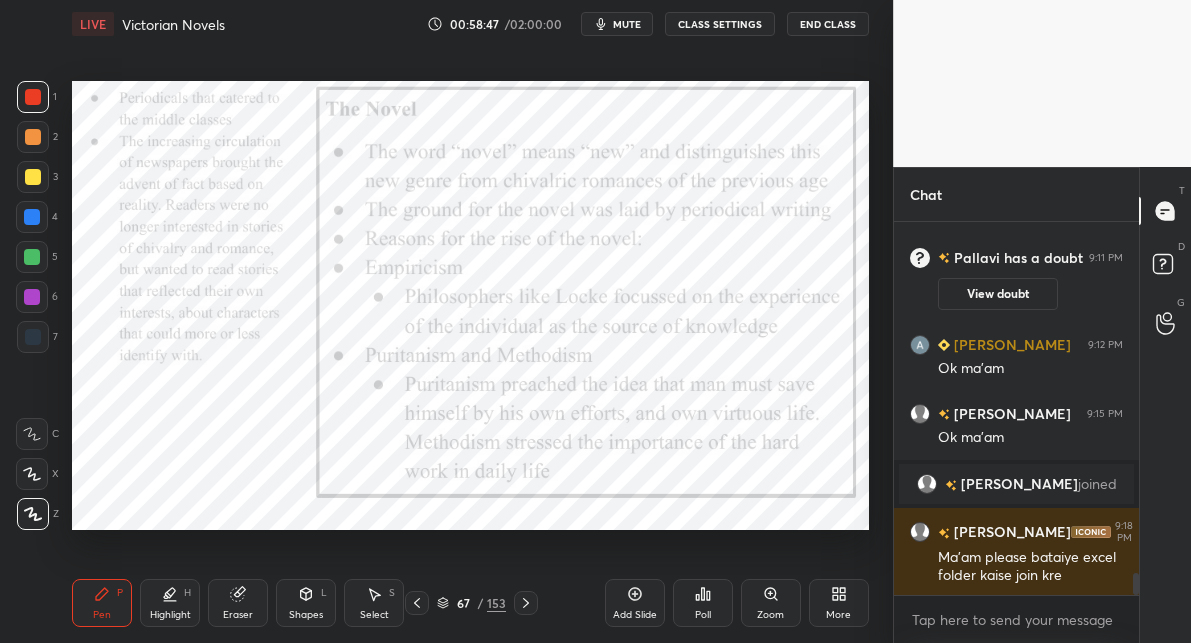 click on "153" at bounding box center [496, 603] 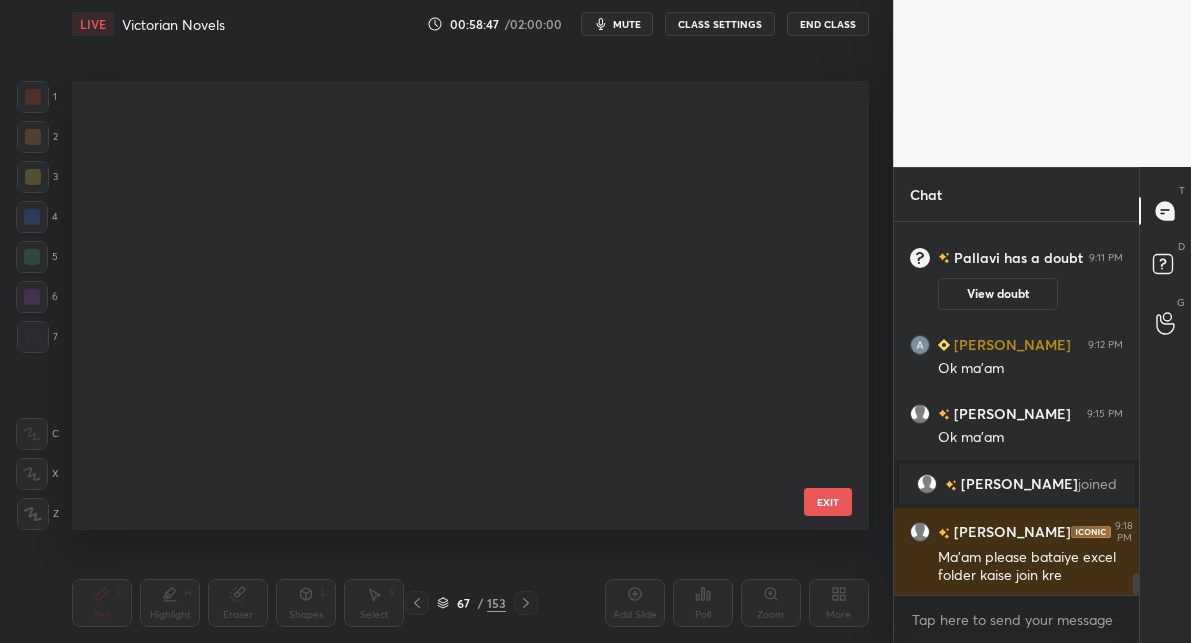 scroll, scrollTop: 2644, scrollLeft: 0, axis: vertical 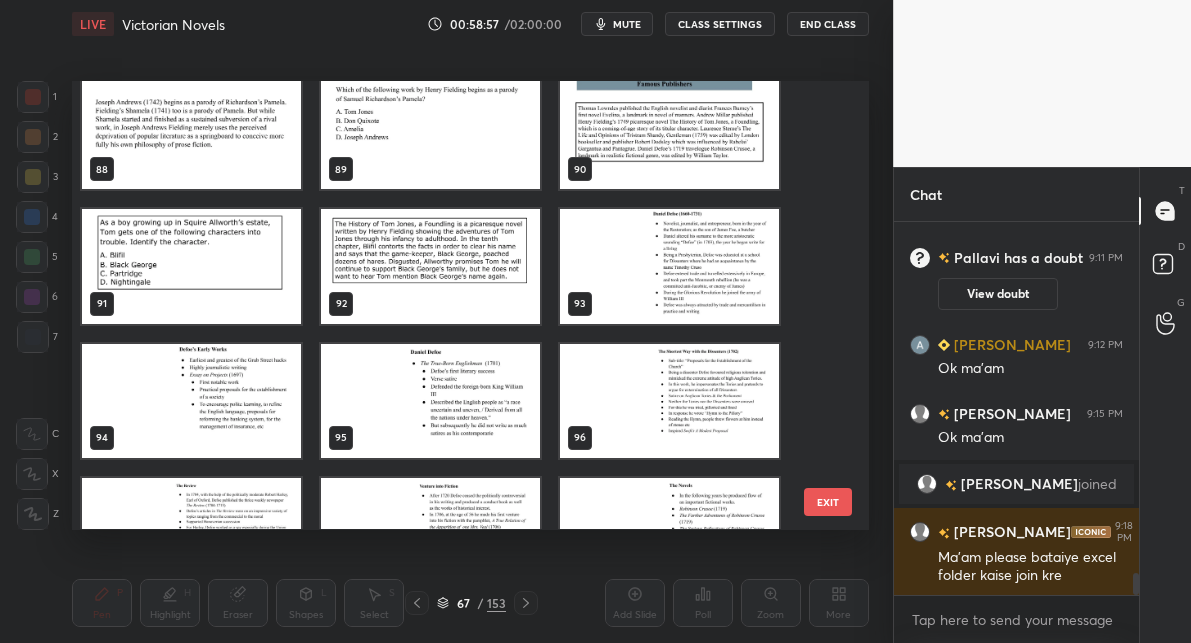 click at bounding box center [669, 267] 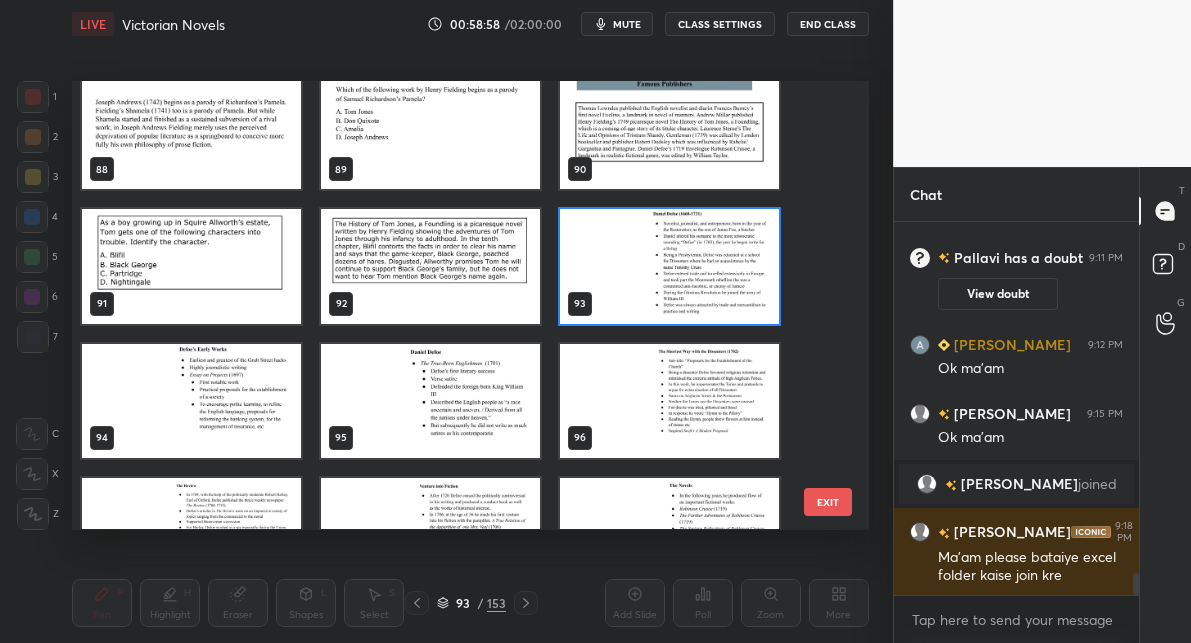 click at bounding box center (669, 267) 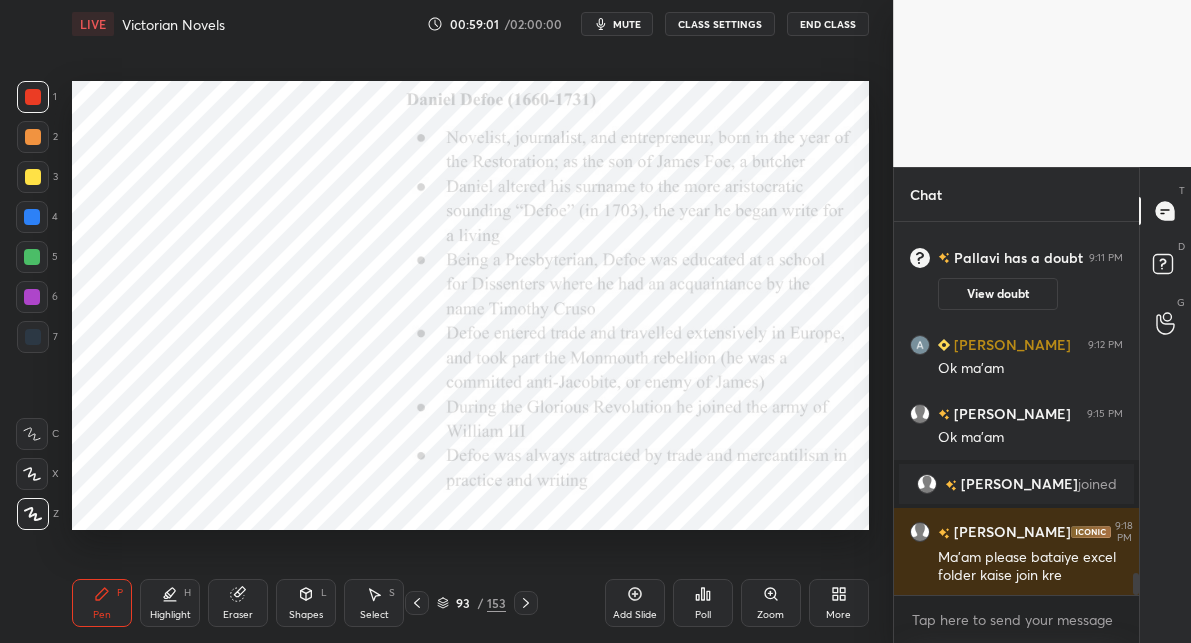 click on "93 / 153" at bounding box center [471, 603] 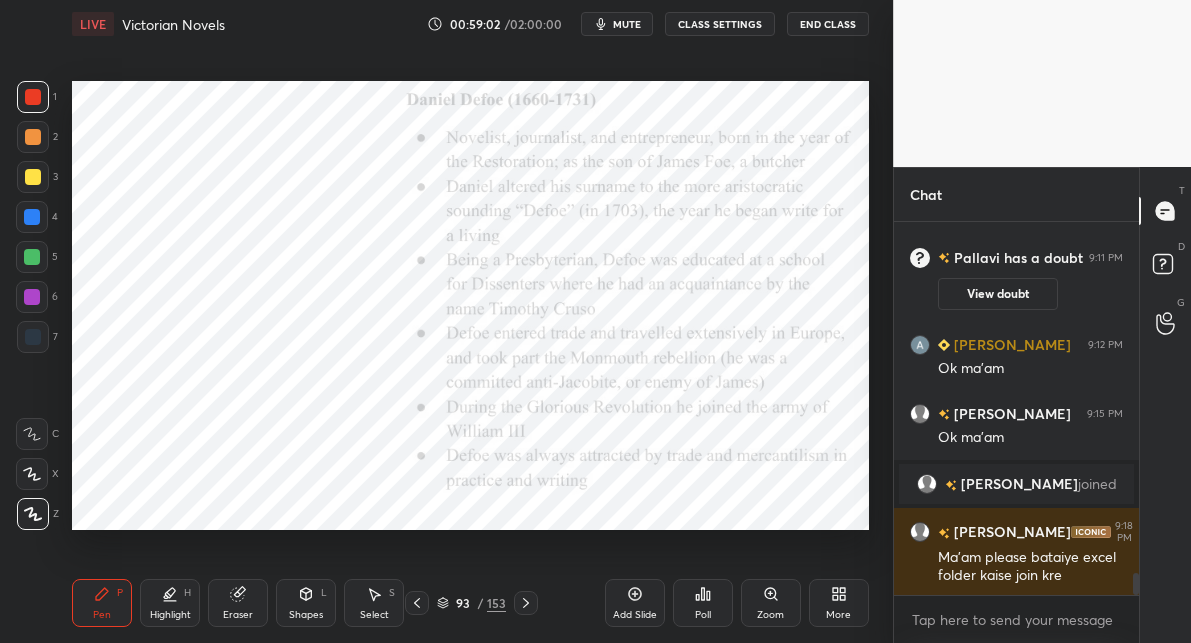 click on "153" at bounding box center (496, 603) 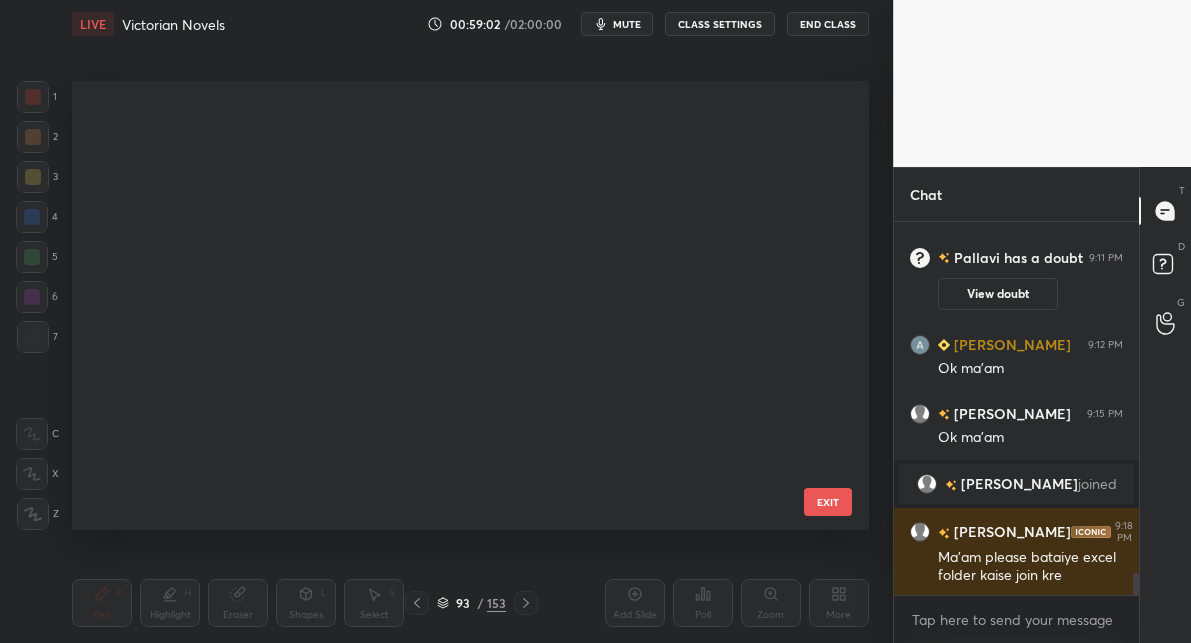 scroll, scrollTop: 3719, scrollLeft: 0, axis: vertical 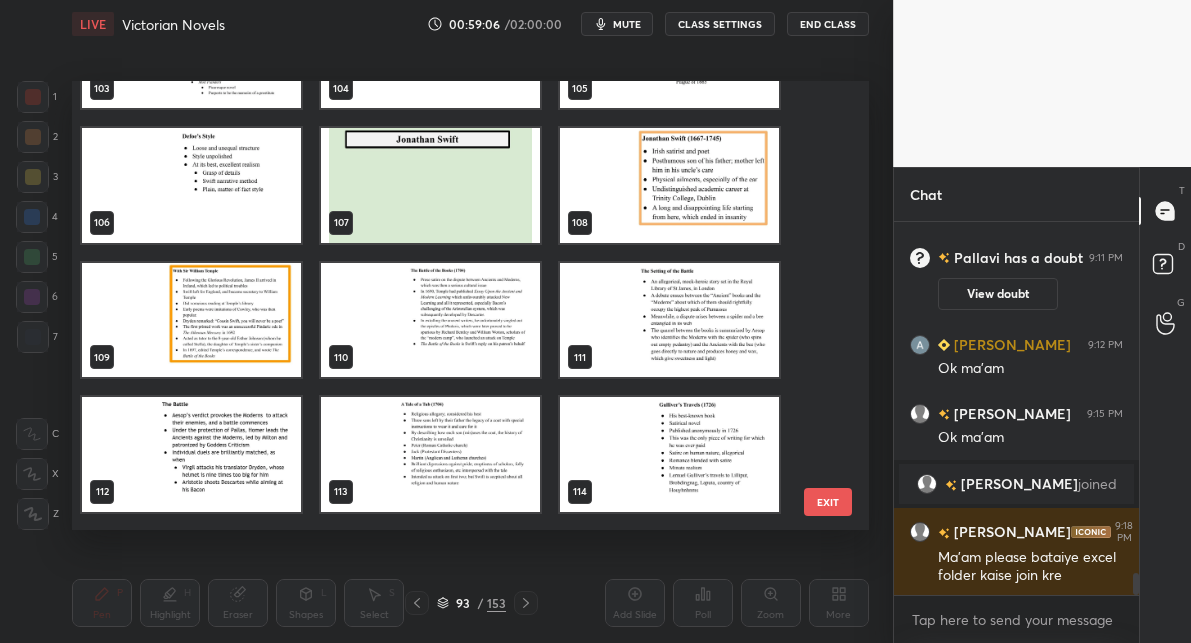 click at bounding box center (430, 186) 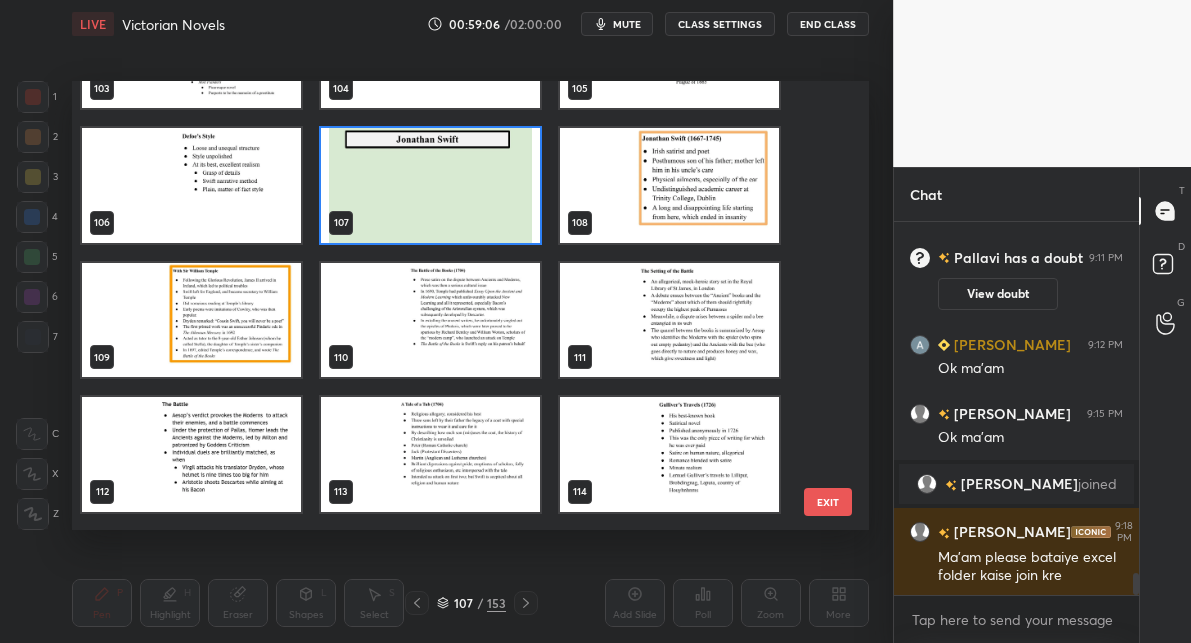click at bounding box center [430, 186] 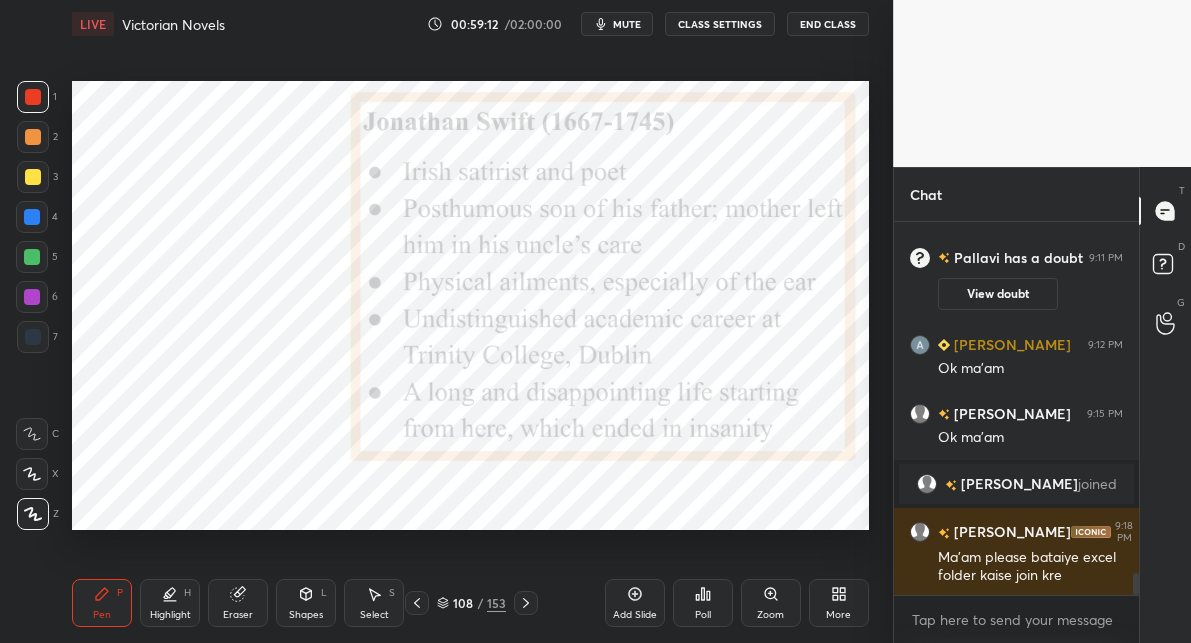 click 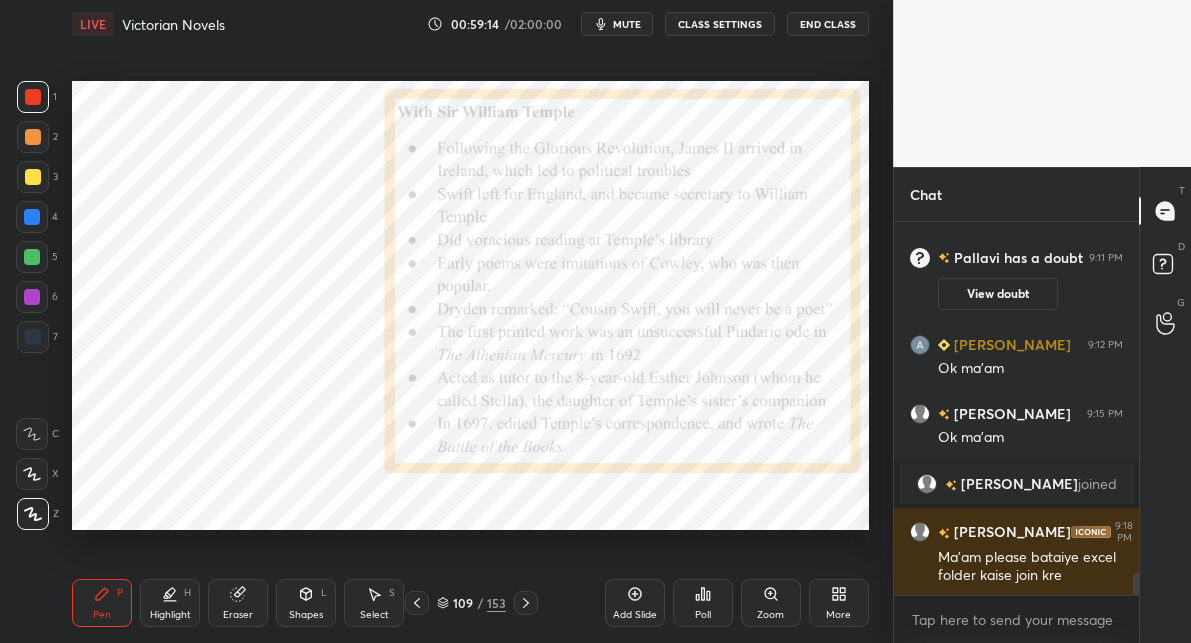 click on "153" at bounding box center [496, 603] 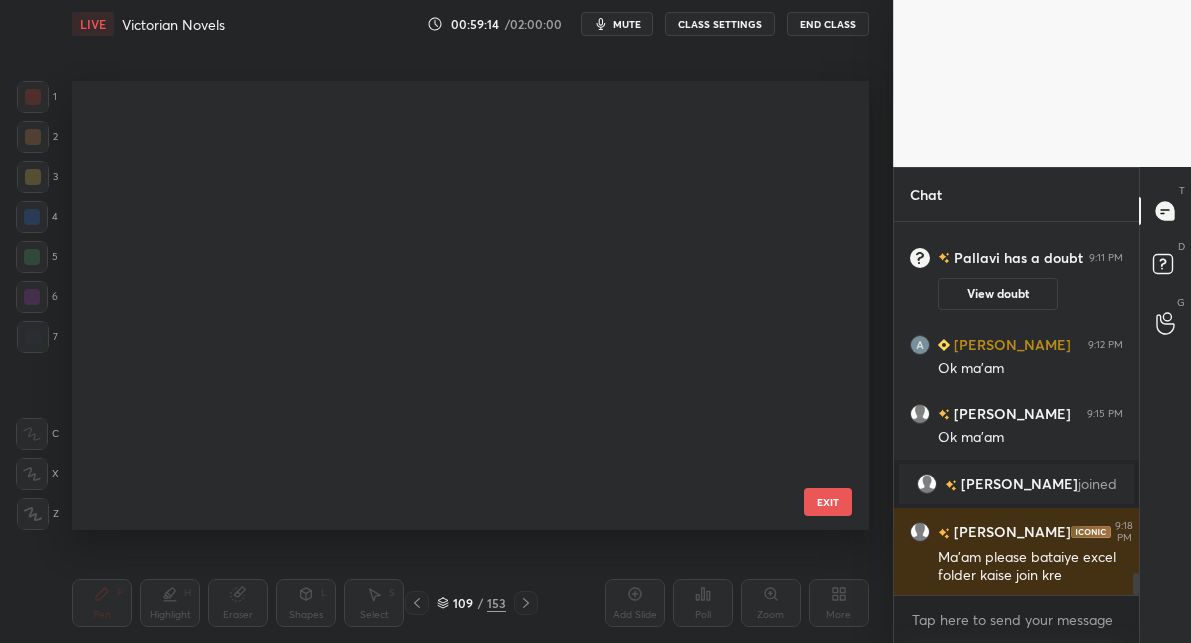scroll, scrollTop: 4526, scrollLeft: 0, axis: vertical 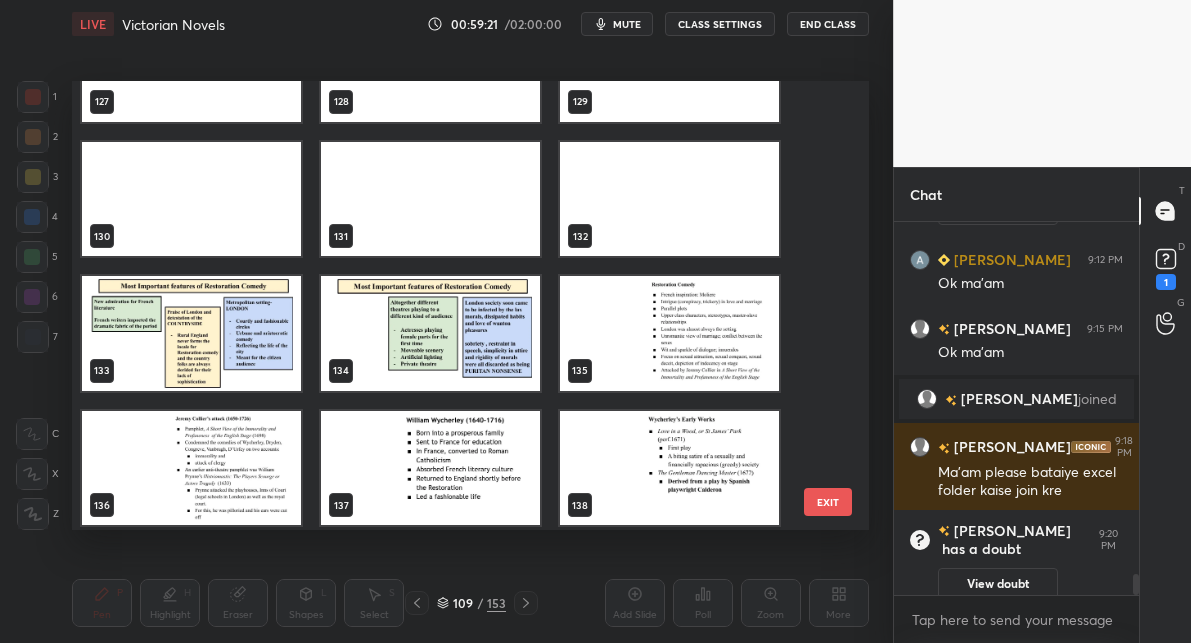click at bounding box center [191, 334] 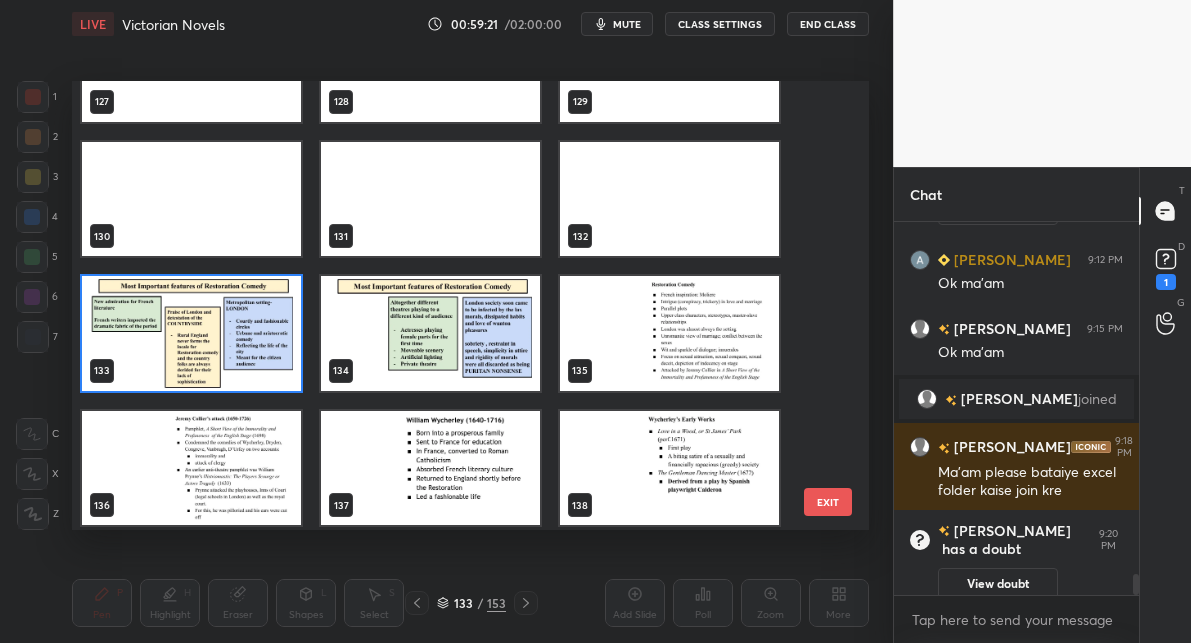 click at bounding box center [191, 334] 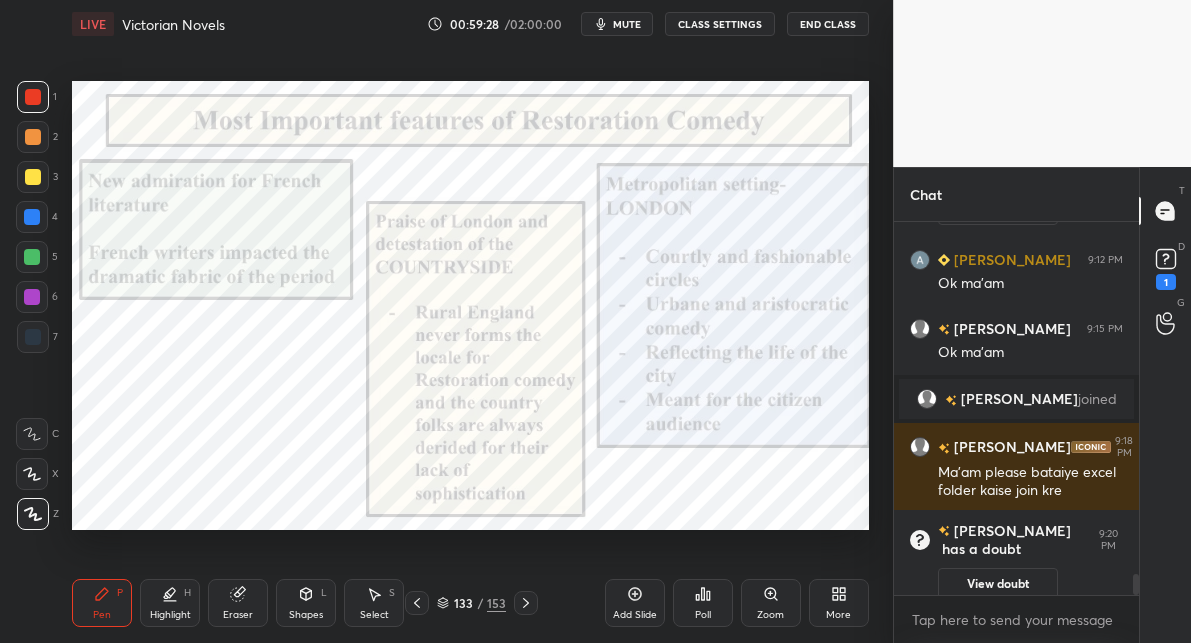 click 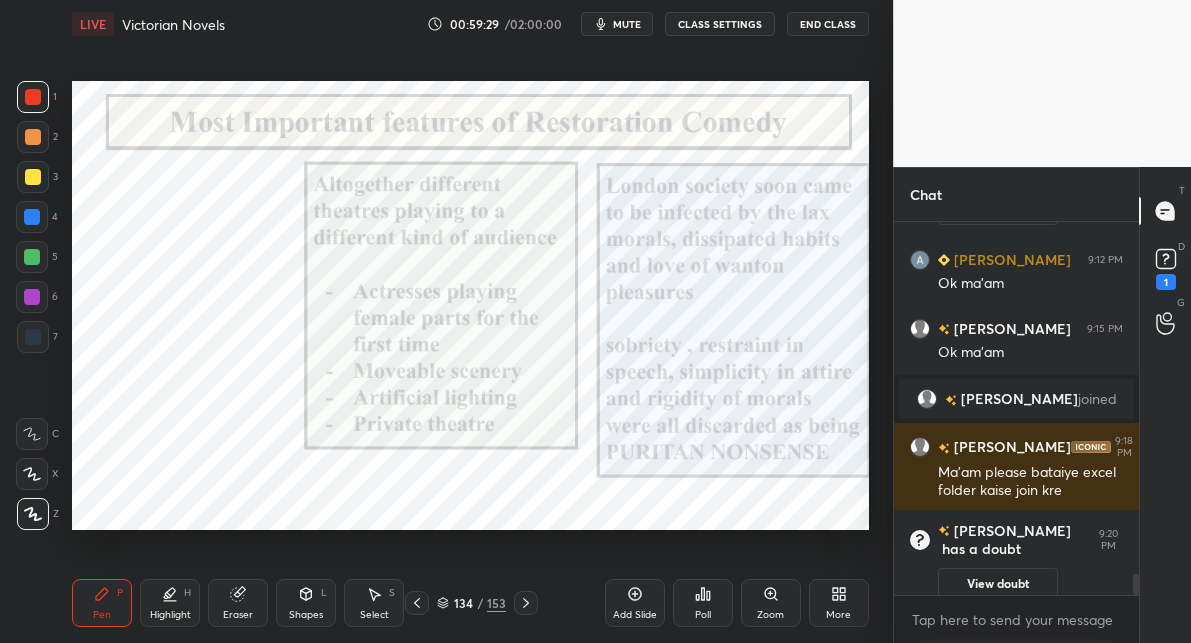 click 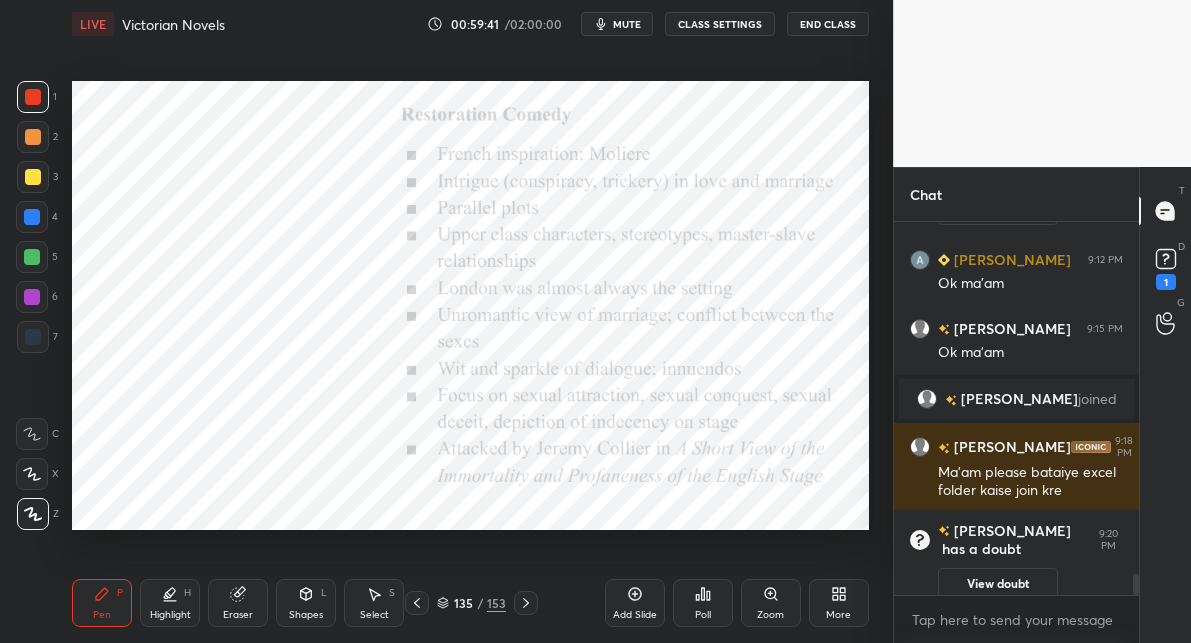 click 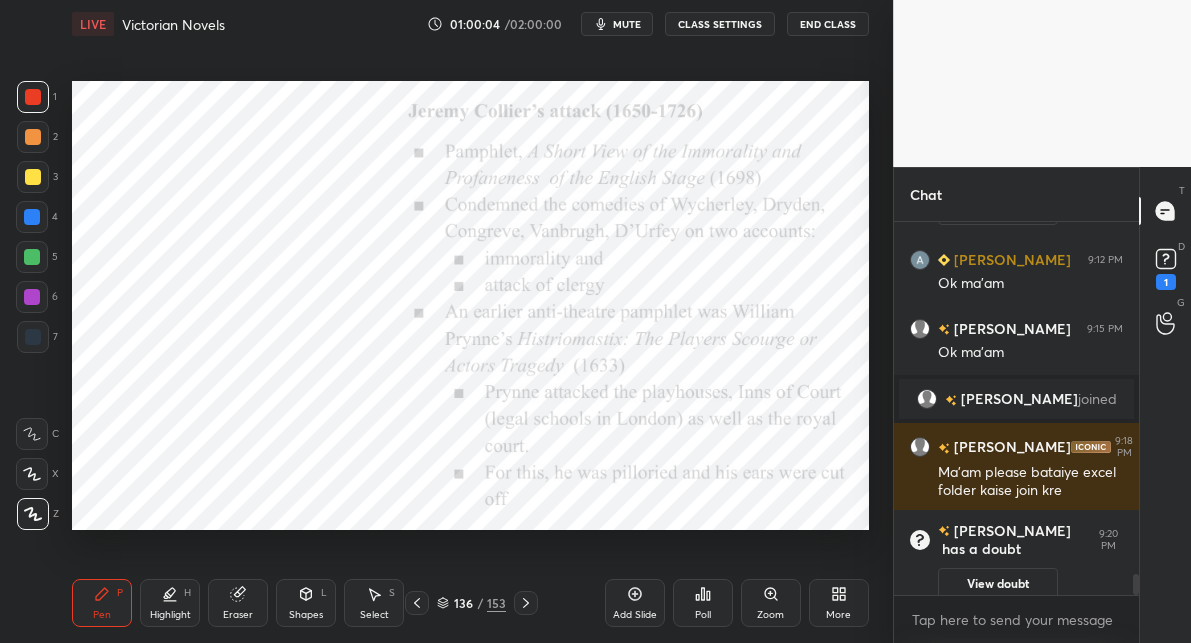 drag, startPoint x: 522, startPoint y: 604, endPoint x: 531, endPoint y: 594, distance: 13.453624 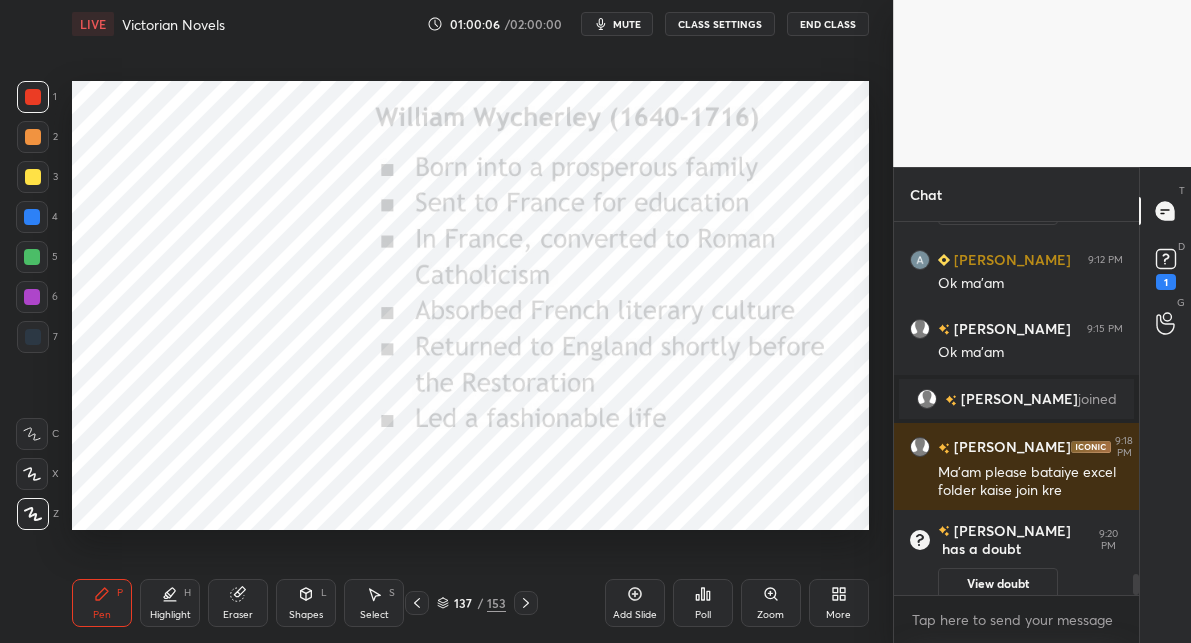 click on "153" at bounding box center [496, 603] 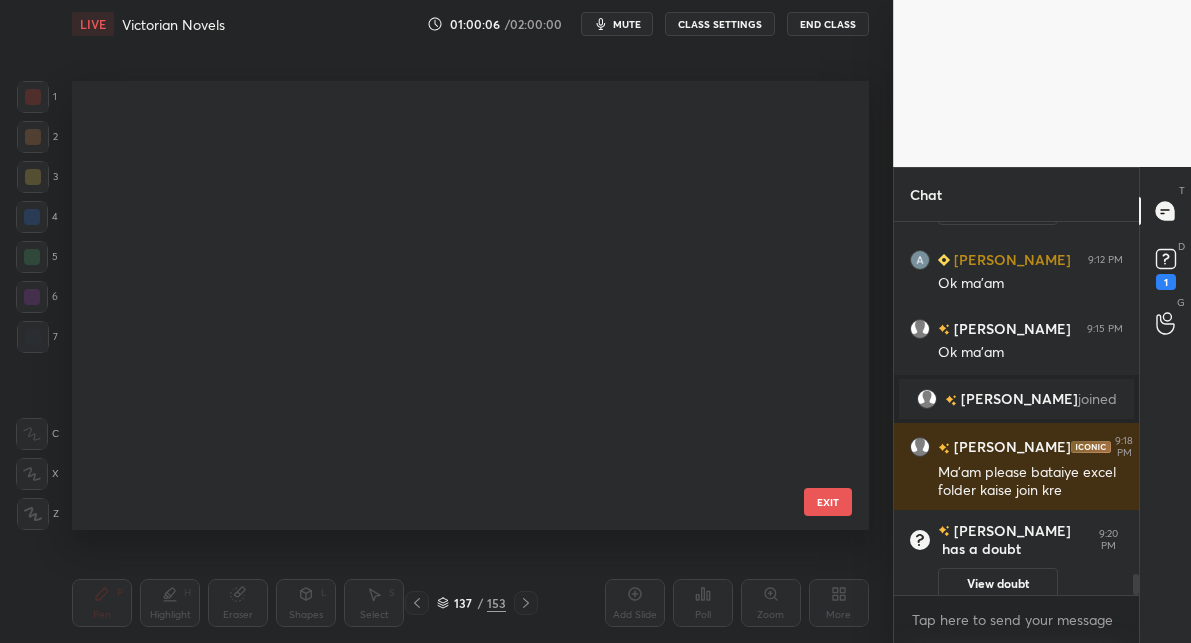 scroll, scrollTop: 5735, scrollLeft: 0, axis: vertical 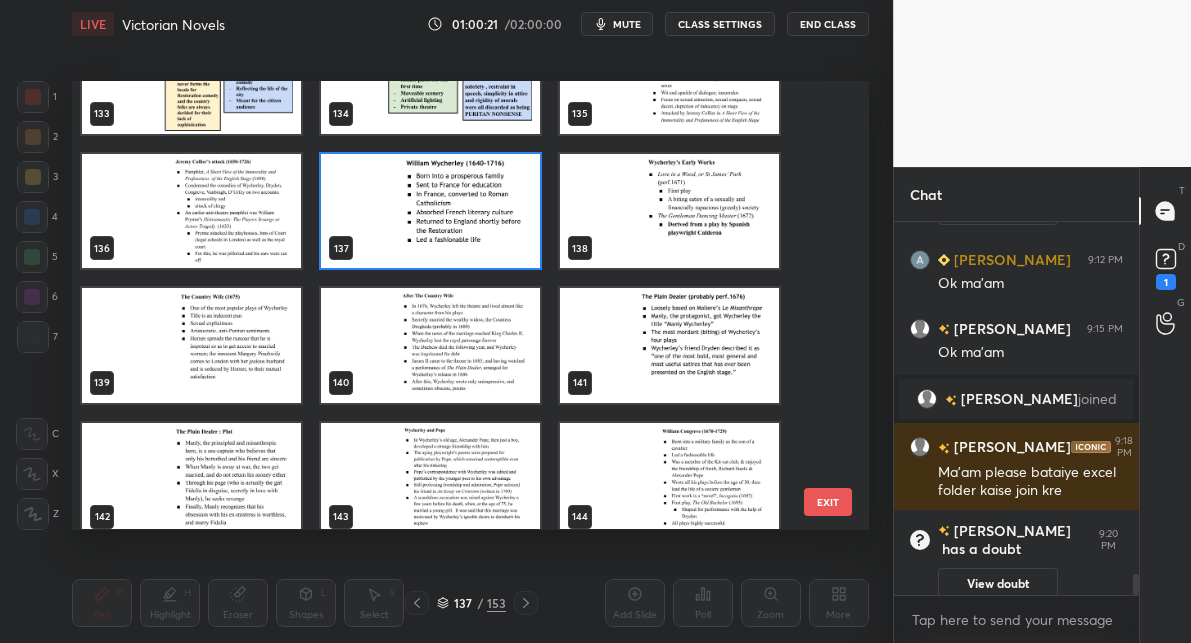 click on "EXIT" at bounding box center [828, 502] 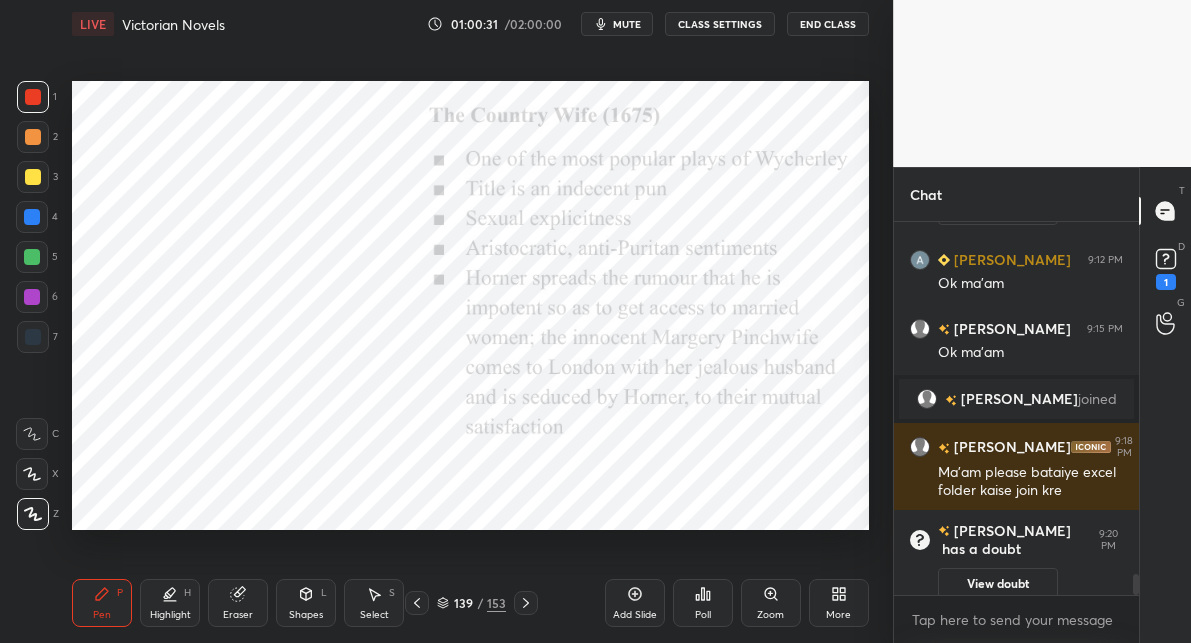 click 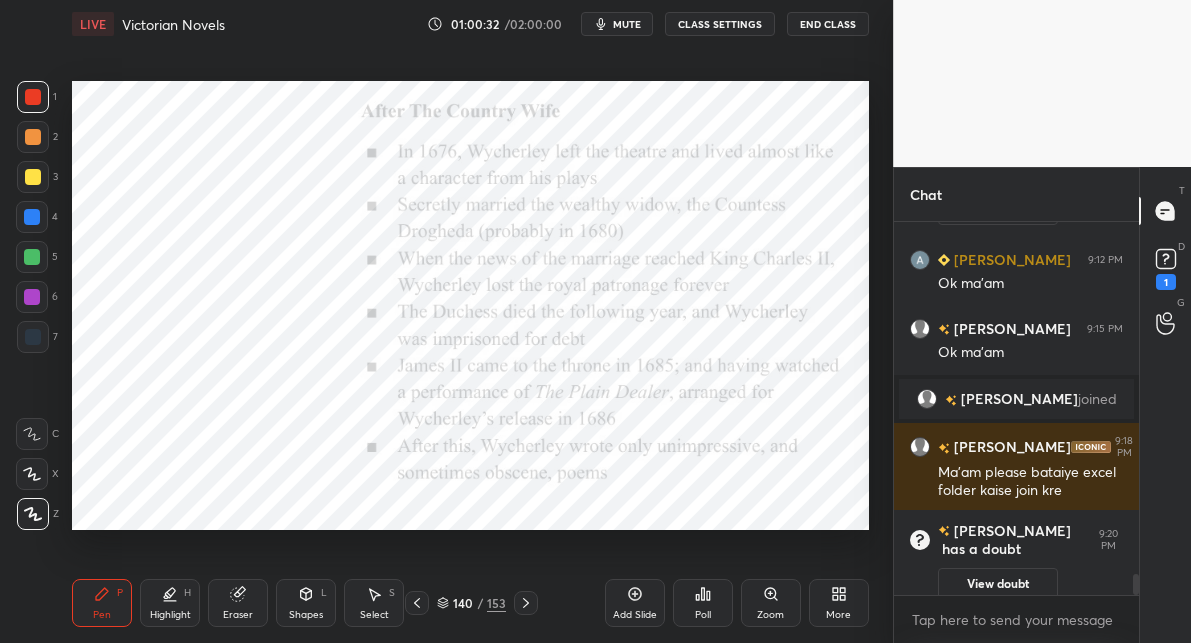 click 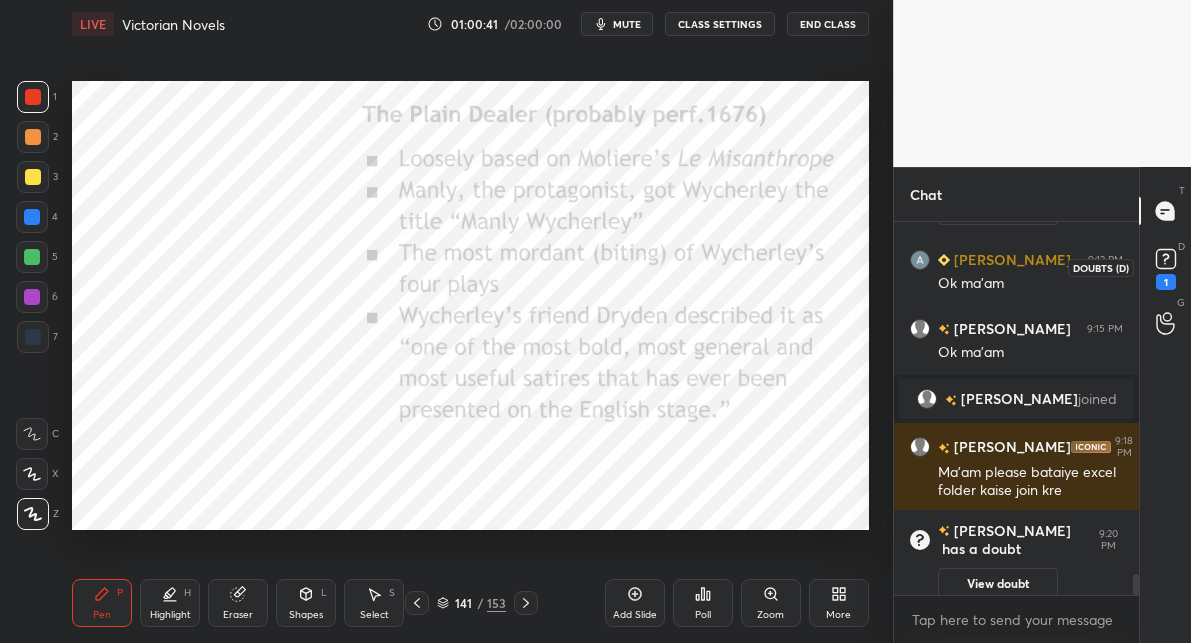 click 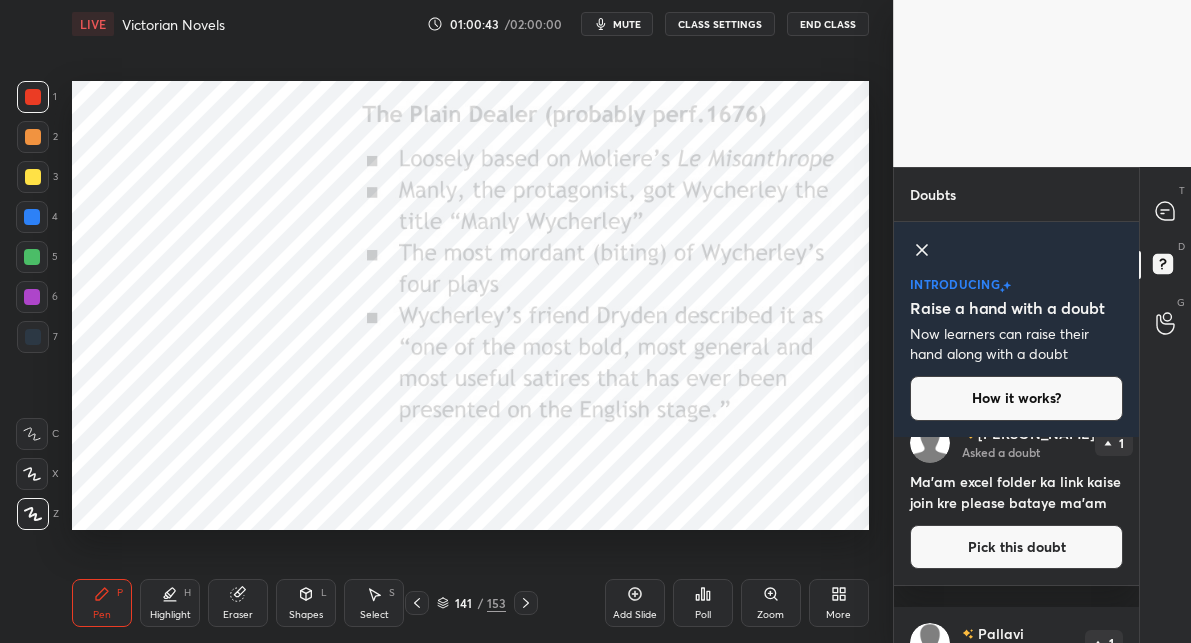 scroll, scrollTop: 30, scrollLeft: 0, axis: vertical 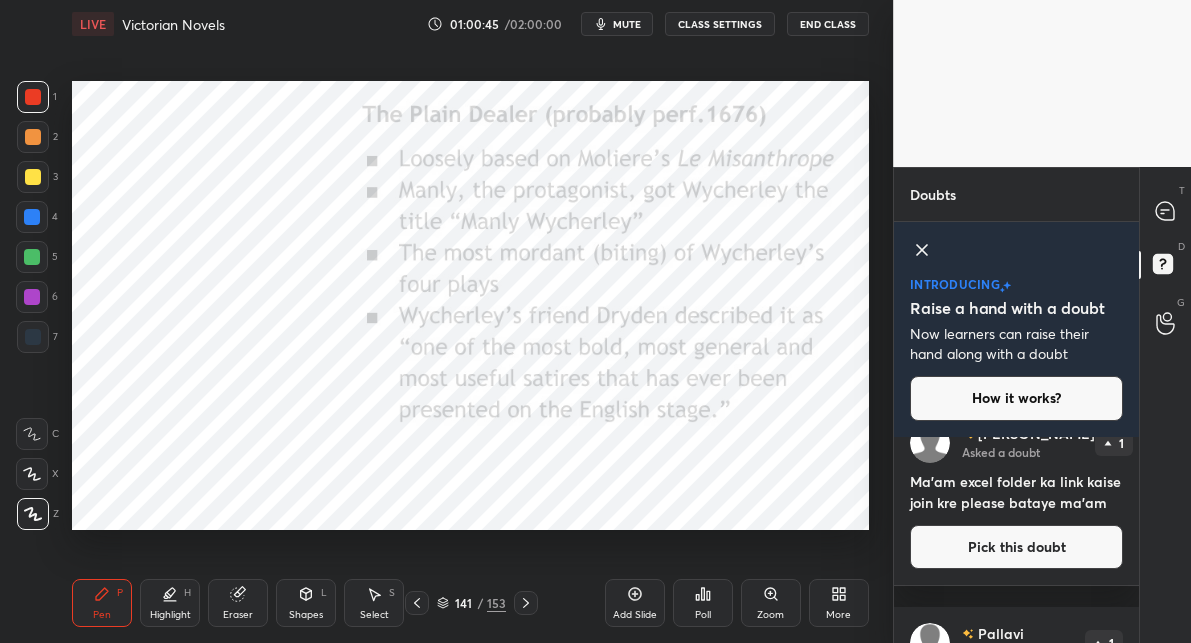 click on "153" at bounding box center [496, 603] 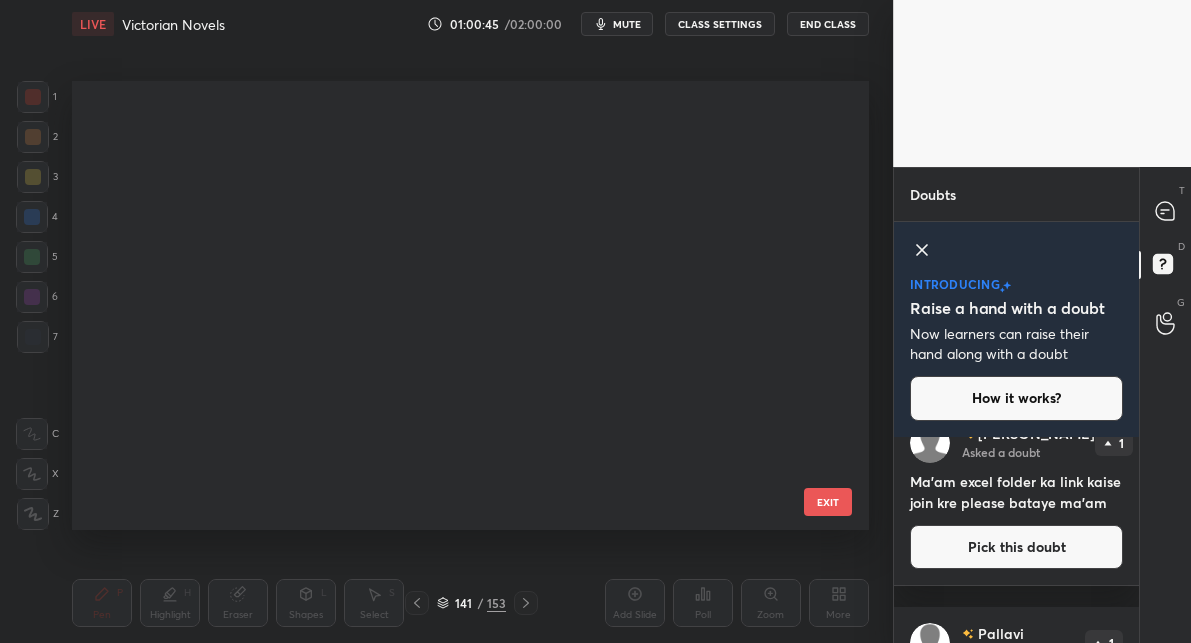 scroll, scrollTop: 5870, scrollLeft: 0, axis: vertical 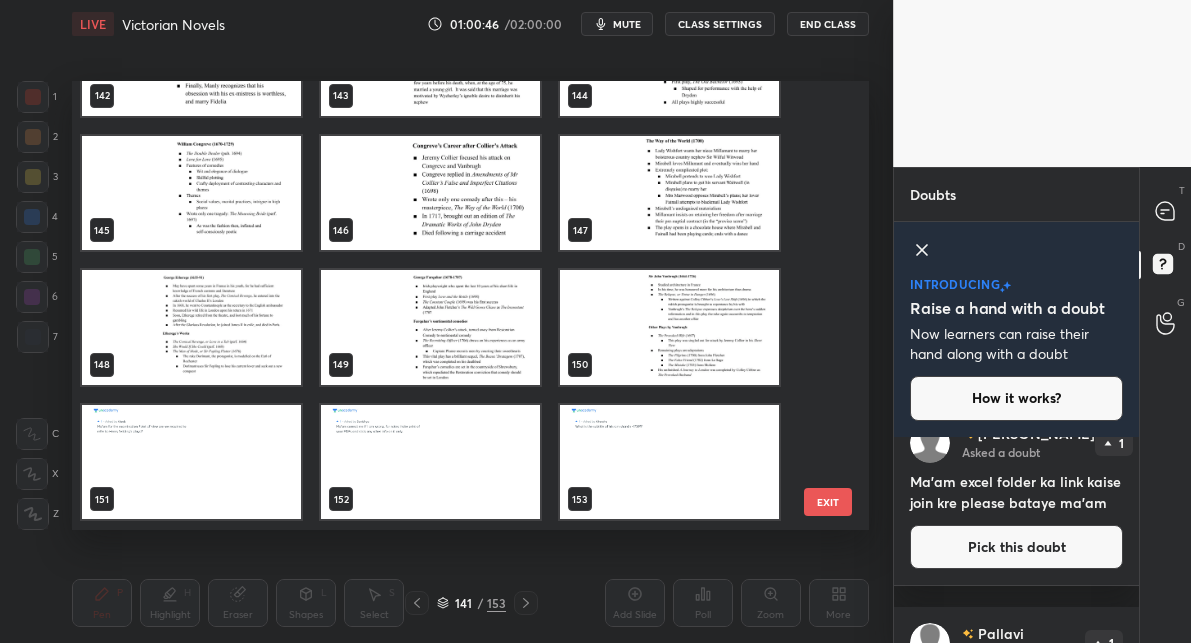 click at bounding box center (669, 462) 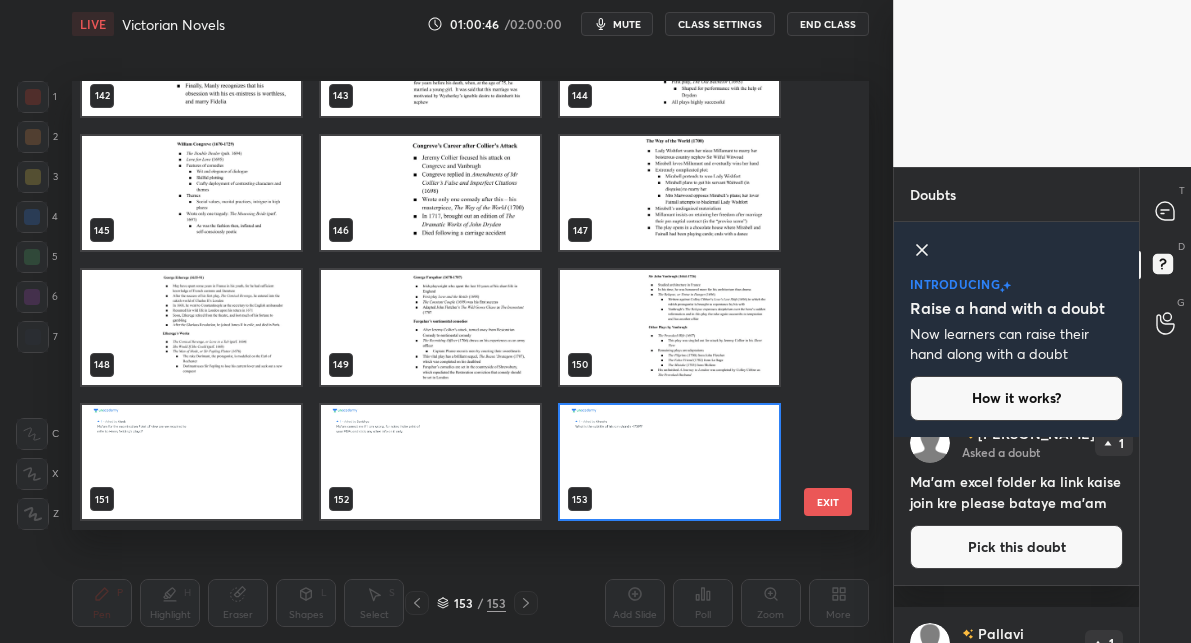 click at bounding box center [669, 462] 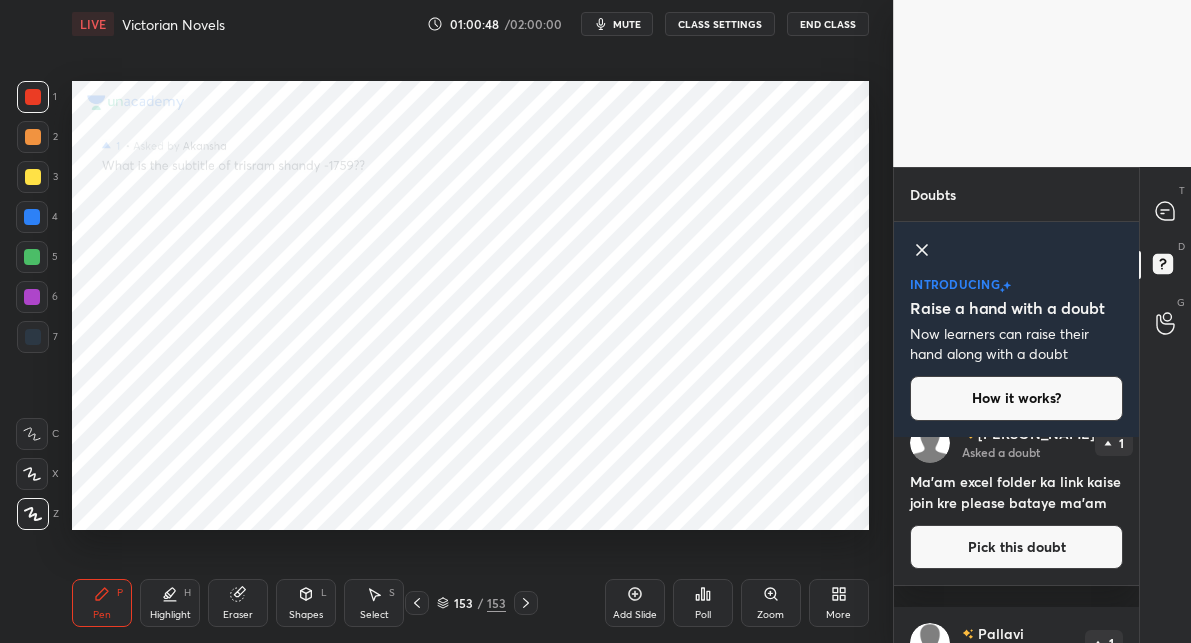 click on "Pick this doubt" at bounding box center (1016, 547) 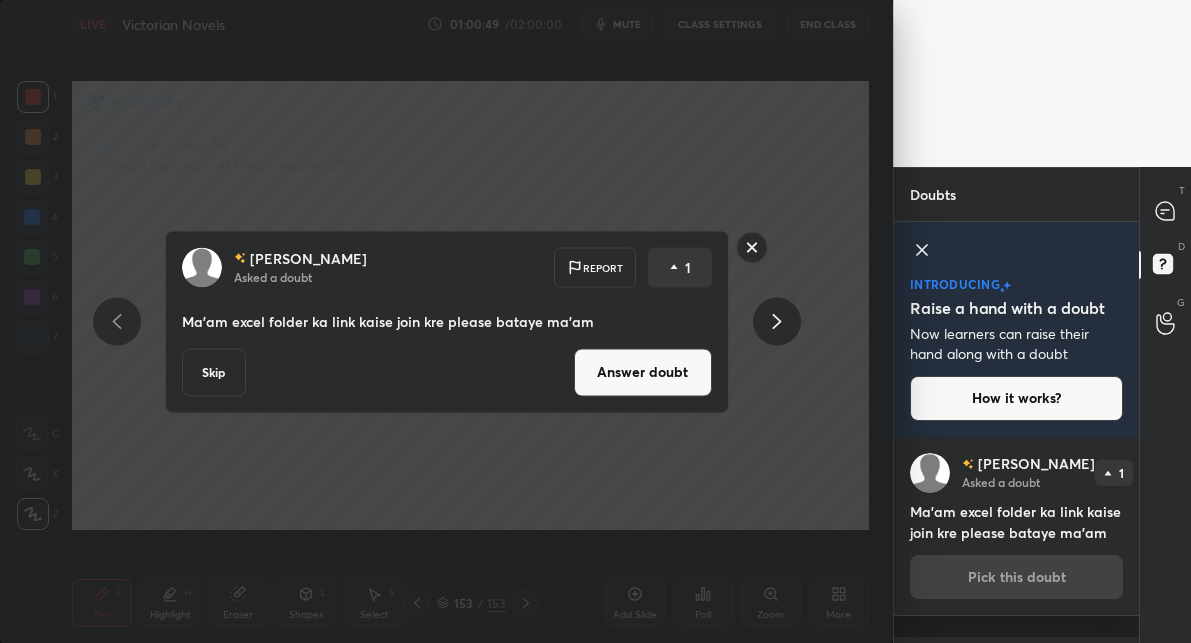 click on "Answer doubt" at bounding box center [643, 372] 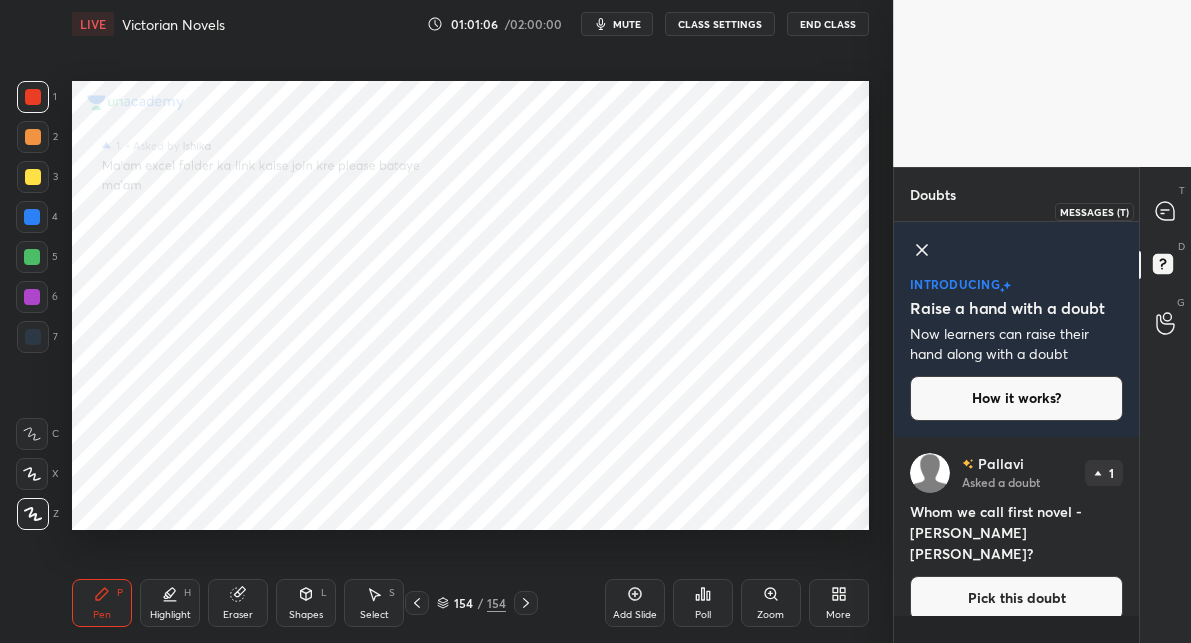 click 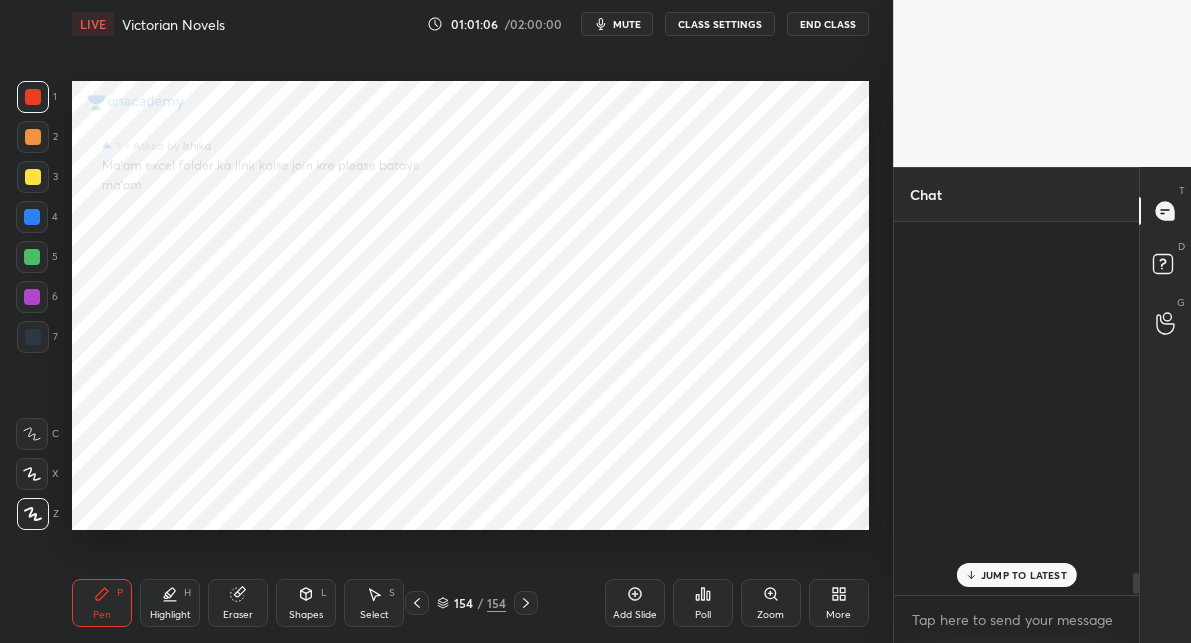scroll, scrollTop: 6310, scrollLeft: 0, axis: vertical 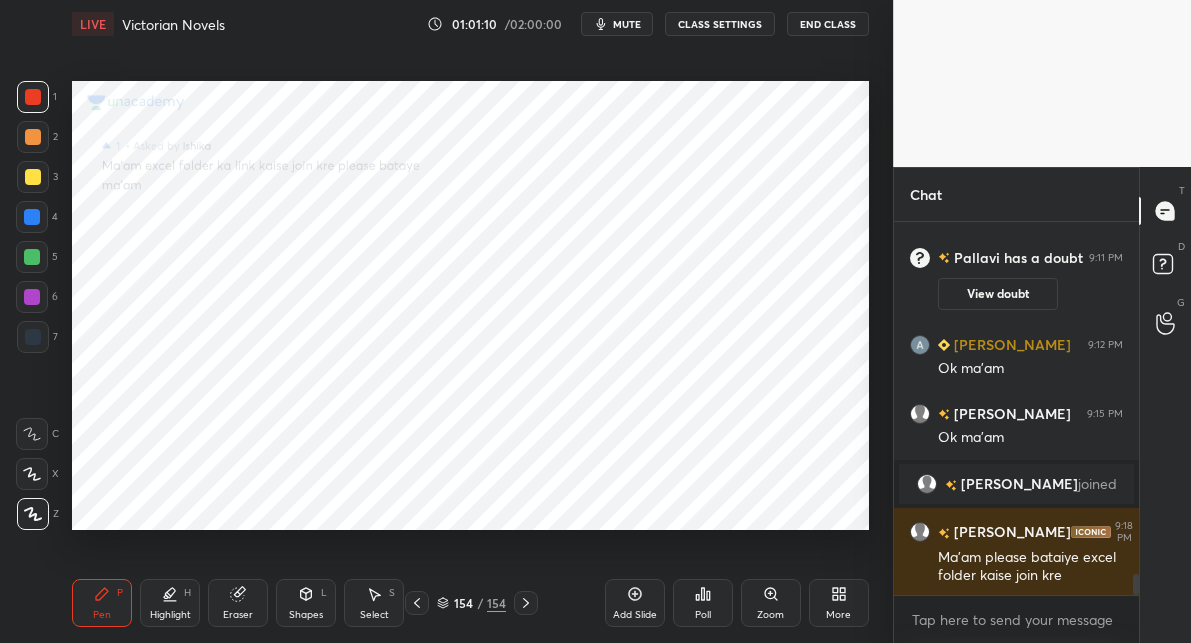 click on "154" at bounding box center [463, 603] 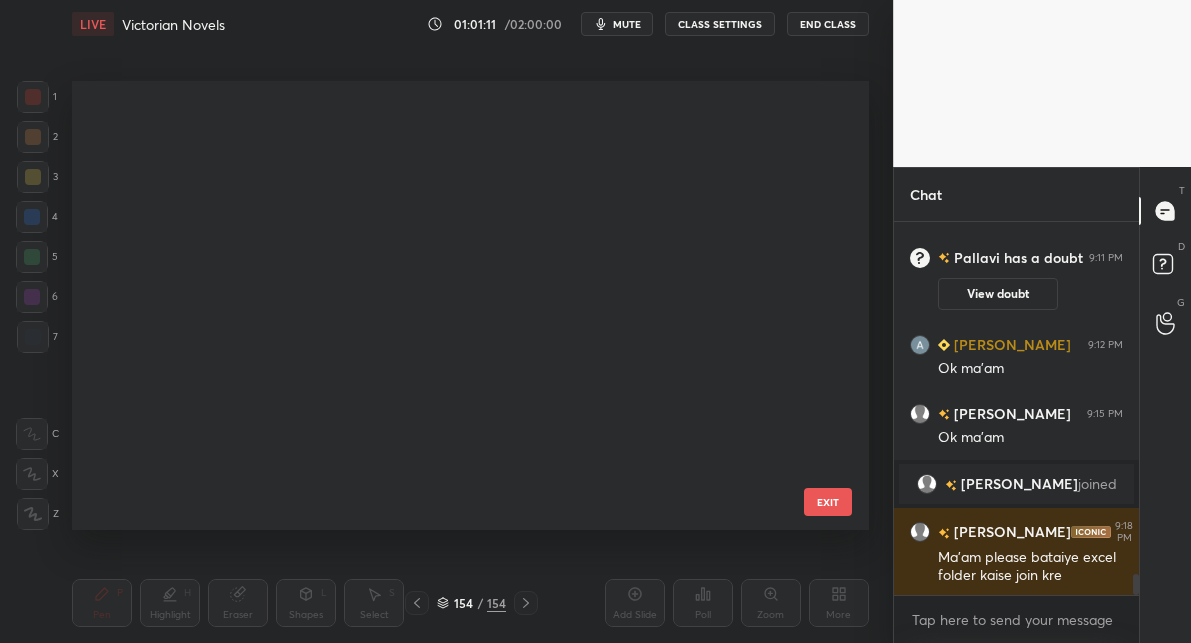 scroll, scrollTop: 6542, scrollLeft: 0, axis: vertical 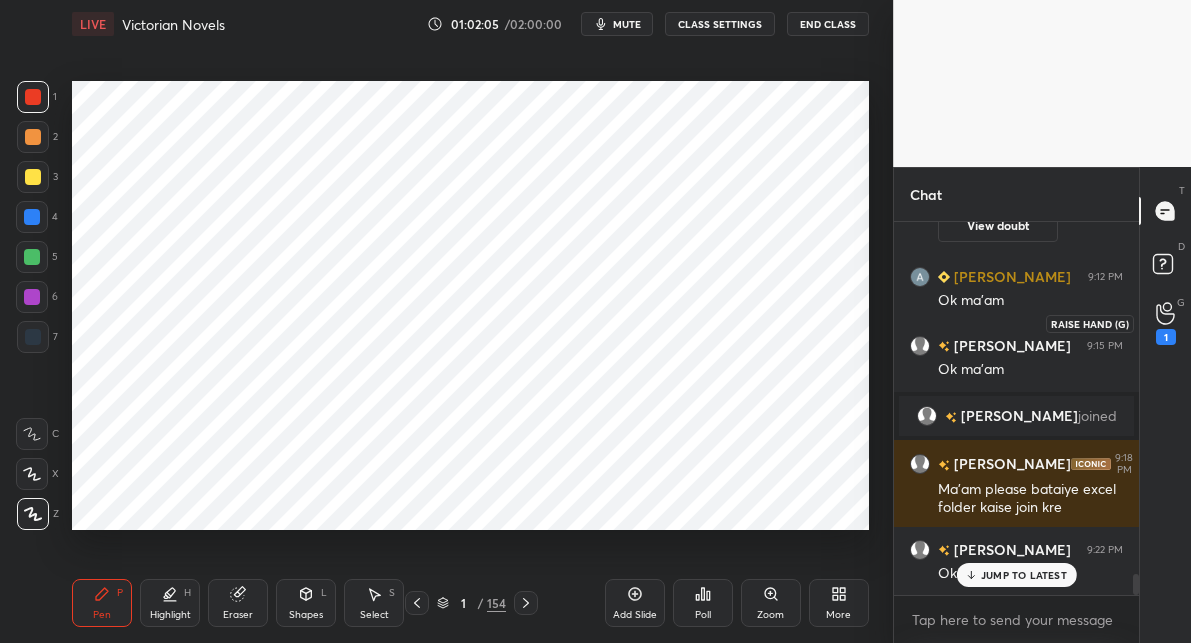 click on "1" at bounding box center (1166, 323) 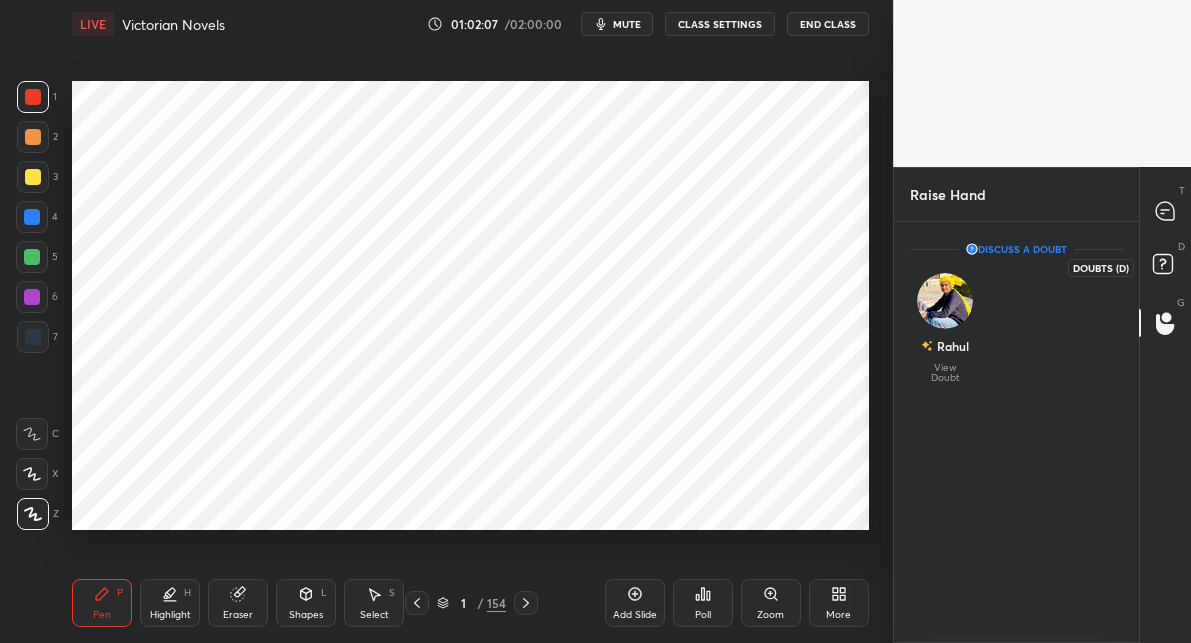 click 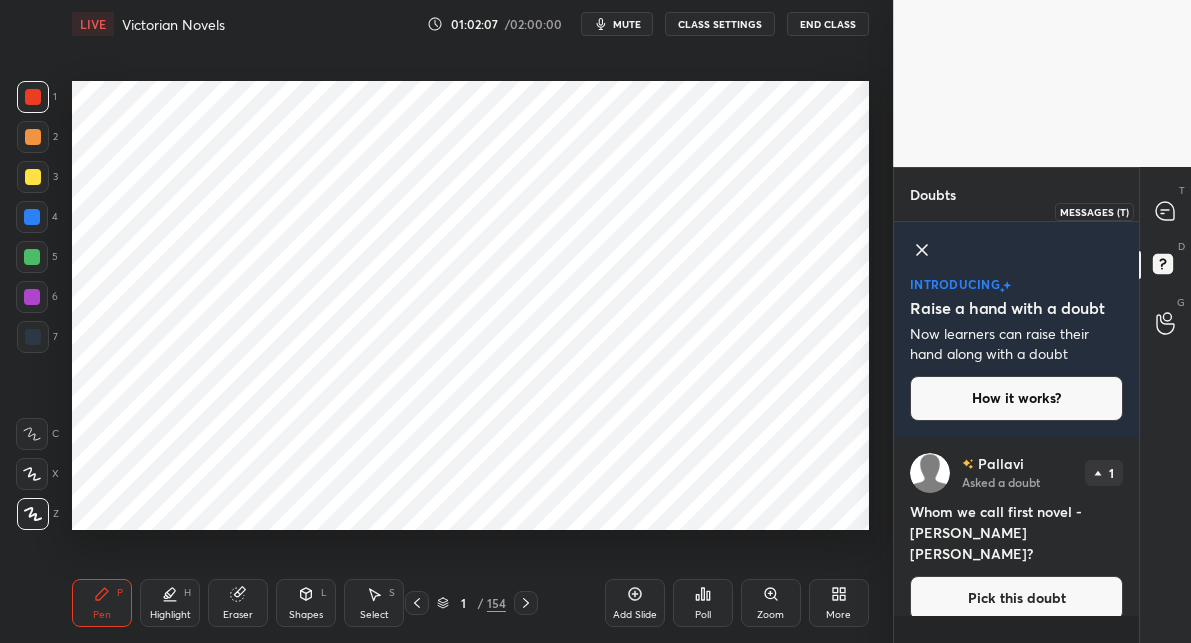click 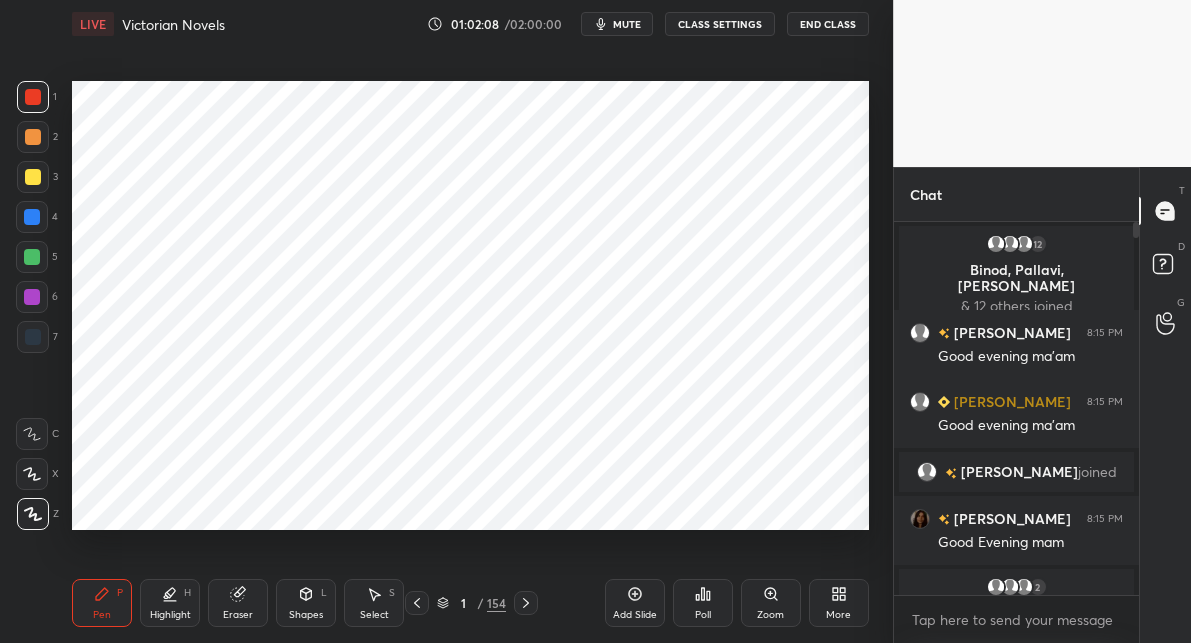 scroll, scrollTop: 6398, scrollLeft: 0, axis: vertical 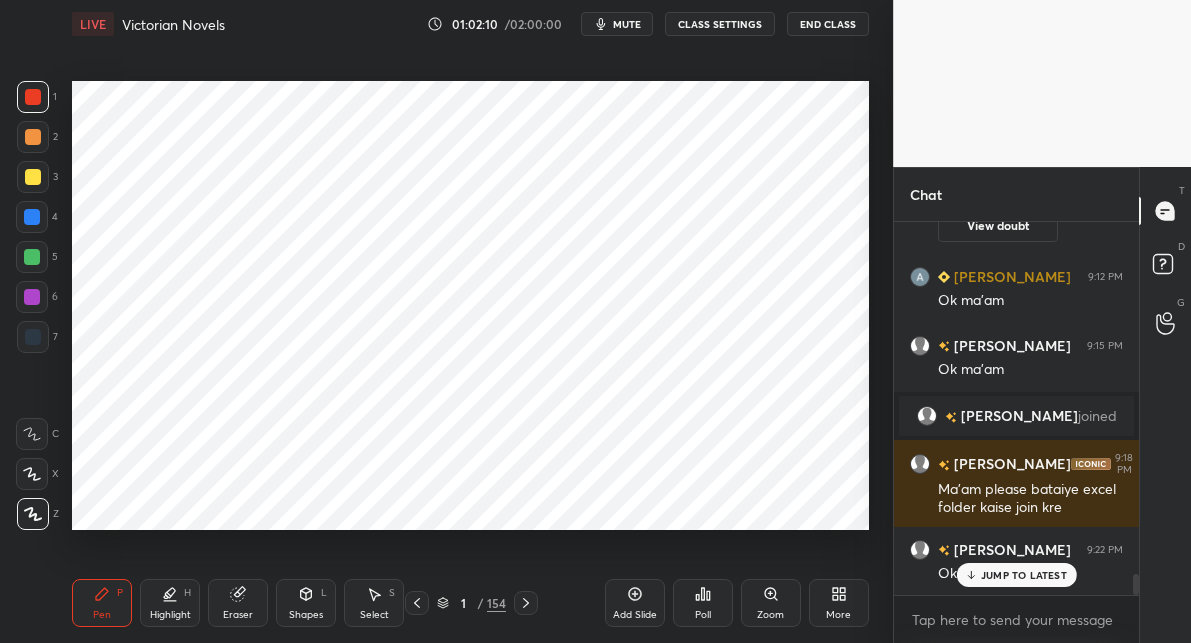 click on "JUMP TO LATEST" at bounding box center [1024, 575] 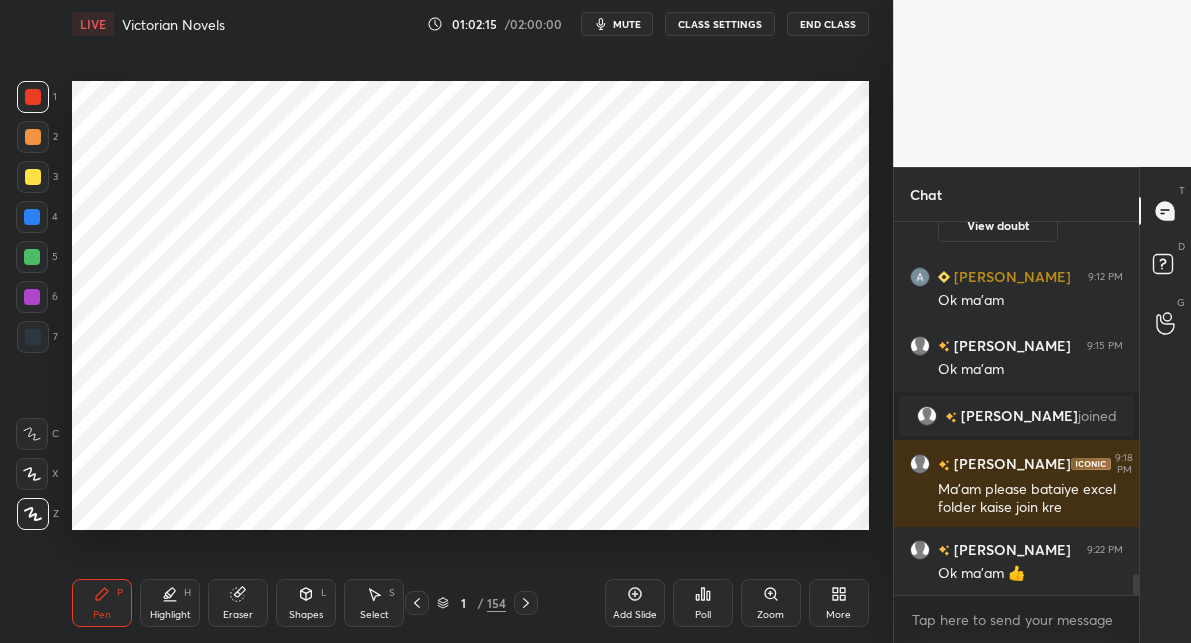 scroll, scrollTop: 6467, scrollLeft: 0, axis: vertical 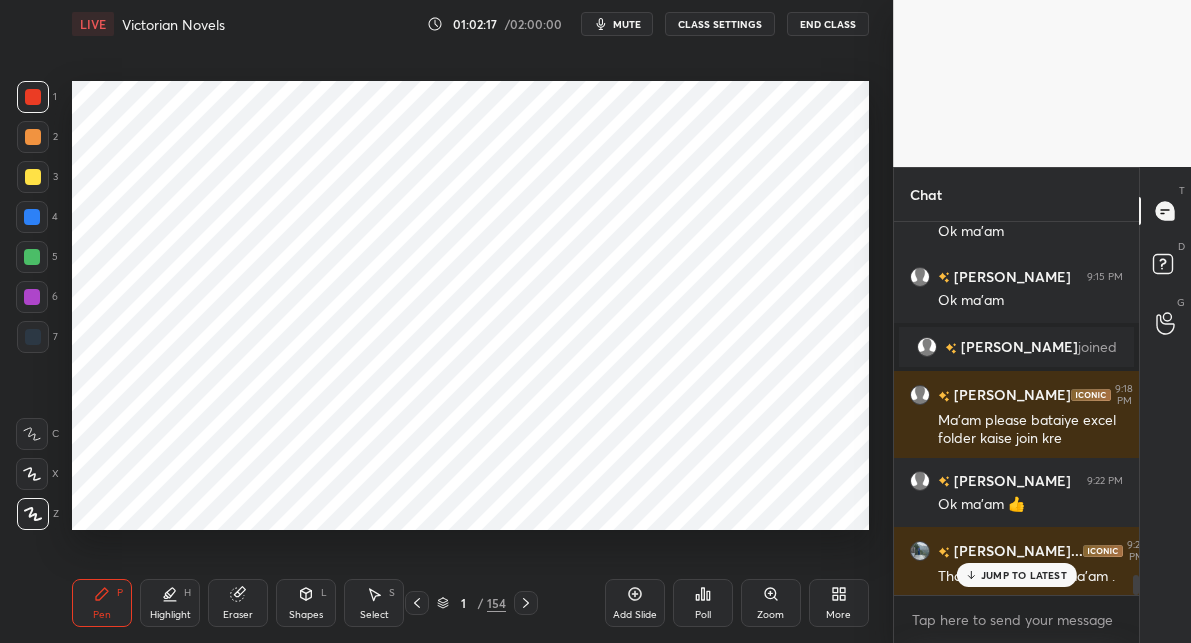 click on "JUMP TO LATEST" at bounding box center [1024, 575] 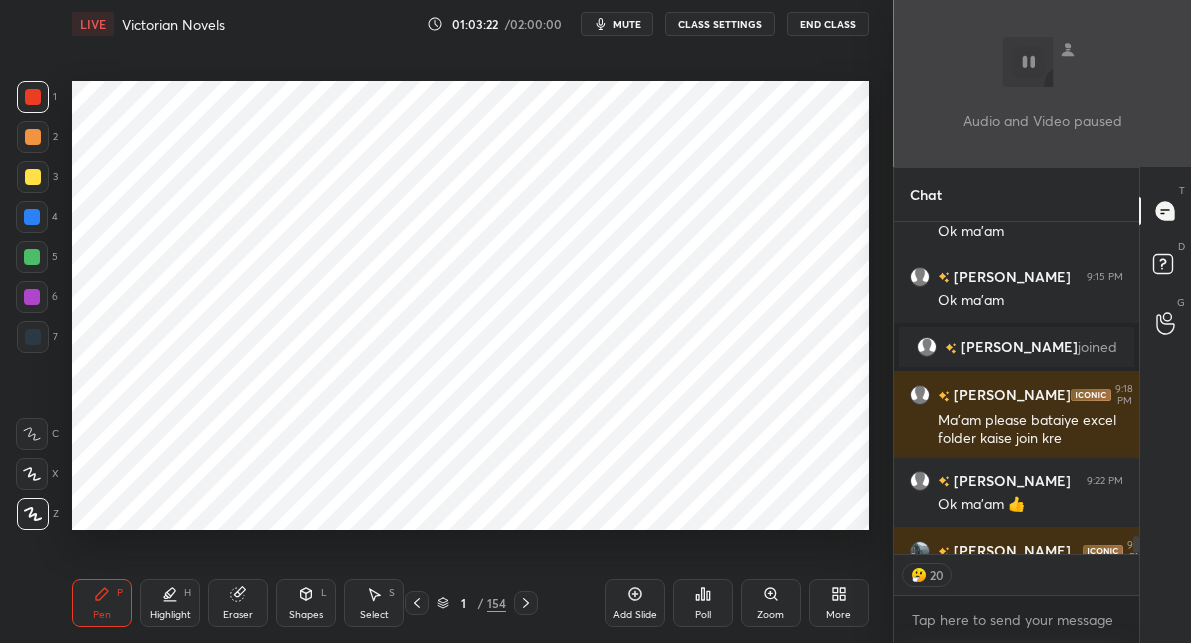 scroll, scrollTop: 6761, scrollLeft: 0, axis: vertical 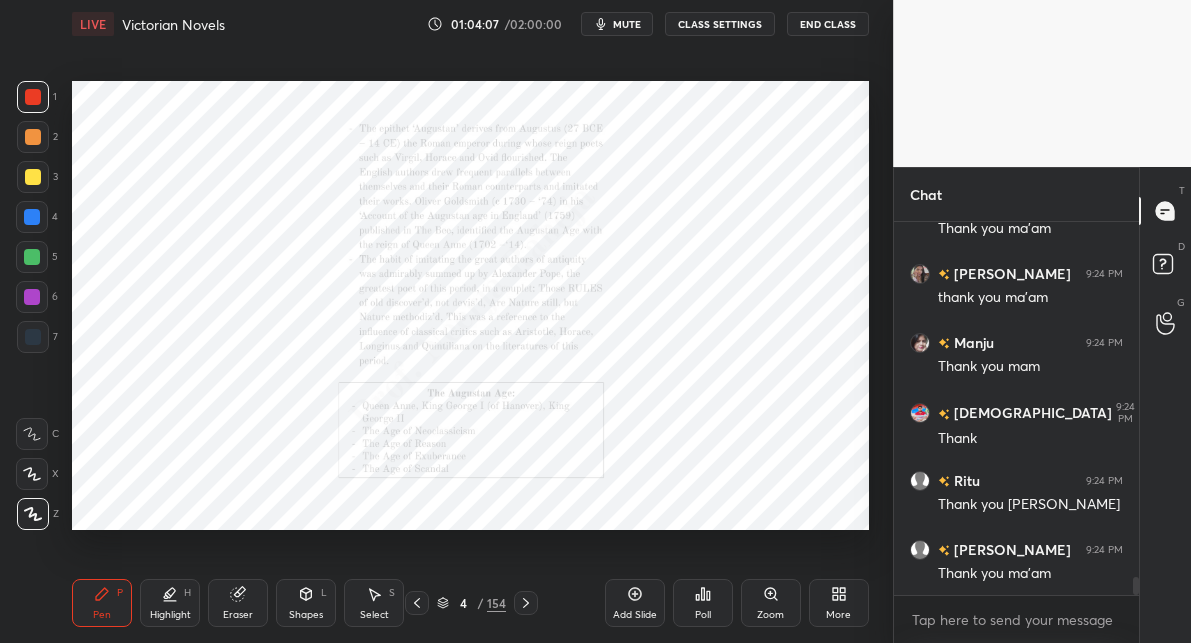click on "End Class" at bounding box center (828, 24) 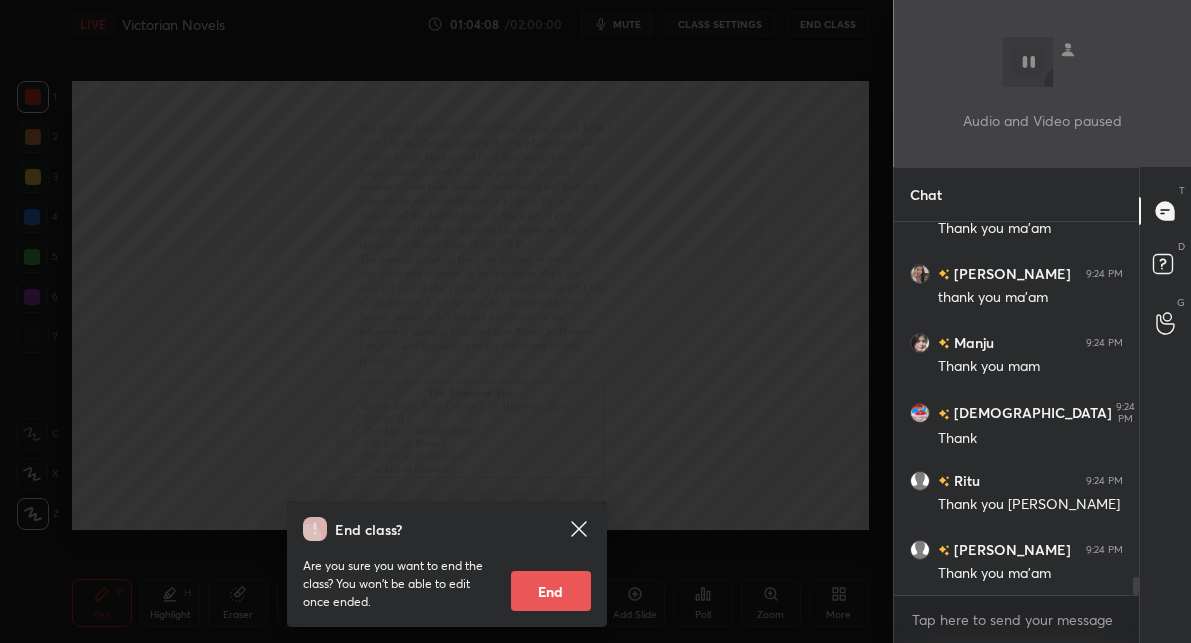 click on "End" at bounding box center (551, 591) 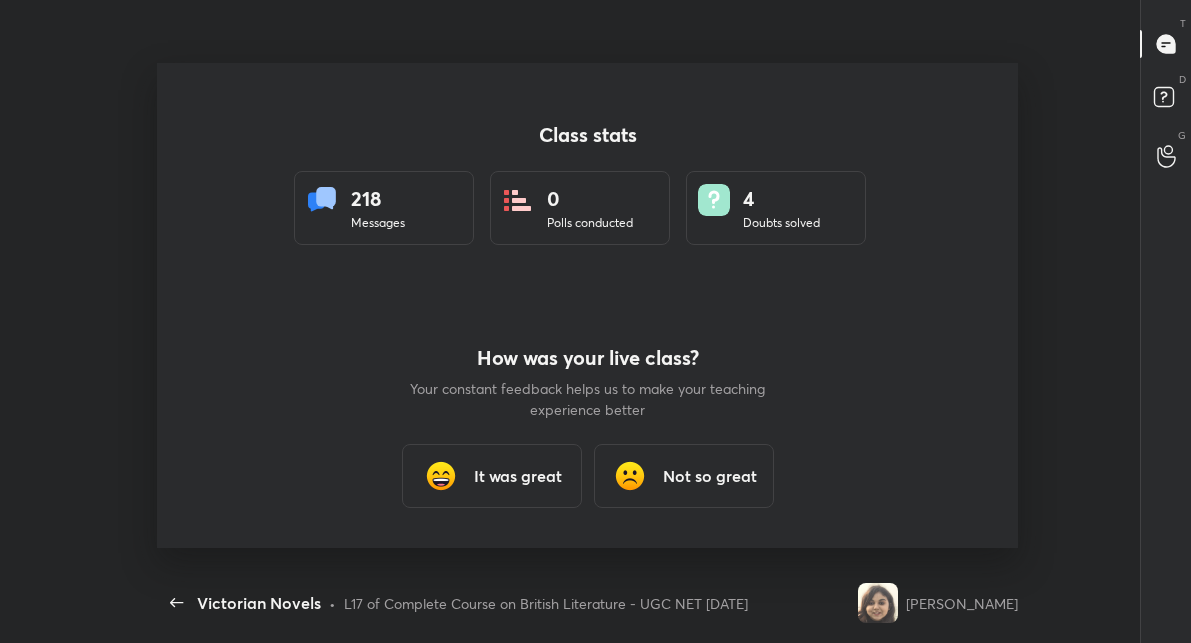 scroll, scrollTop: 99484, scrollLeft: 99066, axis: both 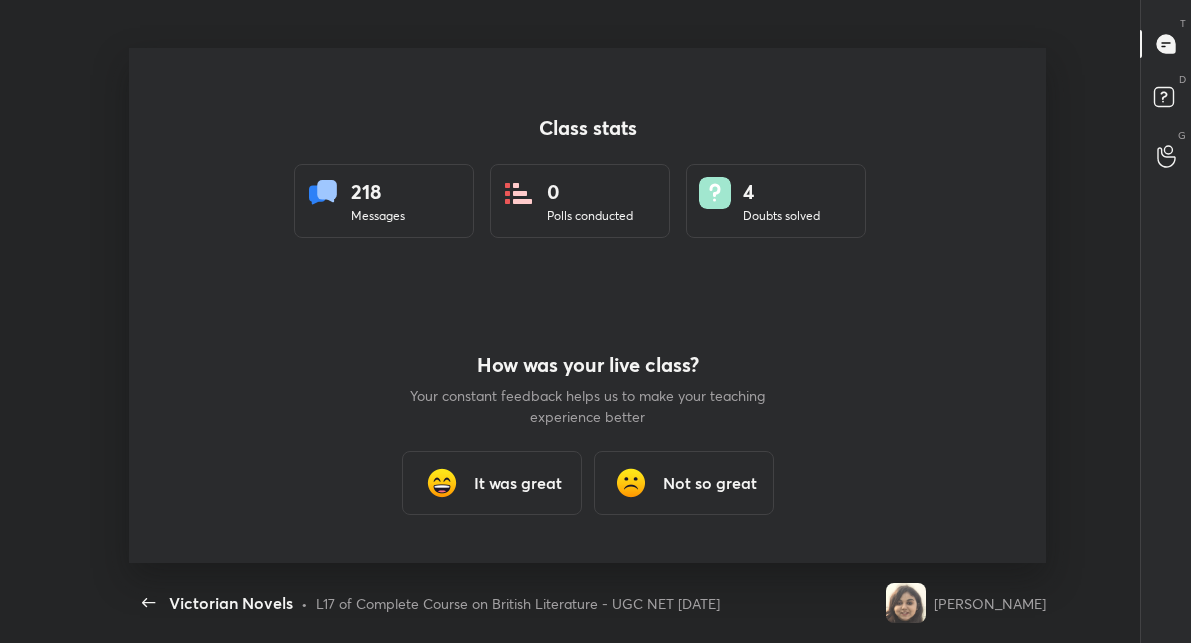 type on "x" 